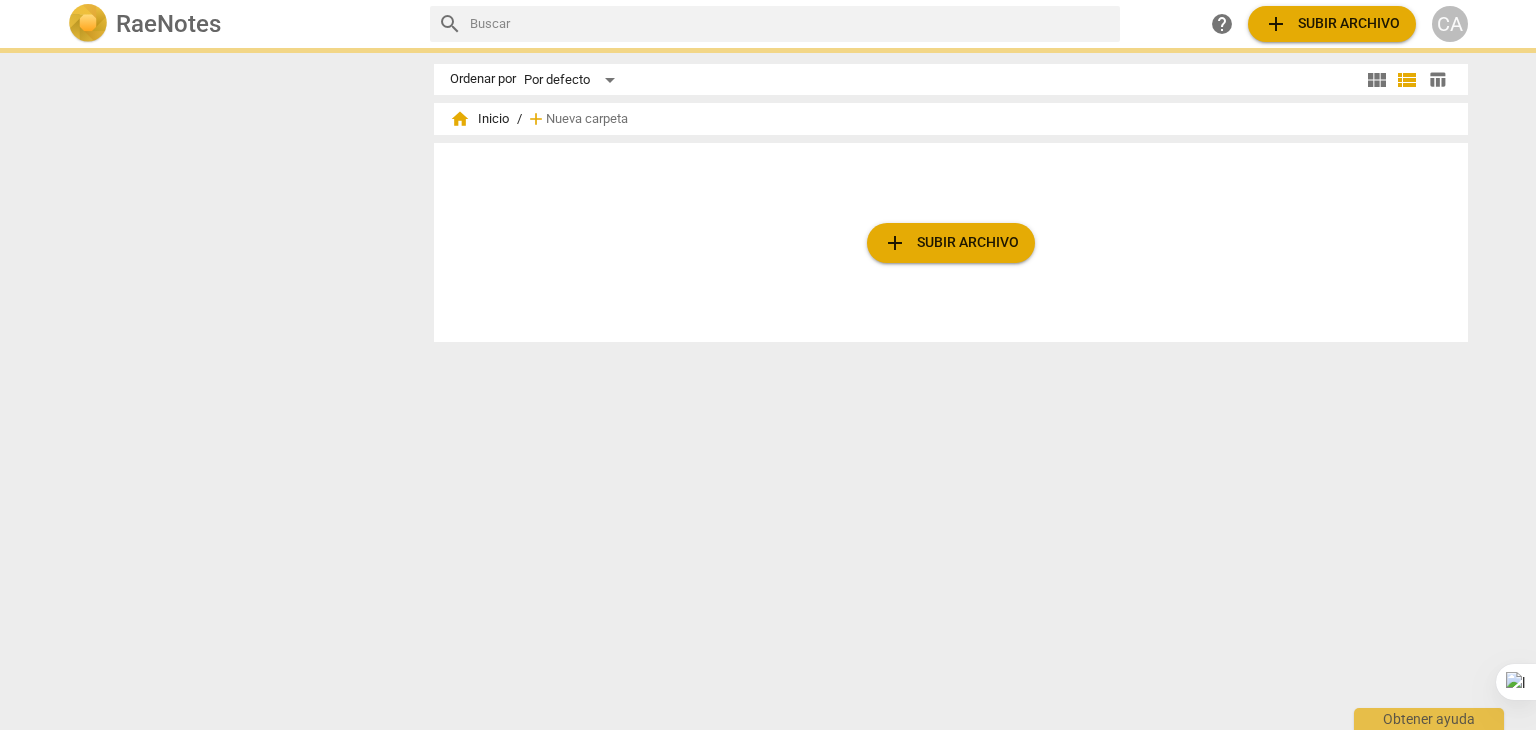 scroll, scrollTop: 0, scrollLeft: 0, axis: both 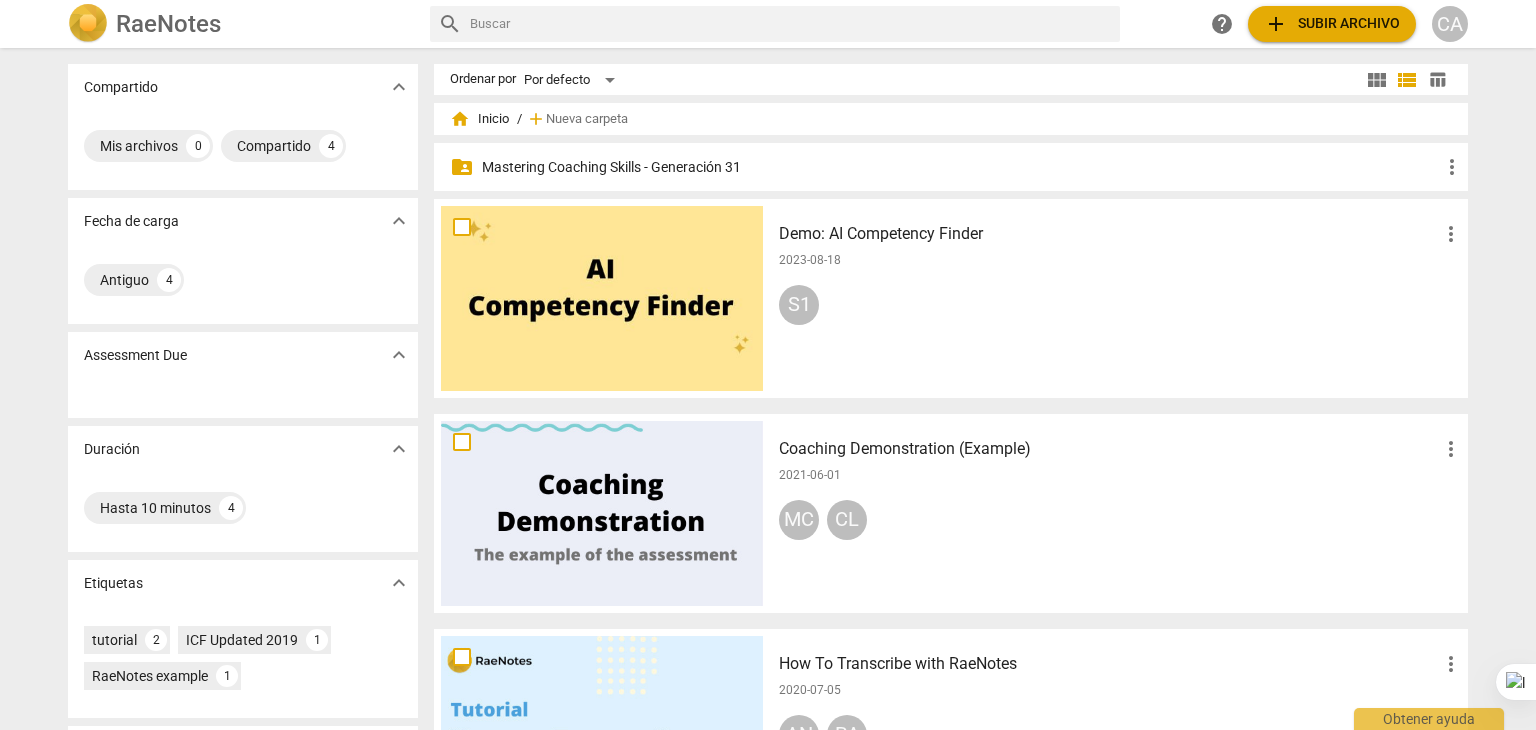 click on "Mastering Coaching Skills - Generación 31" at bounding box center [961, 167] 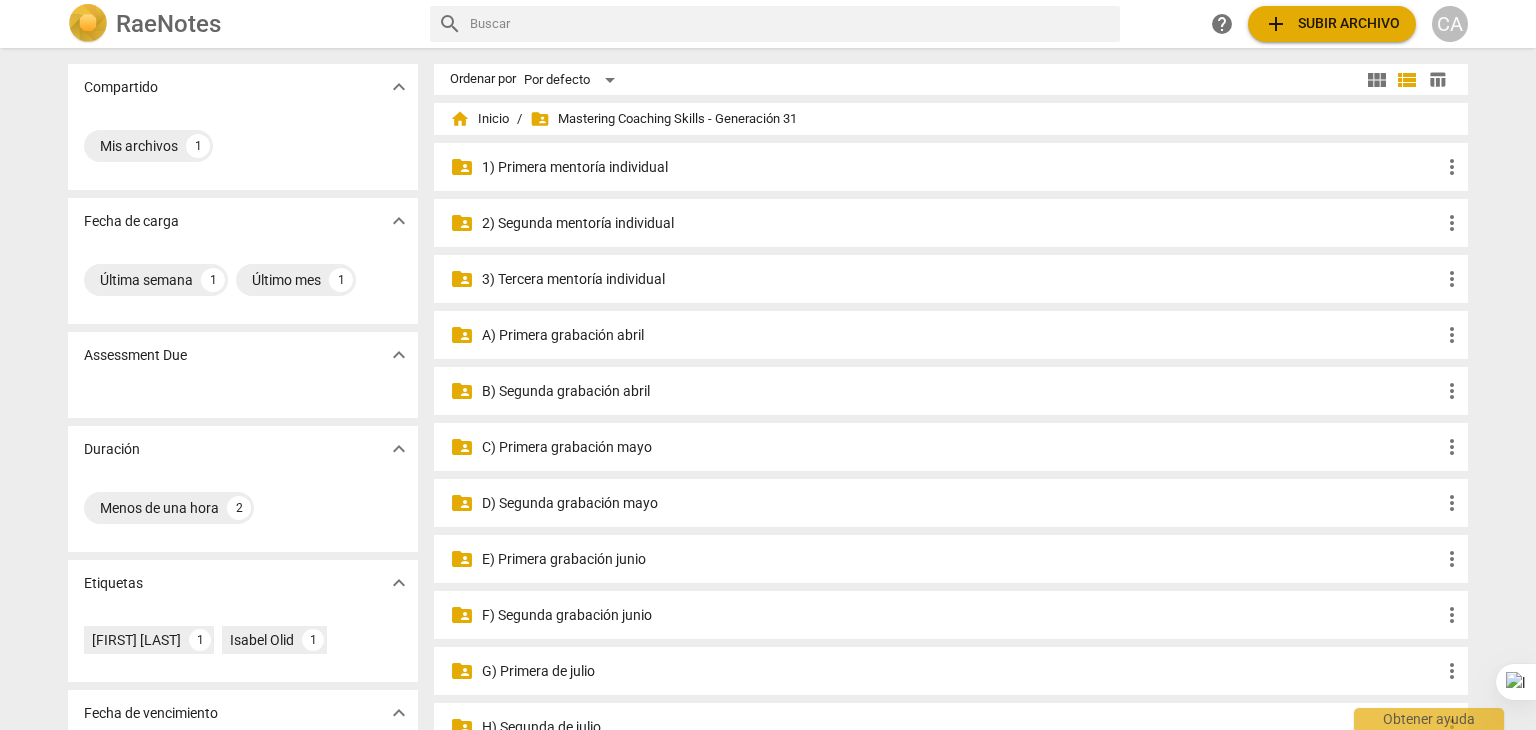 click on "H) Segunda de julio" at bounding box center [961, 727] 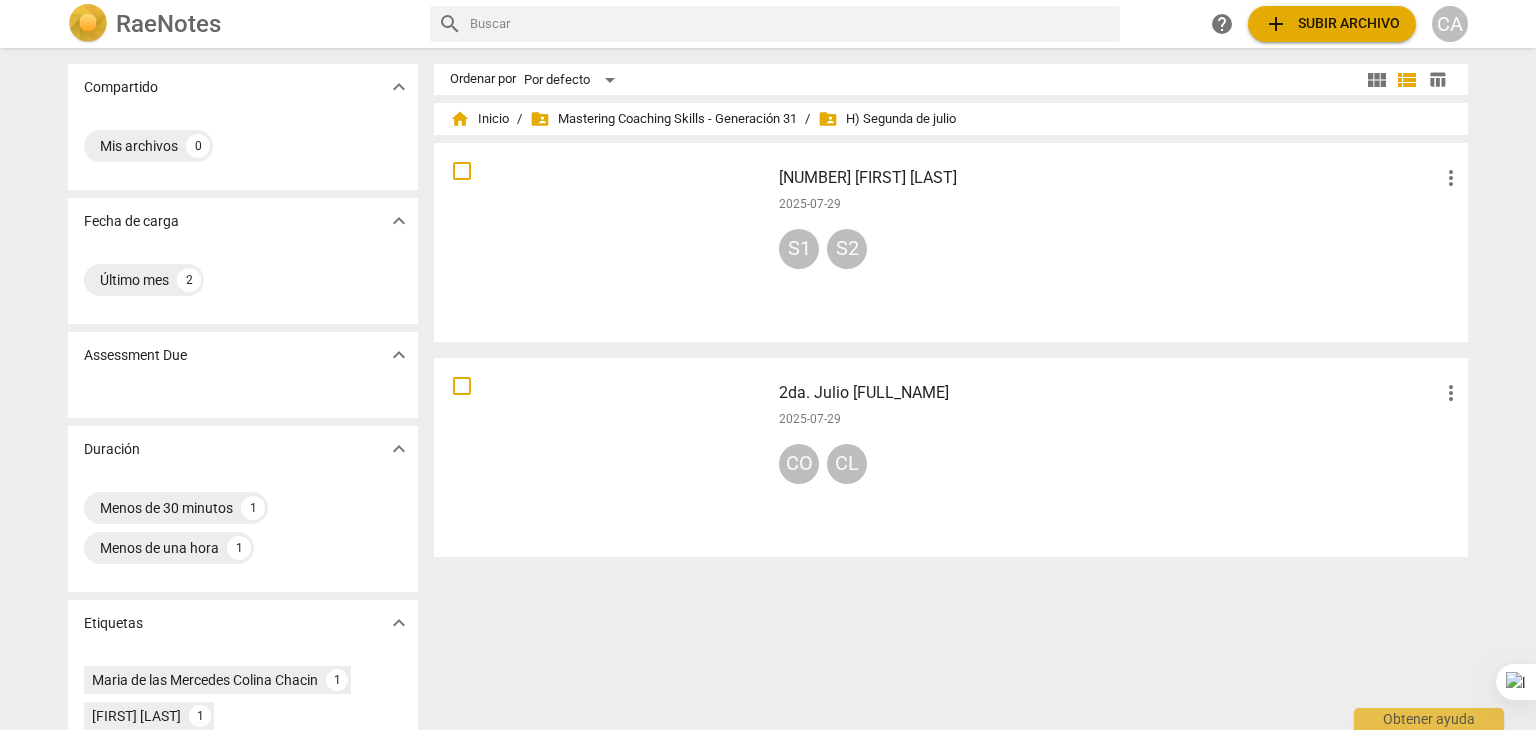 click at bounding box center [602, 457] 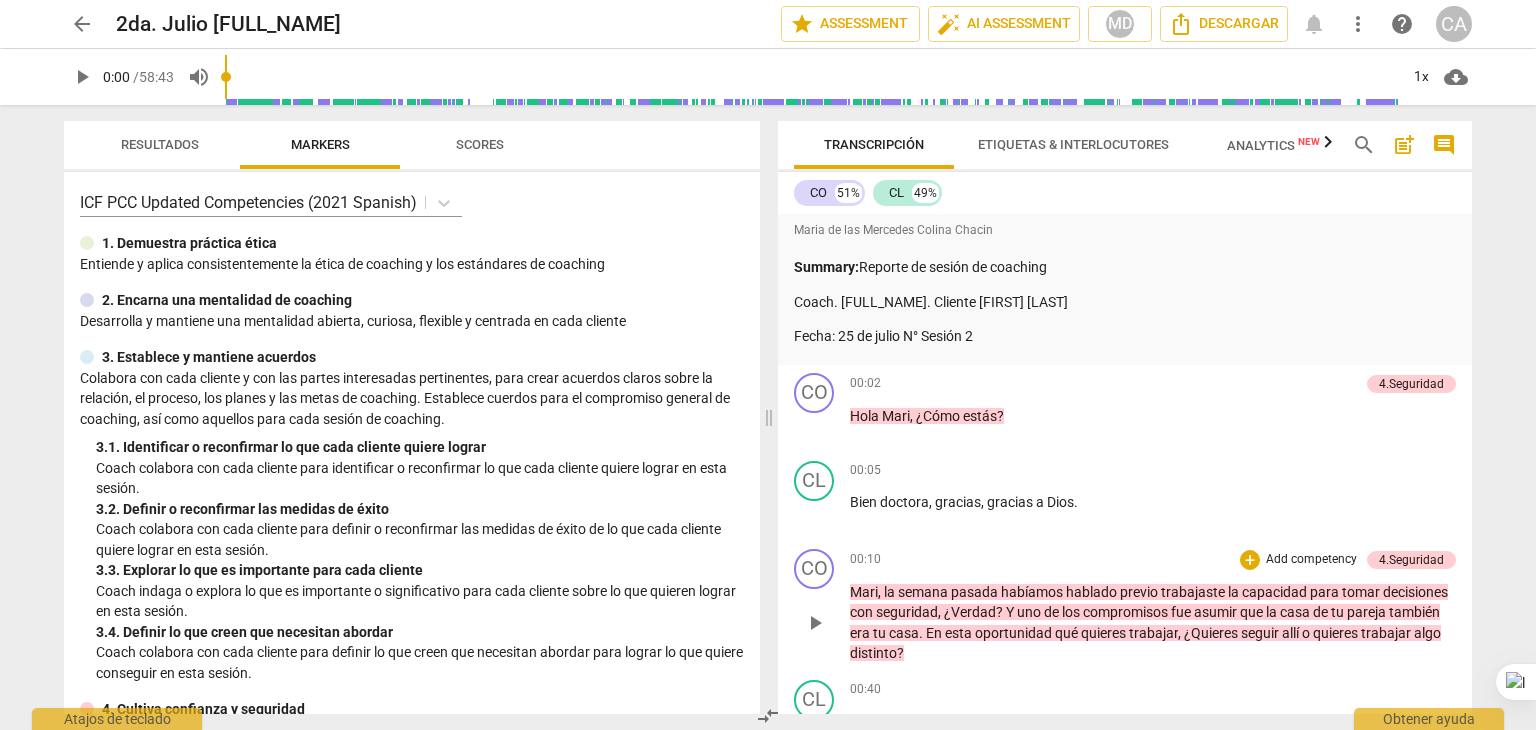 click on "[FIRST] ,   la   semana   pasada   habíamos   hablado   previo   trabajaste   la   capacidad   para   tomar   decisiones   con   seguridad ,   ¿Verdad ?   Y   uno   de   los   compromisos   fue   asumir   que   la   casa   de   tu   pareja   también   era   tu   casa .   En   esta   oportunidad   qué   quieres   trabajar ,   ¿Quieres   seguir   allí   o   quieres   trabajar   algo   distinto ?" at bounding box center (1153, 623) 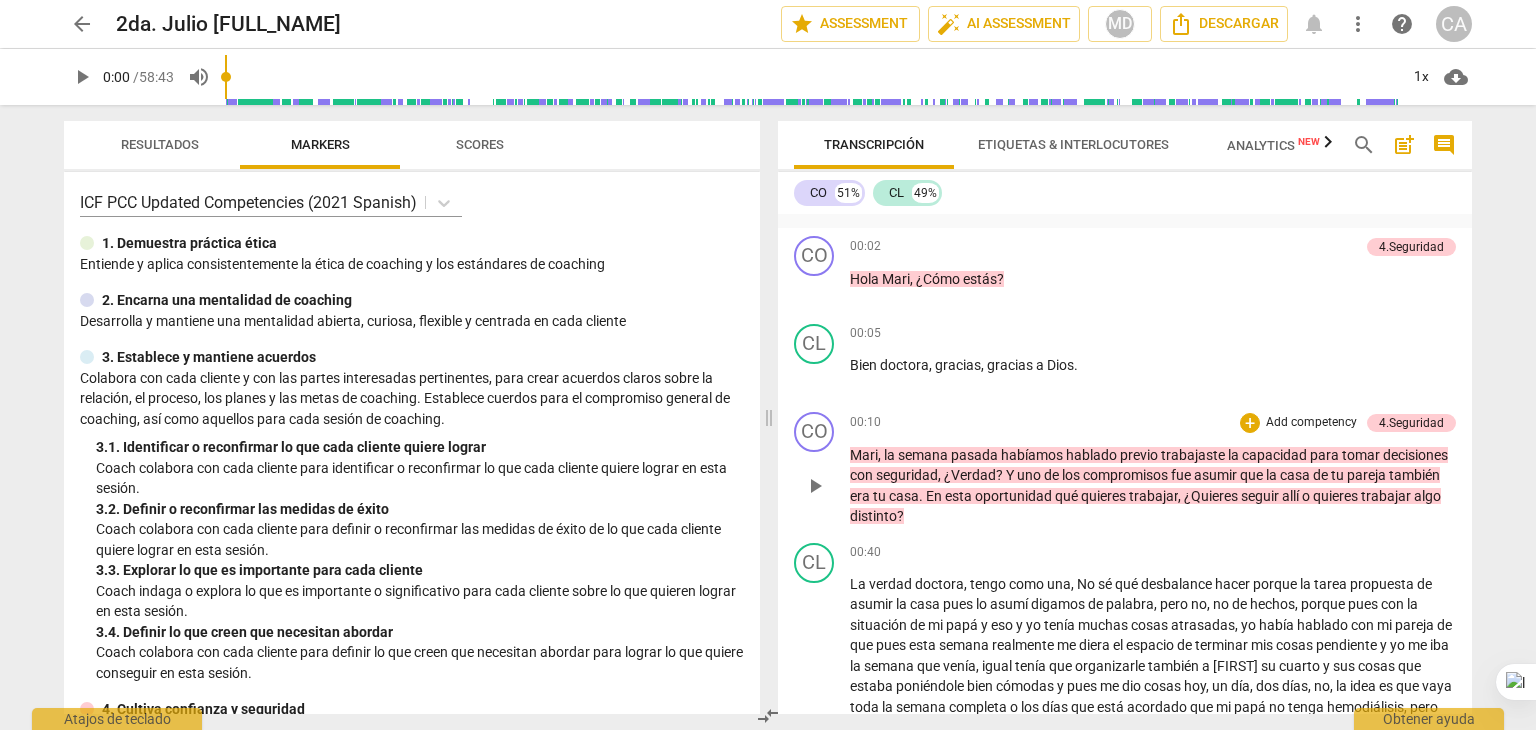 scroll, scrollTop: 157, scrollLeft: 0, axis: vertical 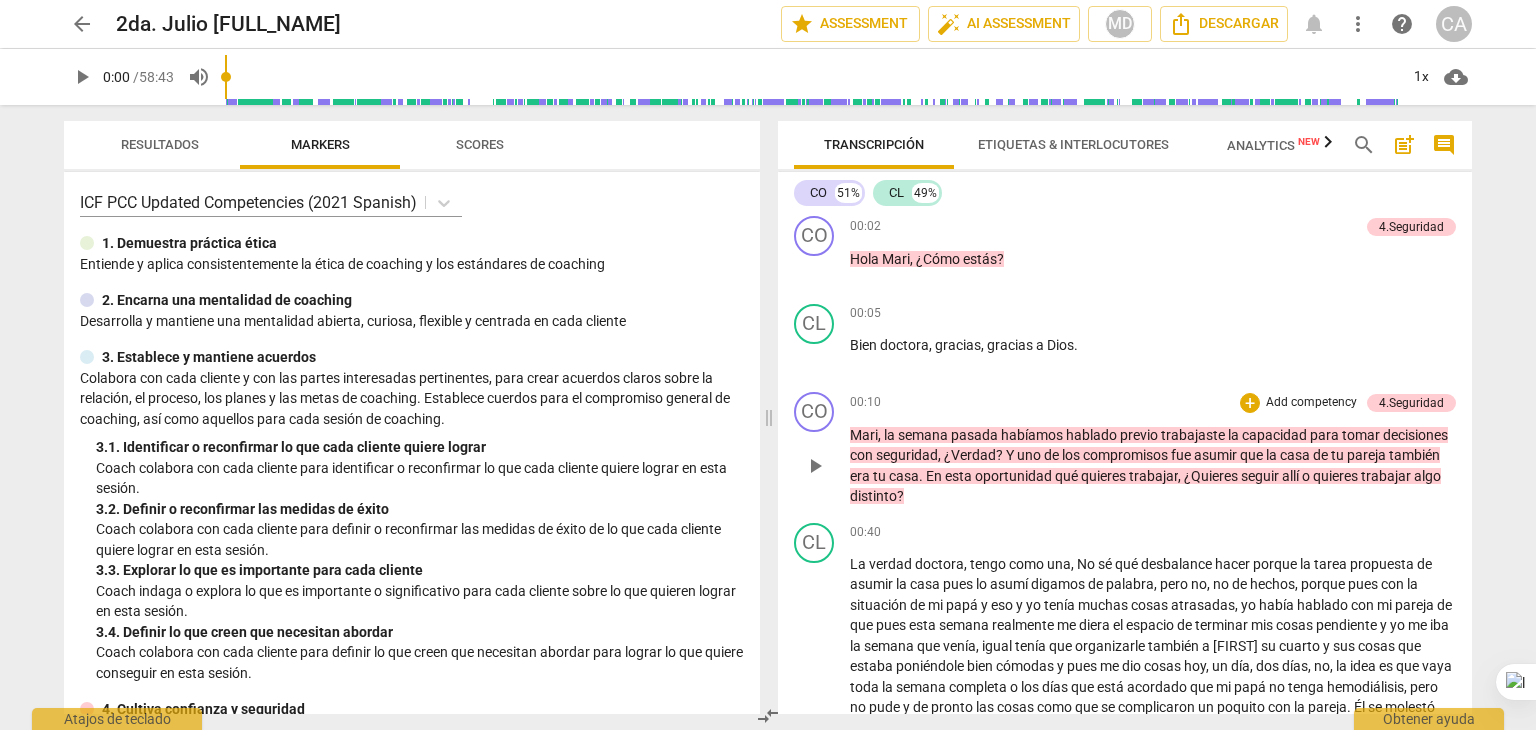 click on "CO play_arrow pause 00:10 + Add competency 4.Seguridad keyboard_arrow_right Hola   [FIRST] ,   ¿Cómo   estás ? 4.Seguridad [FULL_NAME] [TIME] [DATE] 1. Demostrar el respeto 2. Mostrar apoyo, empatía o preocupación" at bounding box center [1125, 449] 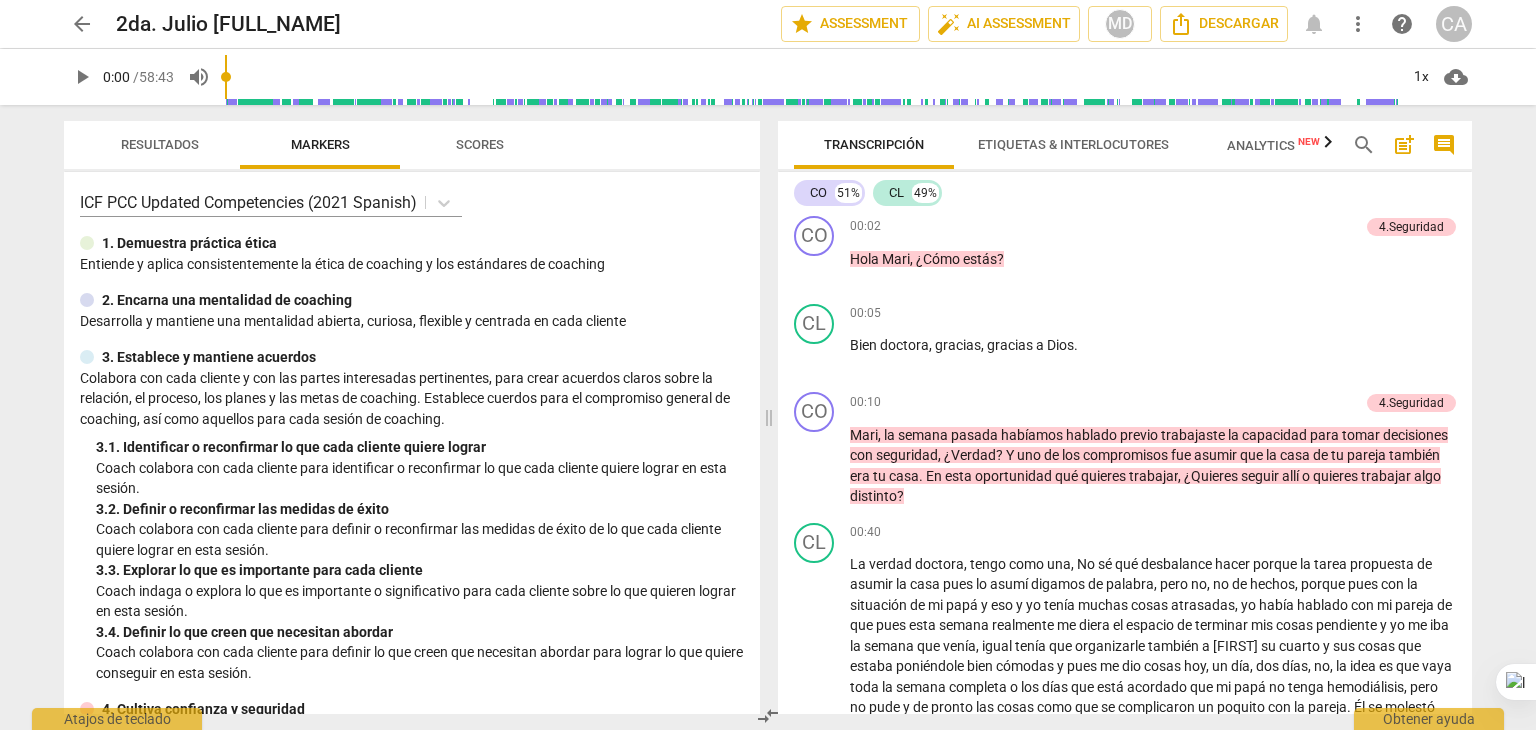 click on "Add competency" at bounding box center [1311, 403] 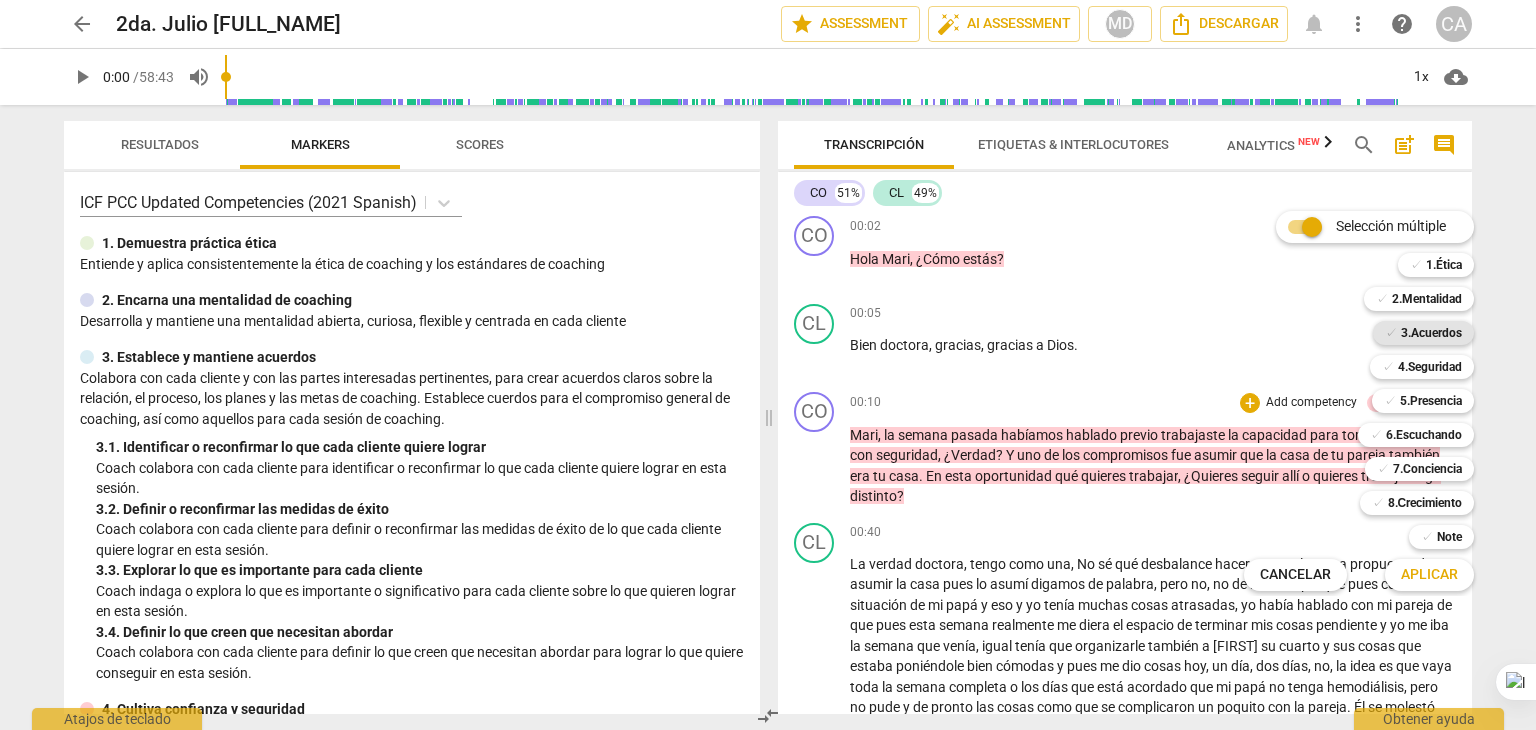 click on "3.Acuerdos" at bounding box center [1431, 333] 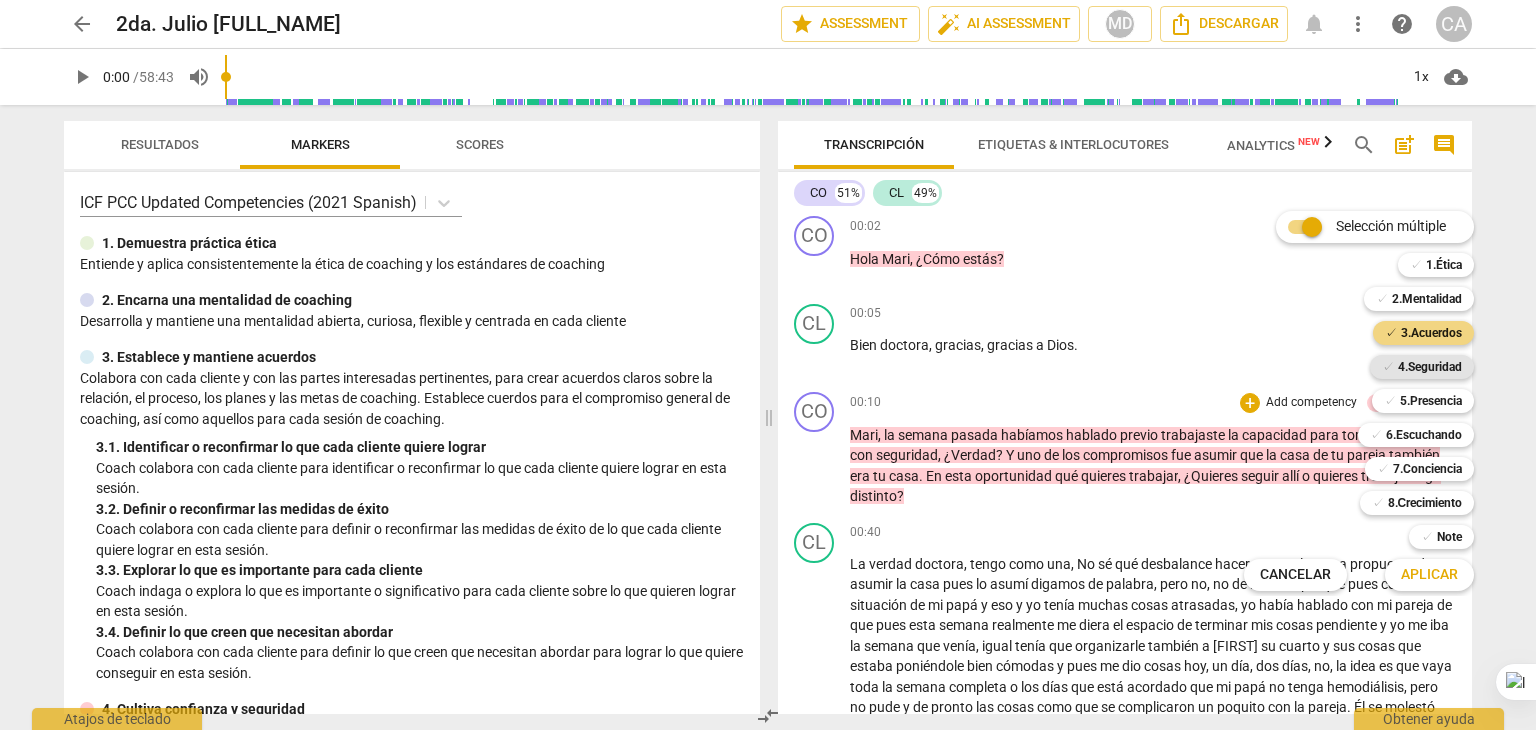 click on "4.Seguridad" at bounding box center (1430, 367) 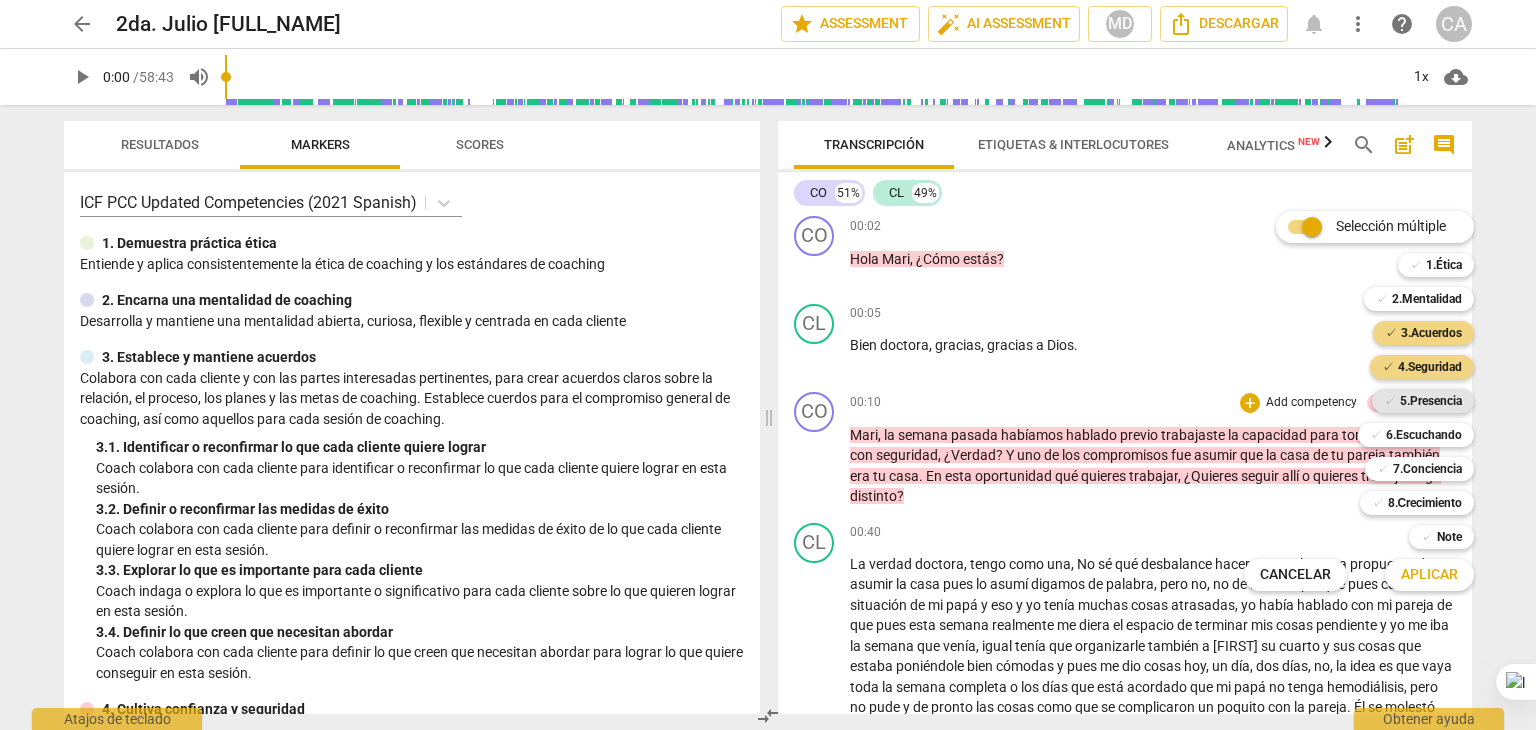 click on "5.Presencia" at bounding box center [1431, 401] 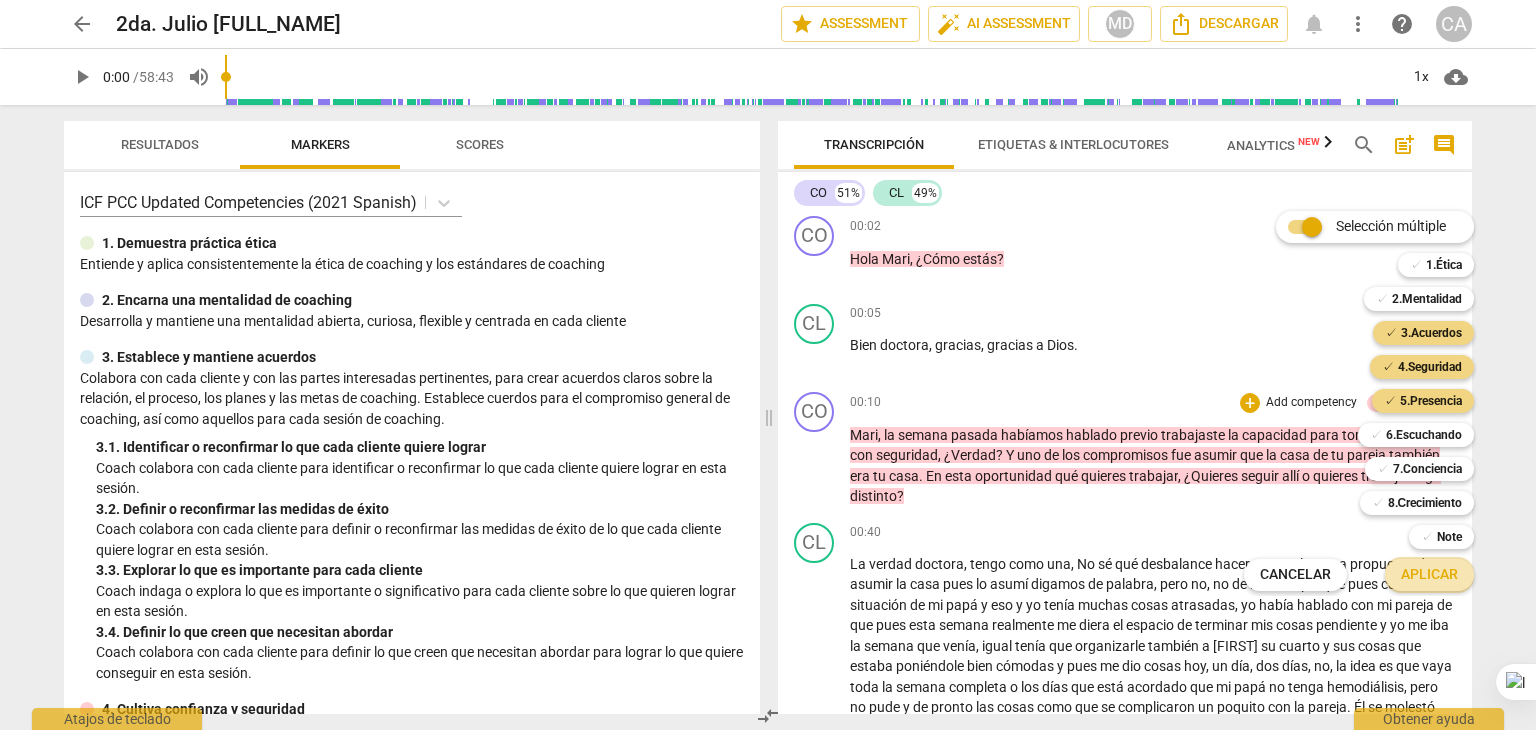 click on "Aplicar" at bounding box center (1429, 575) 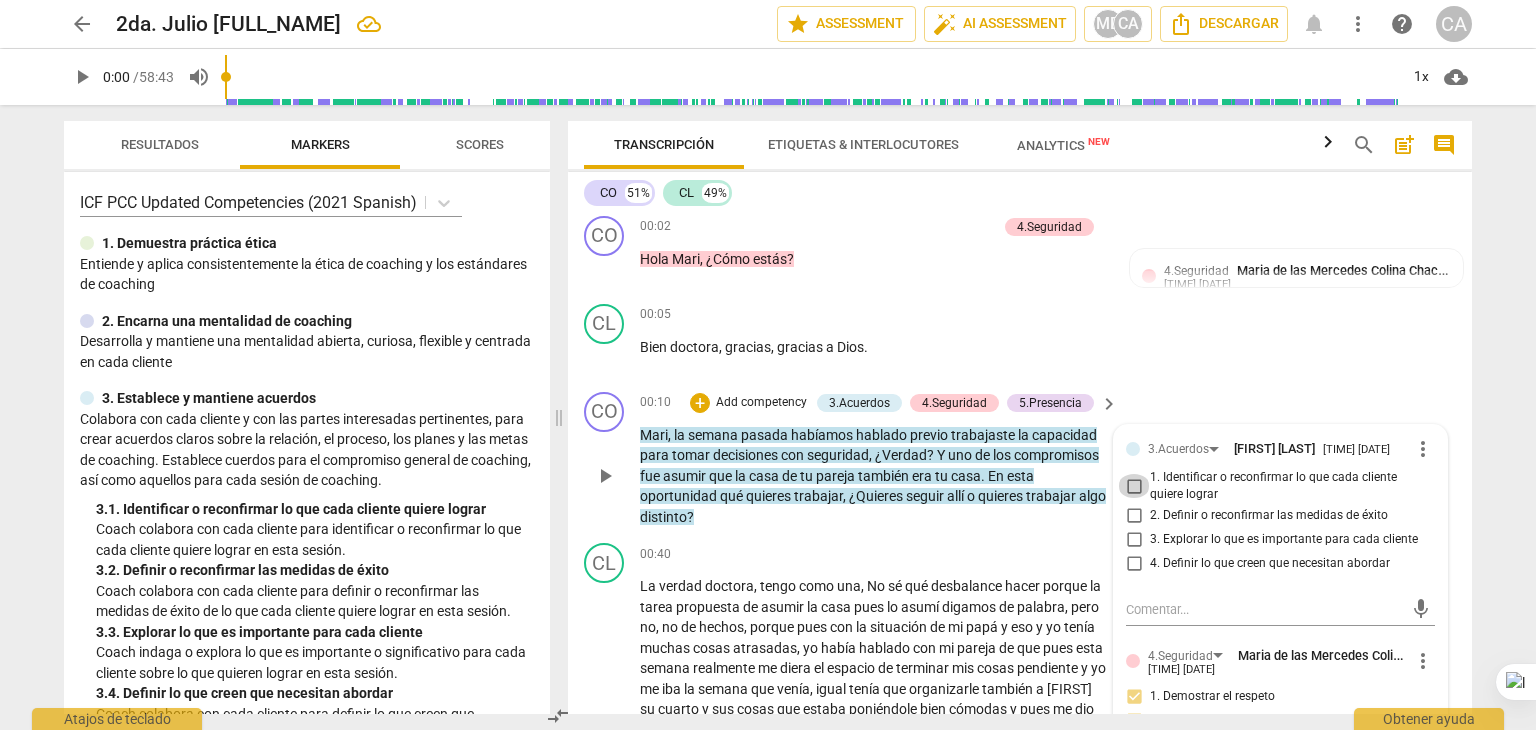 click on "1. Identificar o reconfirmar lo que cada cliente quiere lograr" at bounding box center (1134, 486) 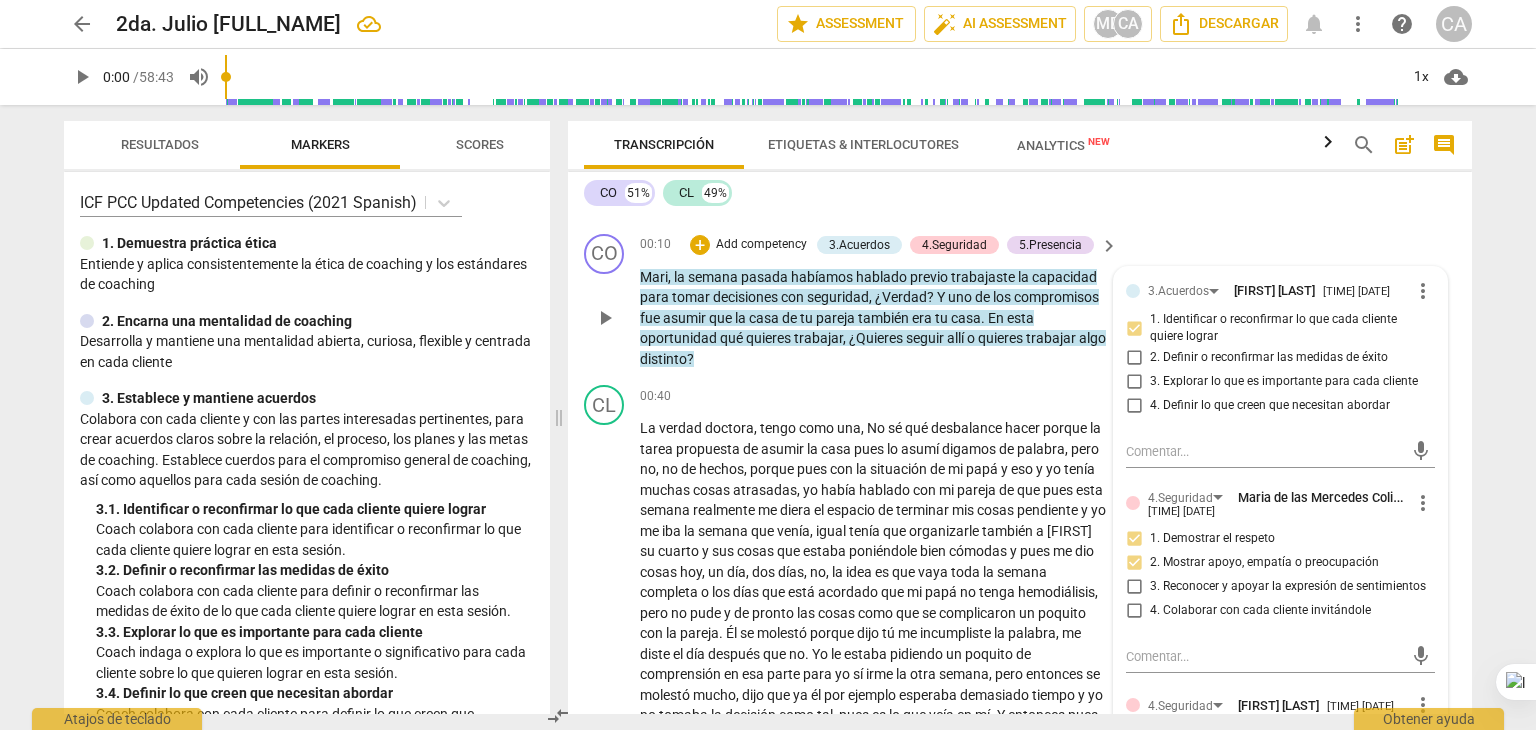 scroll, scrollTop: 317, scrollLeft: 0, axis: vertical 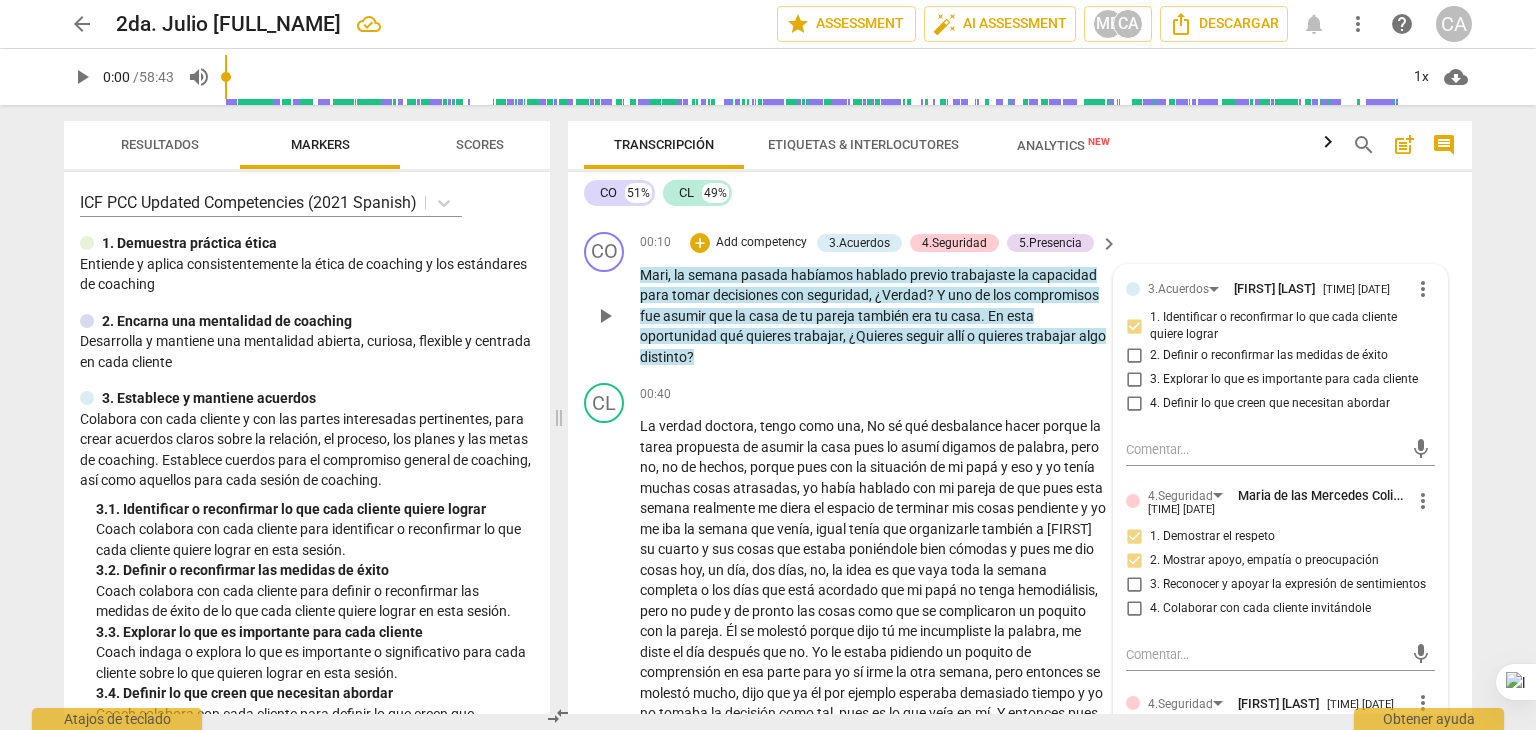 click on "4. Definir lo que creen que necesitan abordar" at bounding box center [1270, 404] 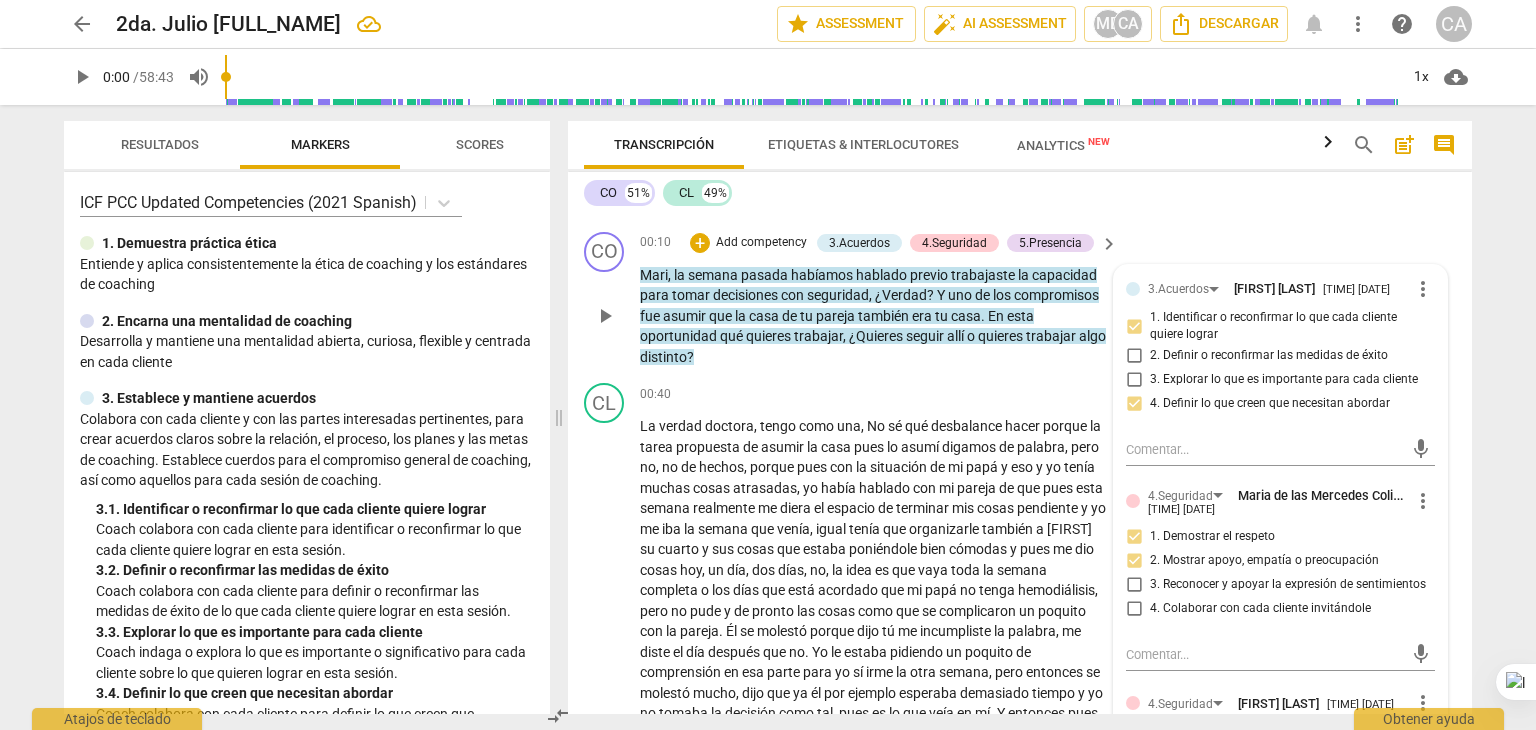 click on "4. Definir lo que creen que necesitan abordar" at bounding box center (1270, 404) 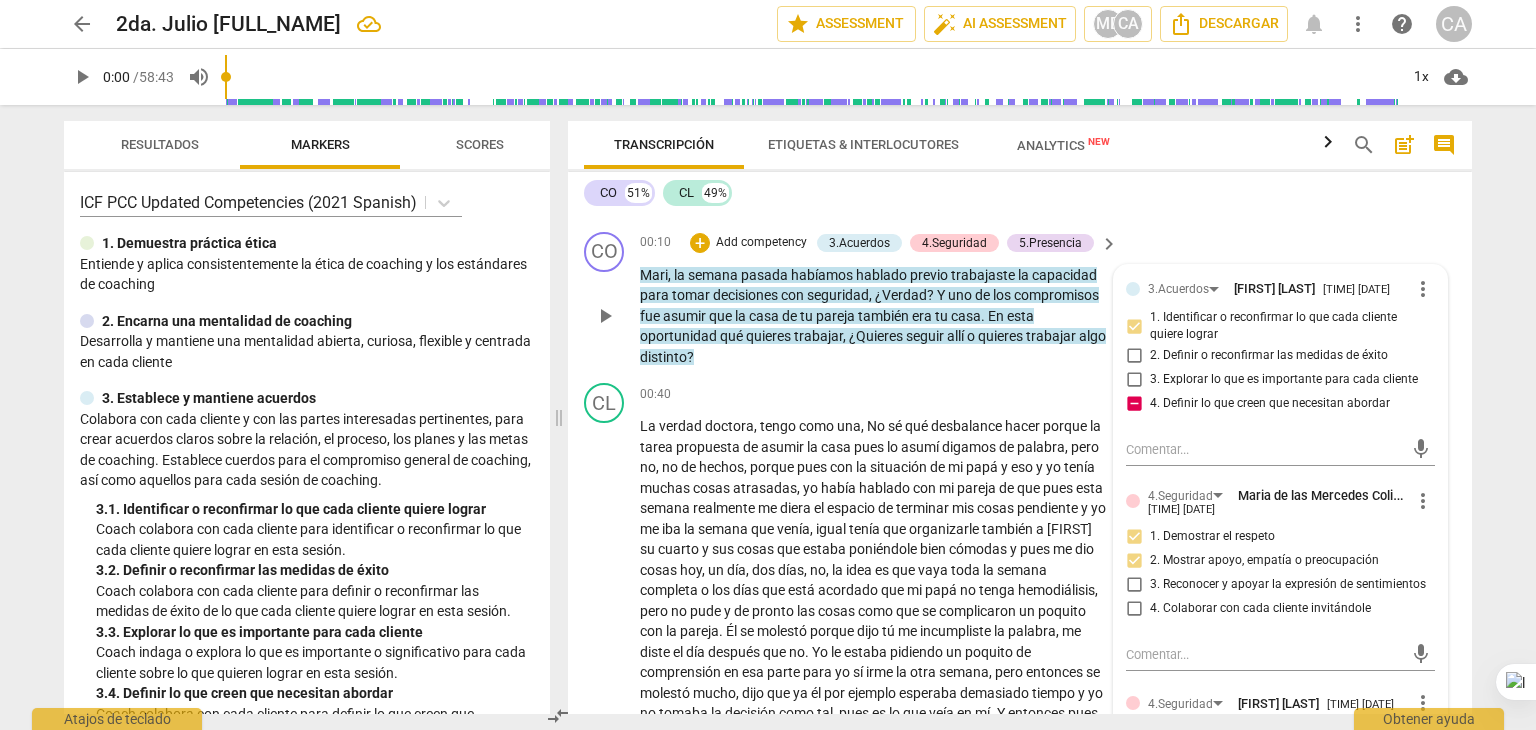 click on "4. Definir lo que creen que necesitan abordar" at bounding box center (1270, 404) 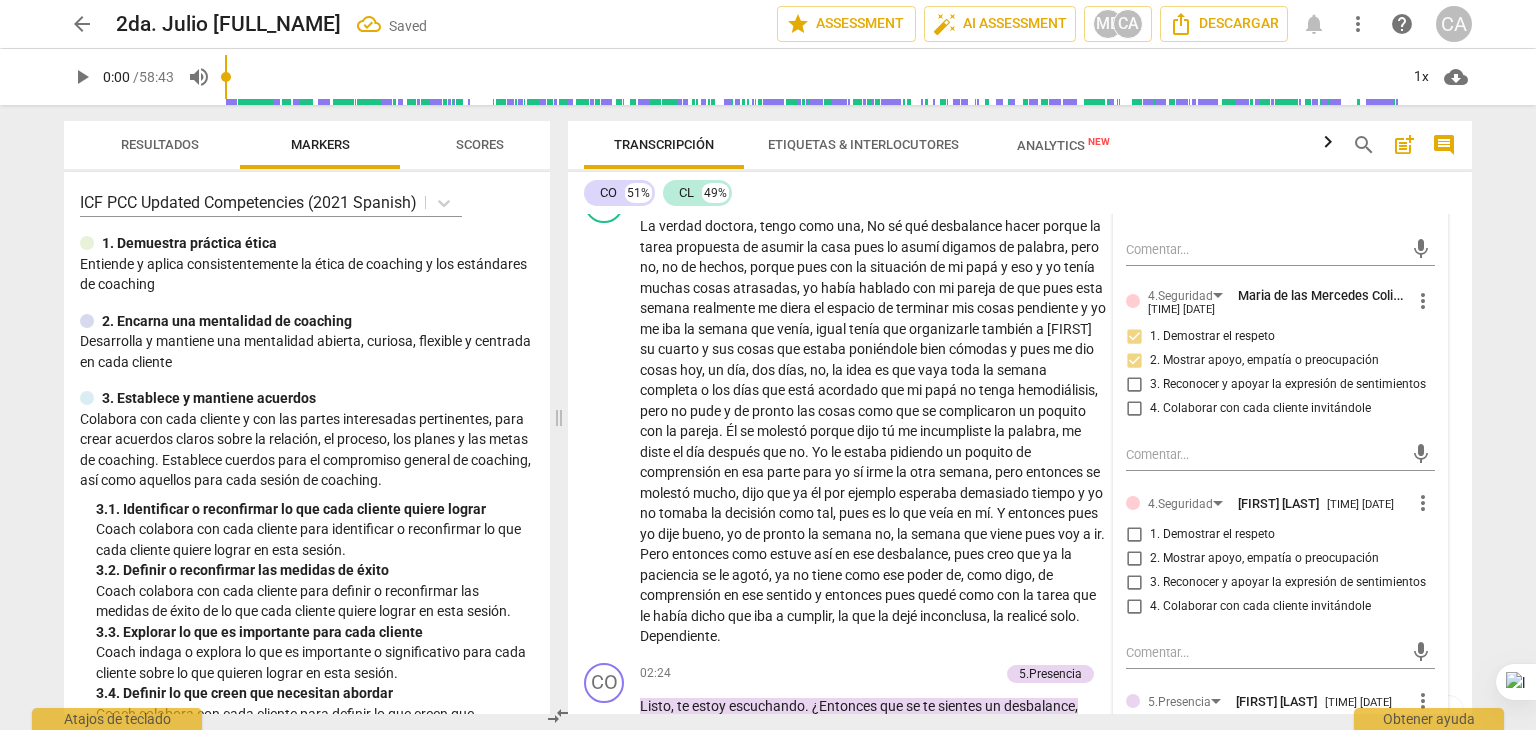 scroll, scrollTop: 557, scrollLeft: 0, axis: vertical 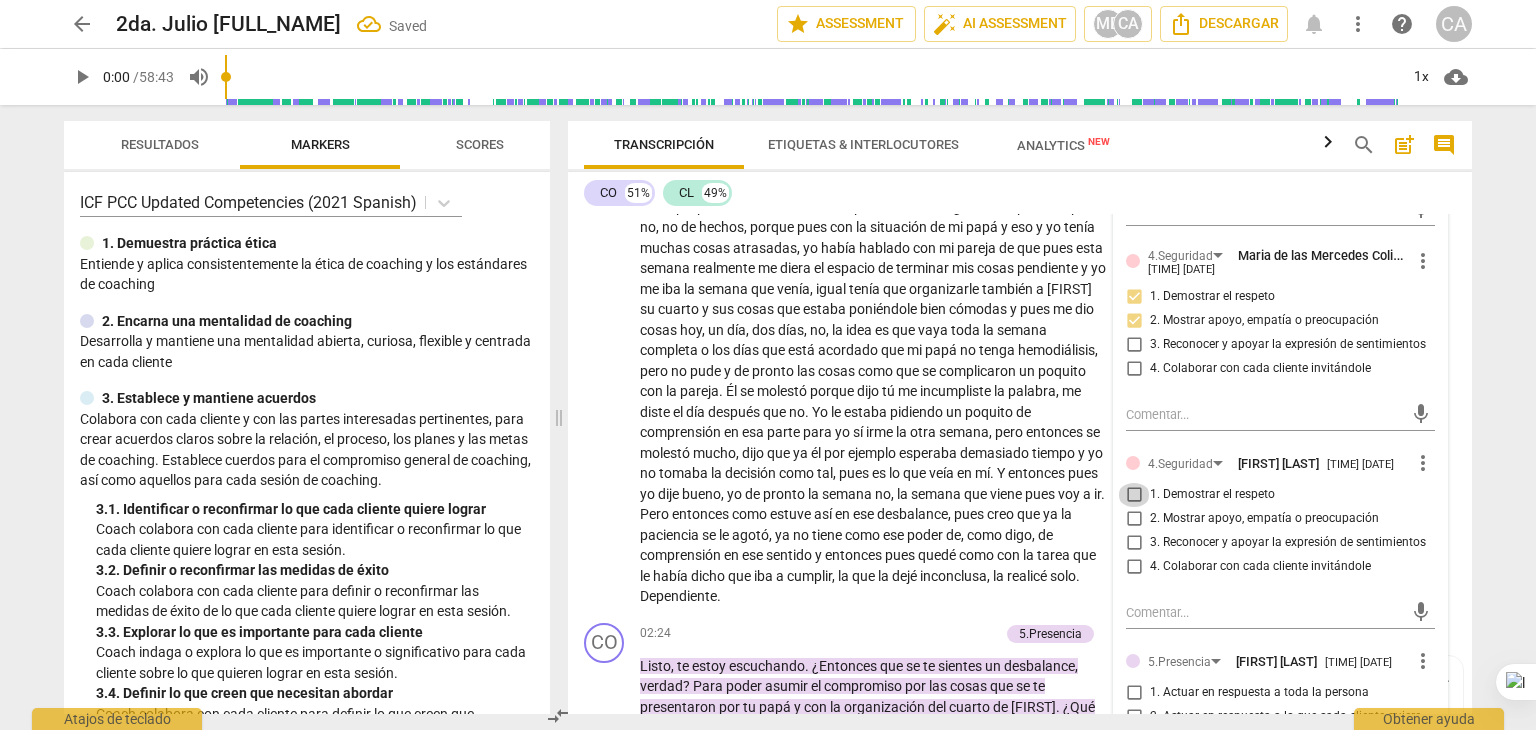 click on "1. Demostrar el respeto" at bounding box center (1134, 495) 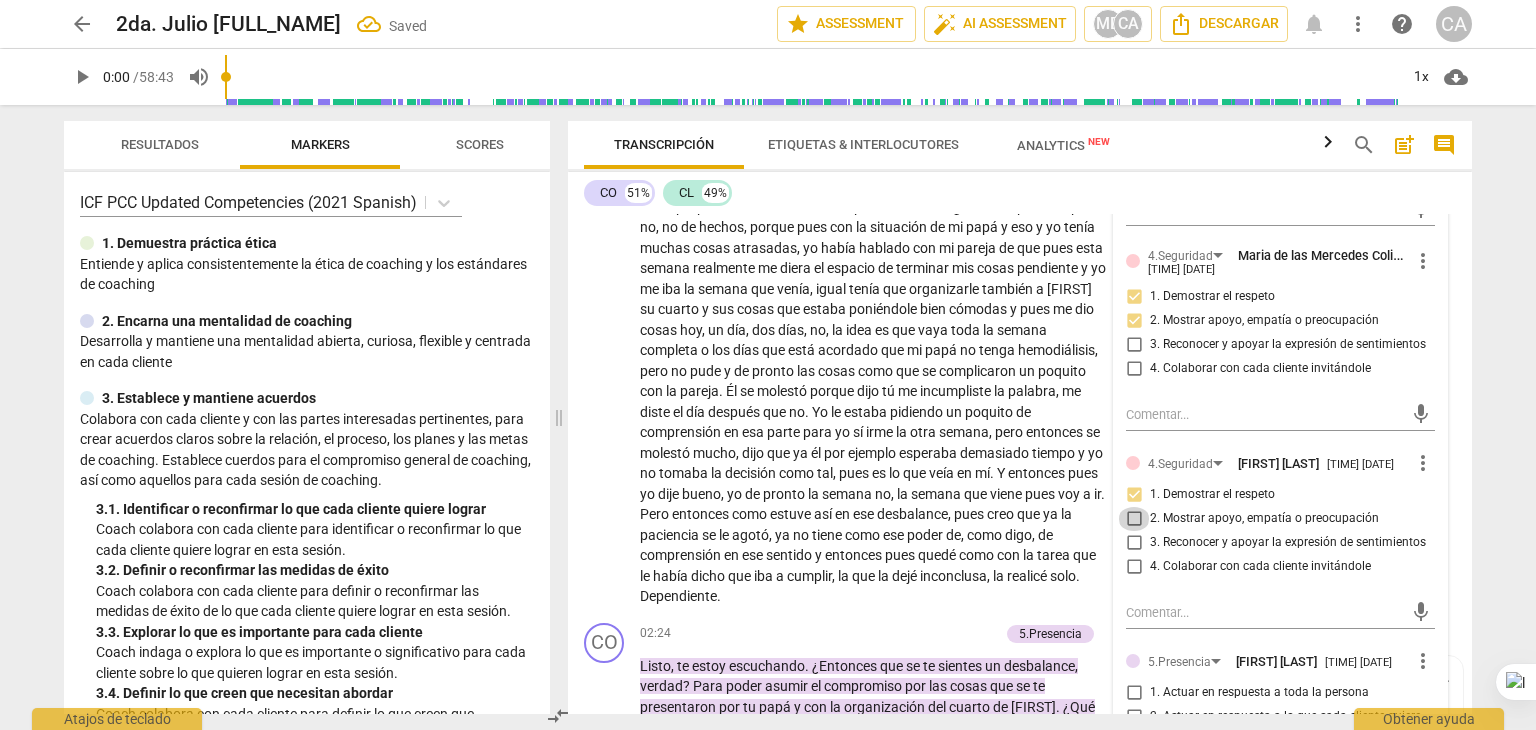 click on "2. Mostrar apoyo, empatía o preocupación" at bounding box center [1134, 519] 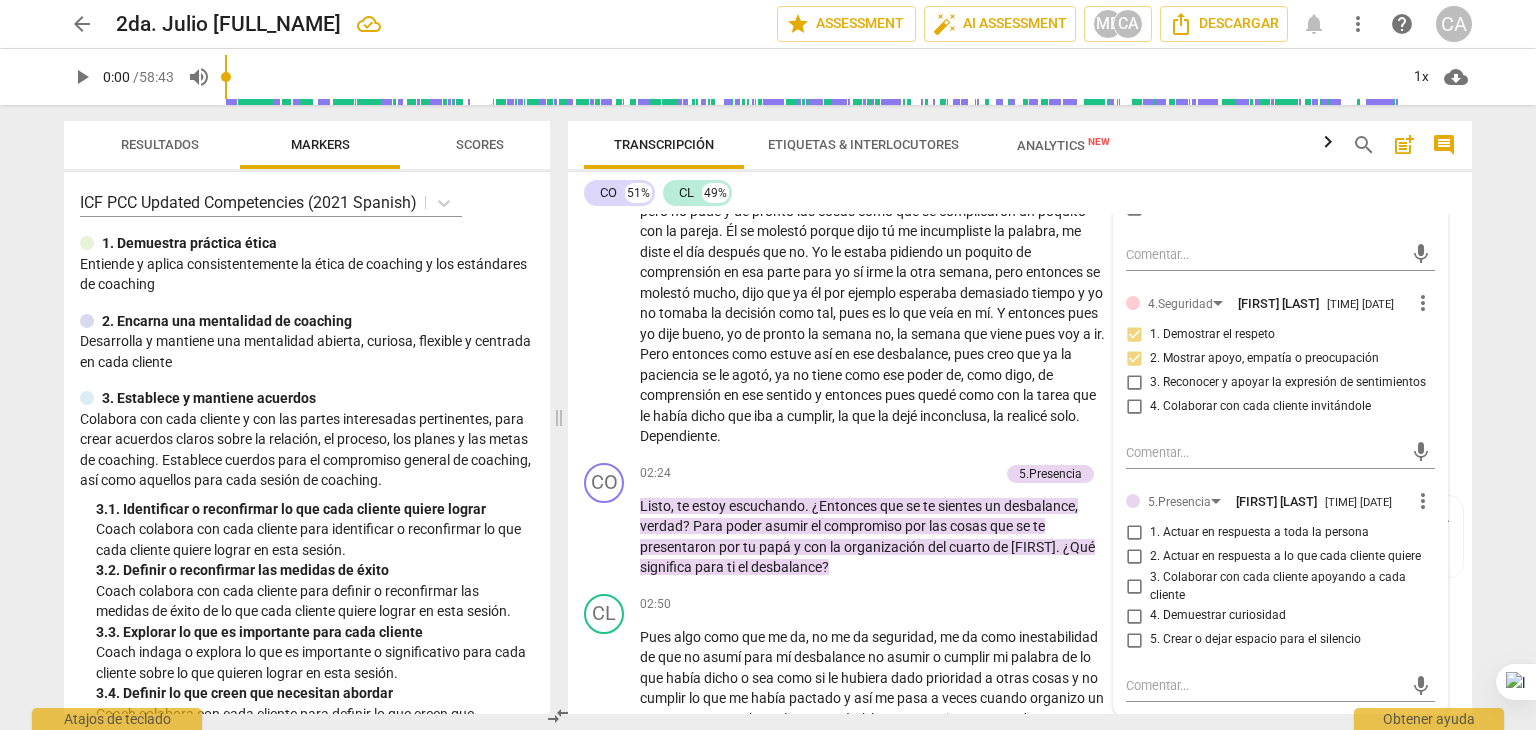 scroll, scrollTop: 757, scrollLeft: 0, axis: vertical 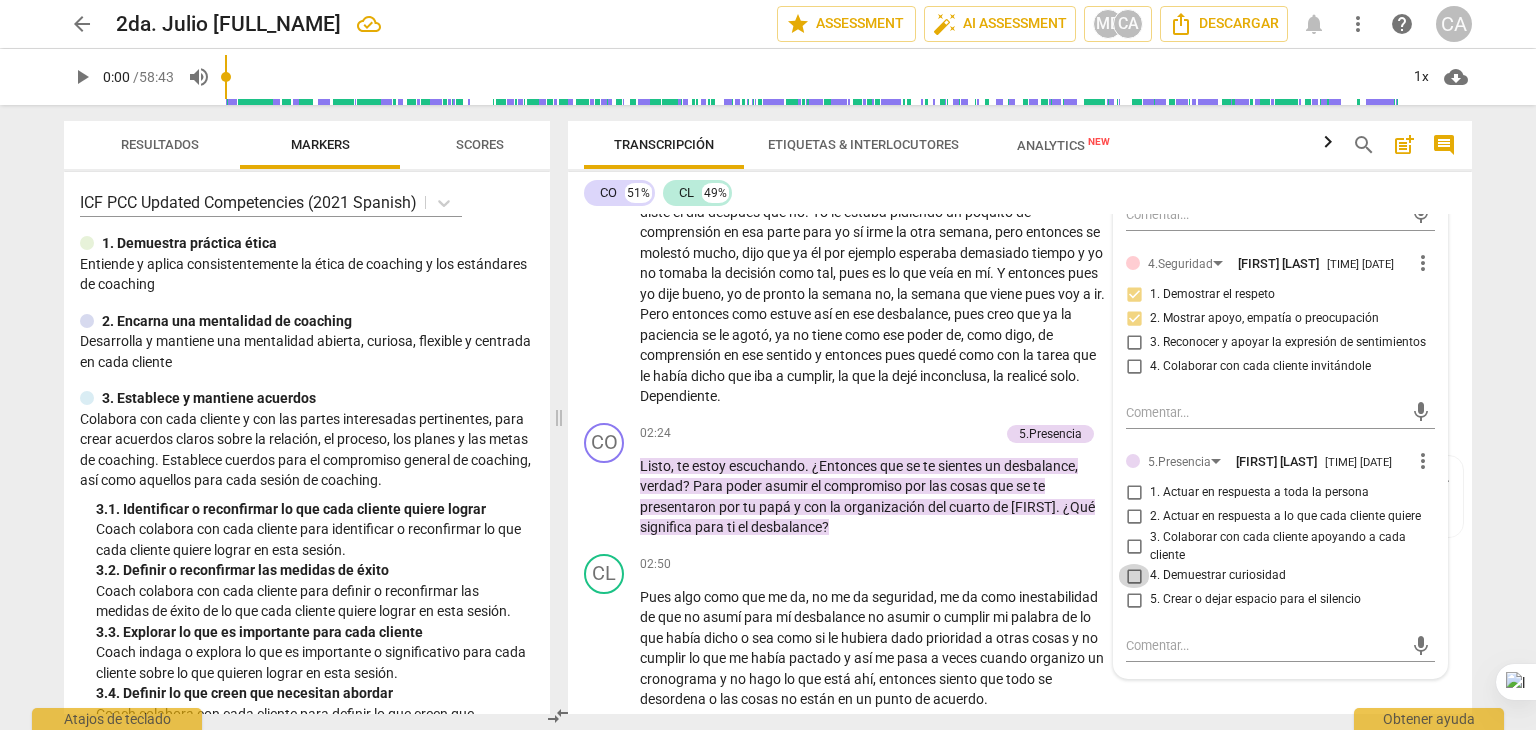 click on "4. Demuestrar curiosidad" at bounding box center (1134, 576) 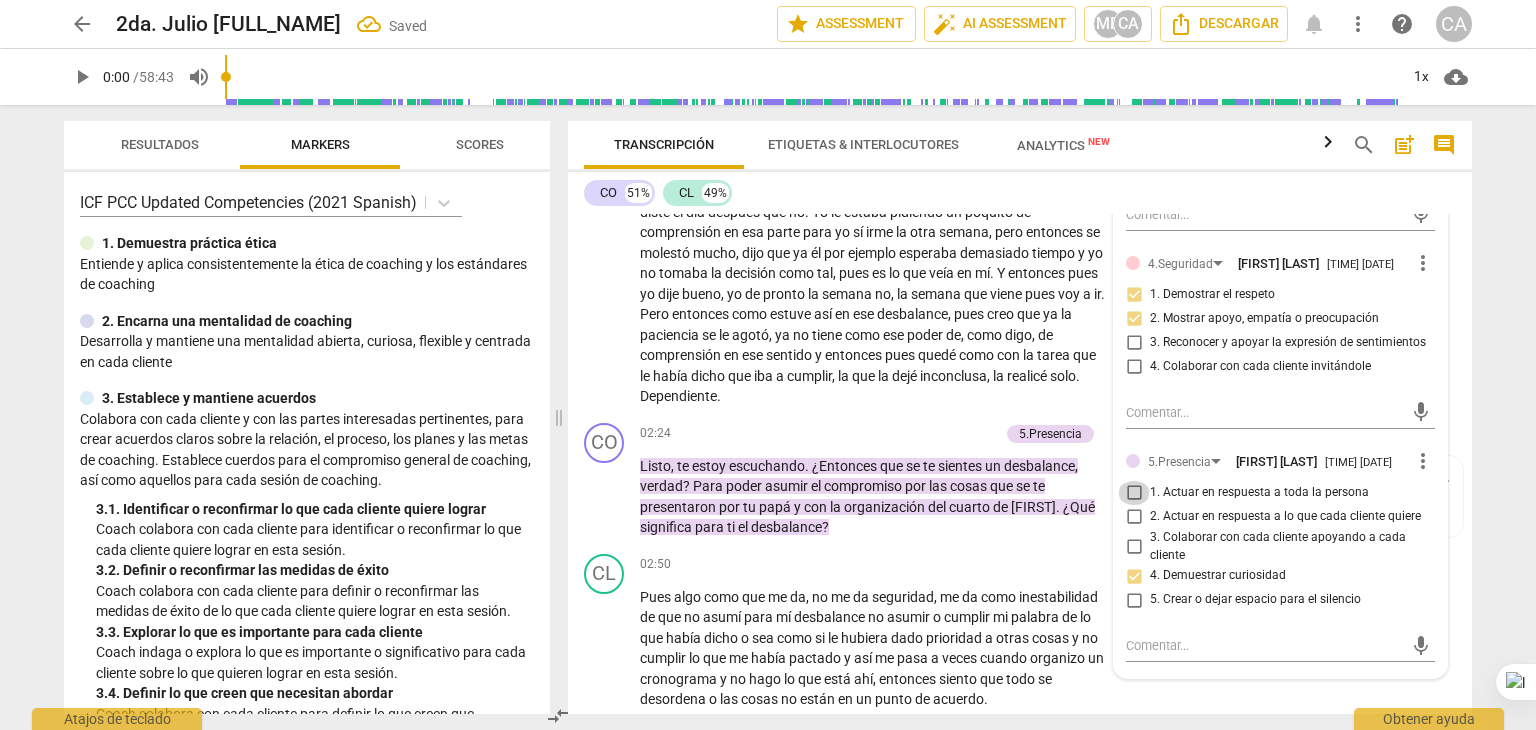click on "1. Actuar en respuesta a toda la persona" at bounding box center (1134, 493) 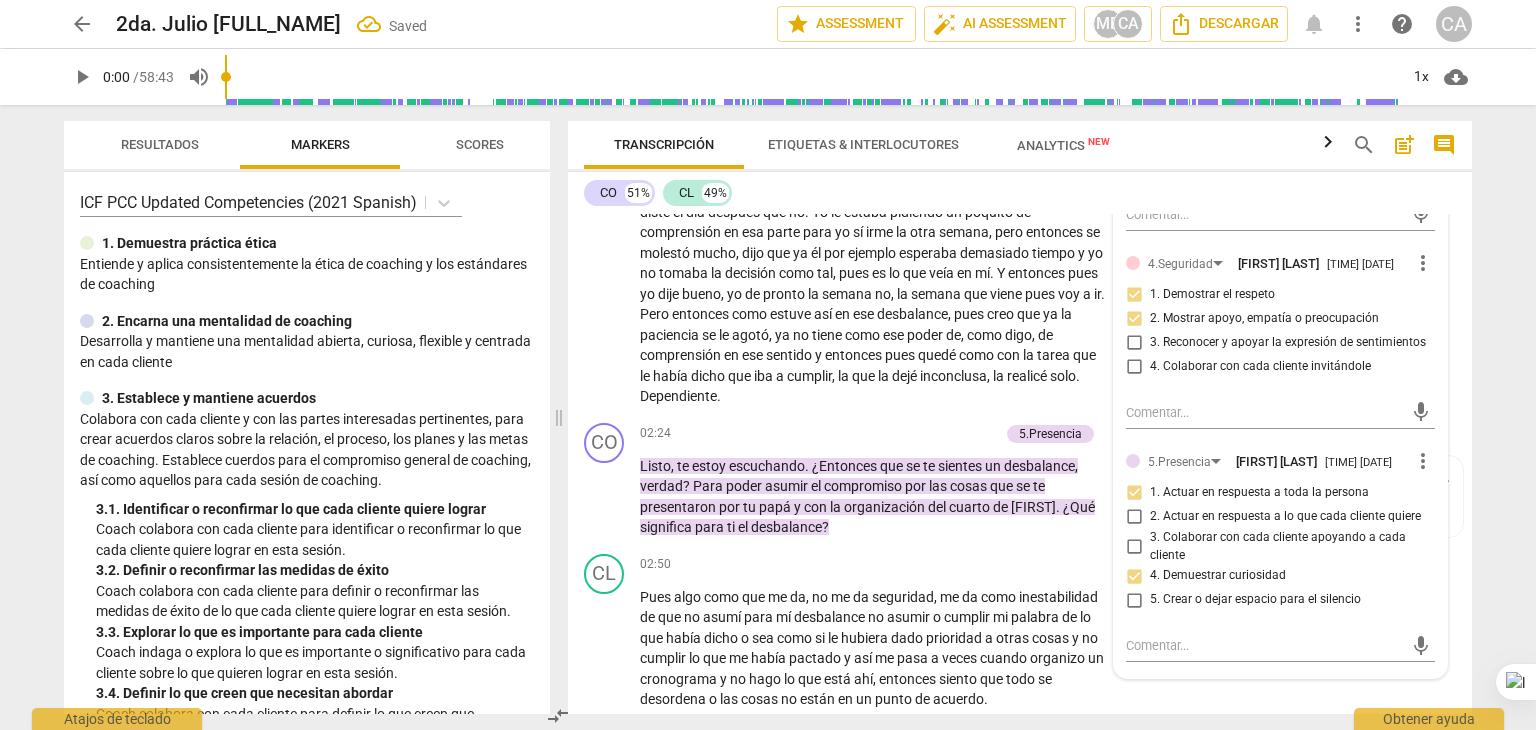 click on "La   verdad   doctora ,   tengo   como   una ,   No   sé   qué   desbalance   hacer   porque   la   tarea   propuesta   de   asumir   la   casa   pues   lo   asumí   digamos   de   palabra ,   pero   no ,   no   de   hechos ,   porque   pues   con   la   situación   de   mi   papá   y   eso   y   yo   tenía   muchas   cosas   atrasadas ,   yo   había   hablado   con   mi   pareja   de   que   pues   esta   semana   realmente   me   diera   el   espacio   de   terminar   mis   cosas   pendiente   y   yo   me   iba   la   semana   que   venía ,   igual   tenía   que   organizarle   también   a   [FIRST]   su   cuarto   y   sus   cosas   que   estaba   poniéndole   bien   cómodas   y   pues   me   dio   cosas   hoy ,   un   día ,   dos   días ,   no ,   la   idea   es   que   vaya   toda   la   semana   completa   o   los   días   que   está   acordado   que   mi   papá   no   tenga   hemodiálisis ,   pero   no   pude   y   de   pronto   las   cosas   como   que   se   complicaron   un   poquito" at bounding box center (874, 191) 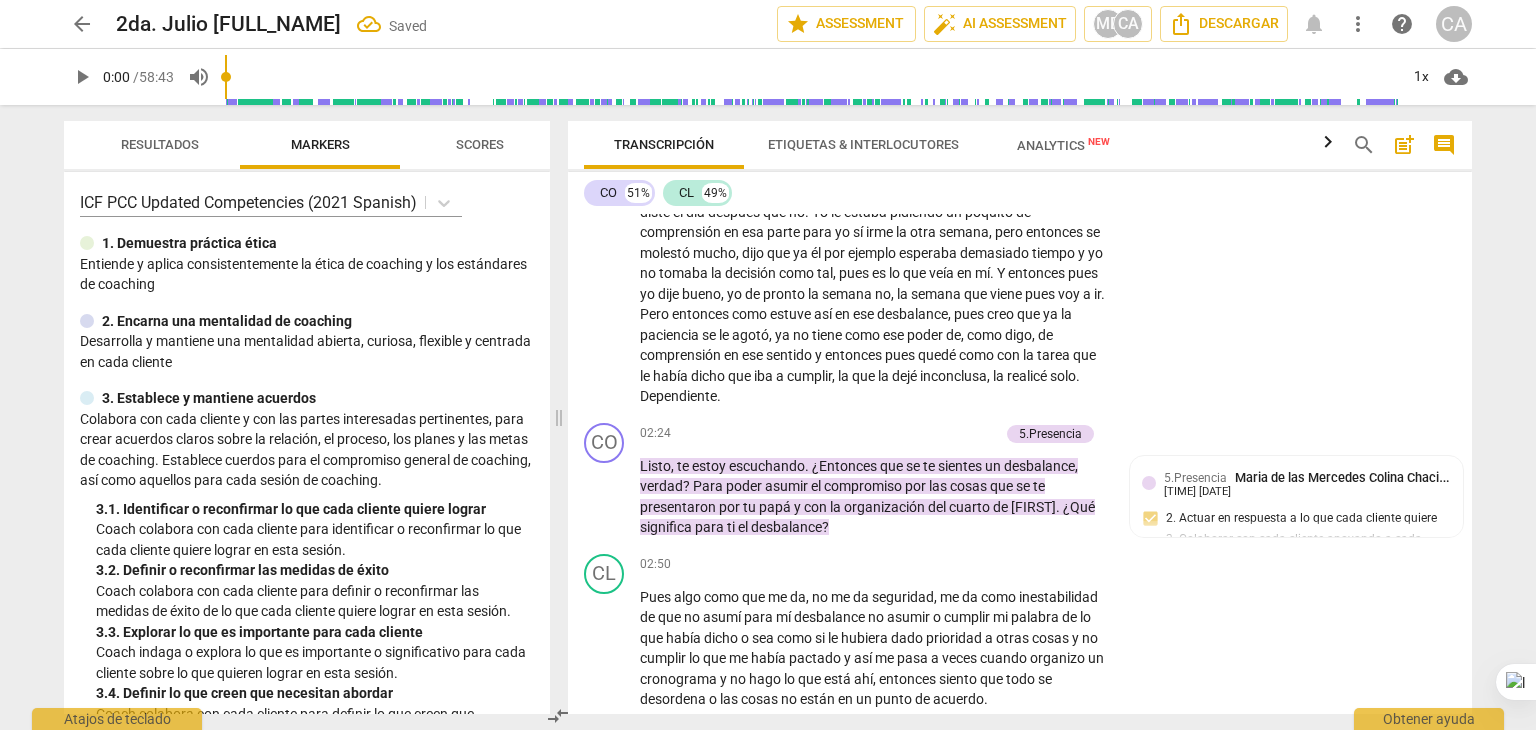 scroll, scrollTop: 620, scrollLeft: 0, axis: vertical 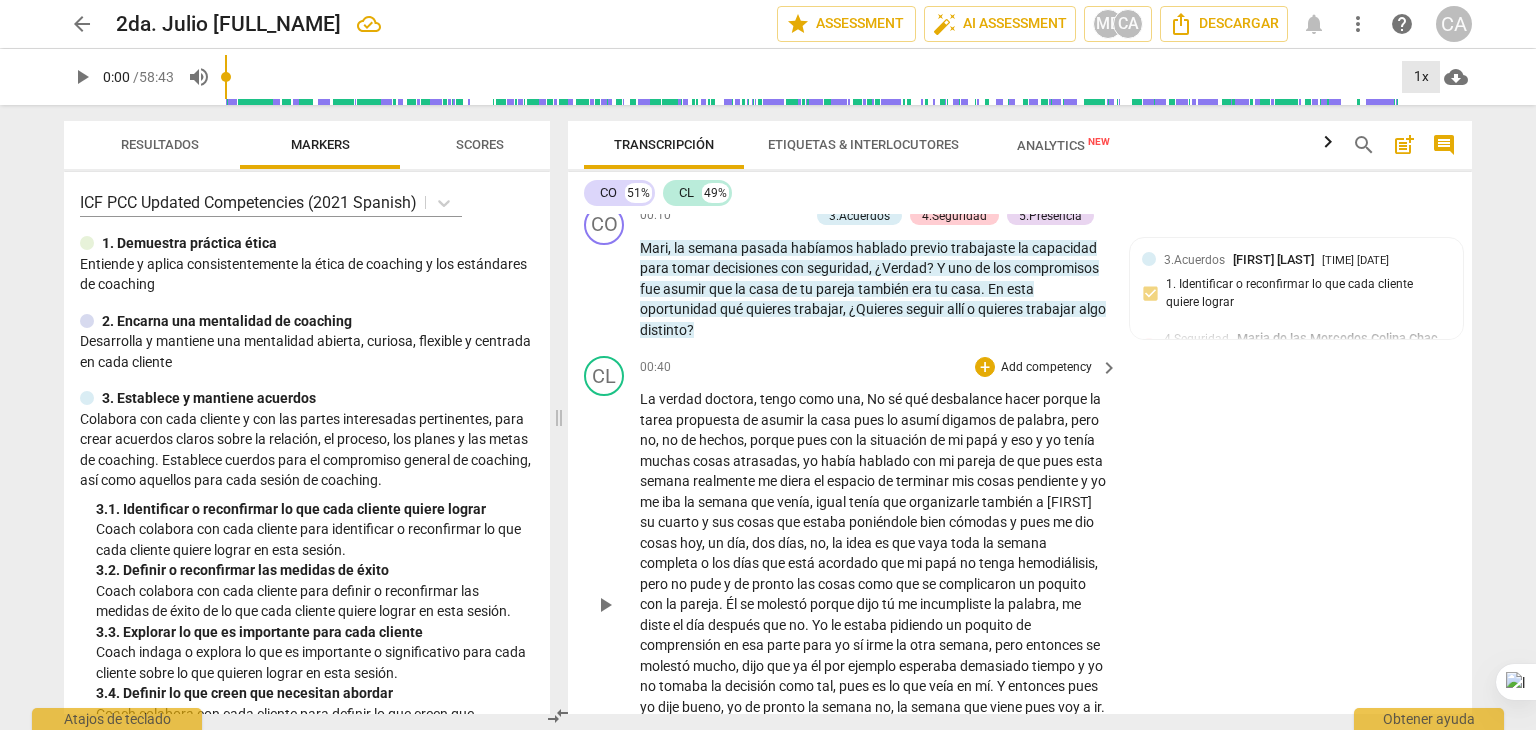 click on "1x" at bounding box center (1421, 77) 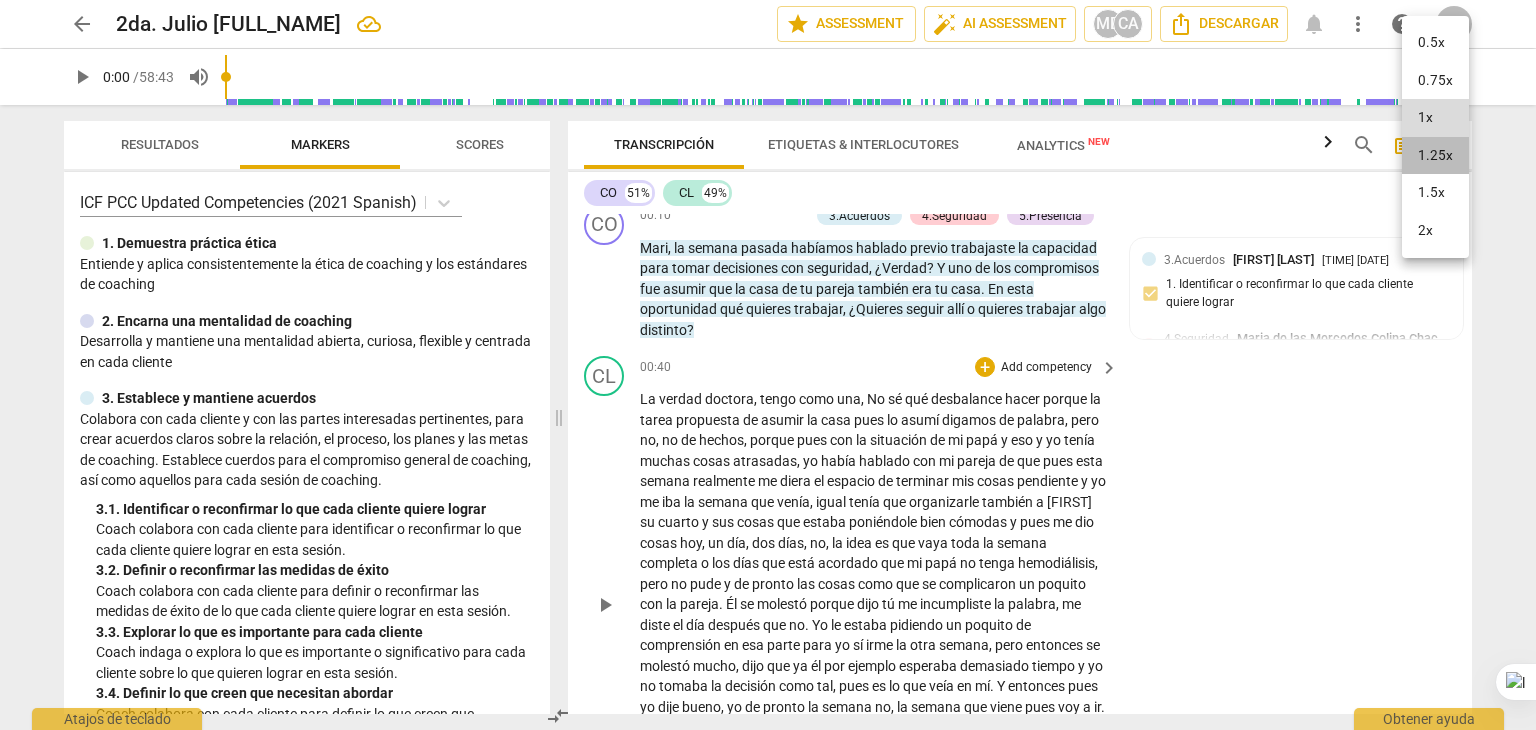 click on "1.25x" at bounding box center [1435, 156] 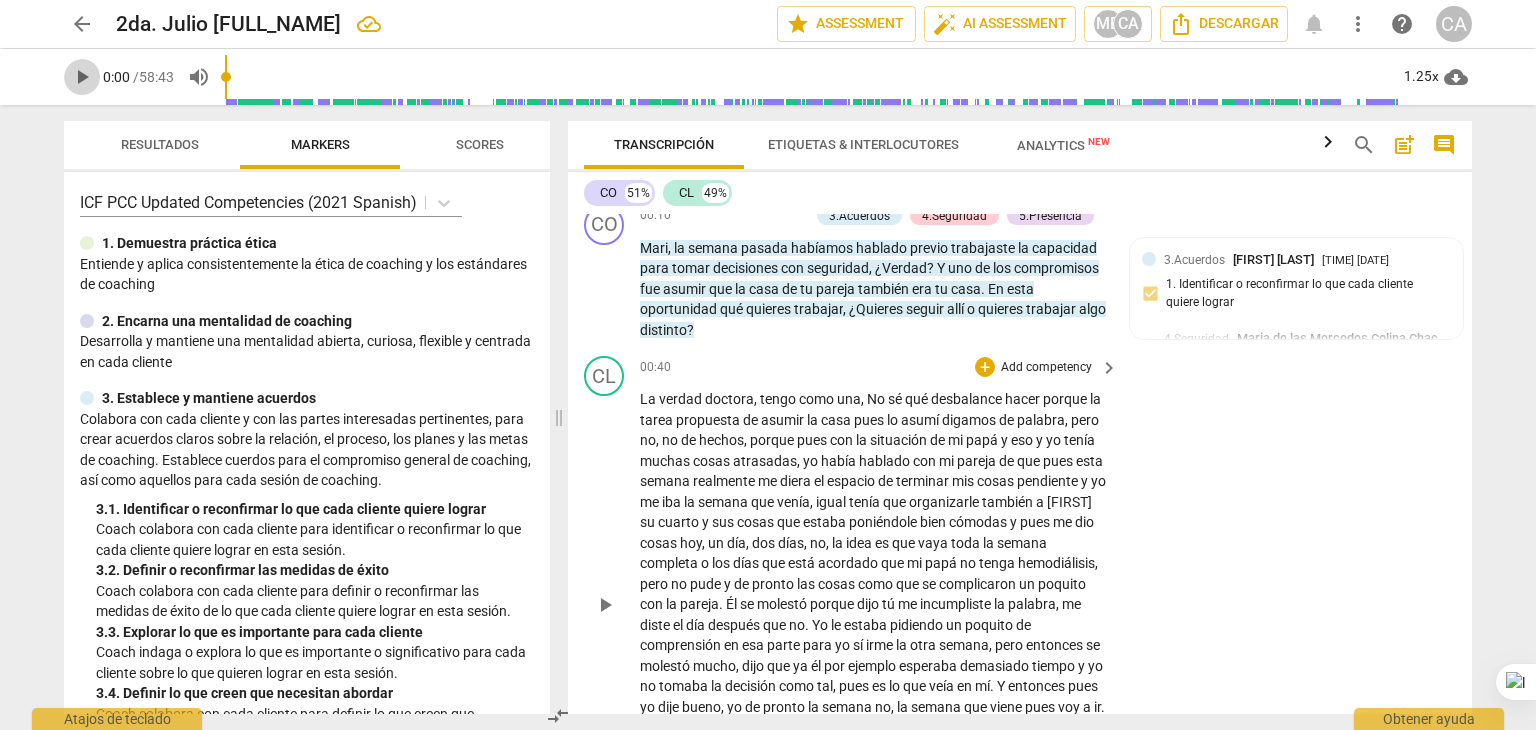 click on "play_arrow" at bounding box center (82, 77) 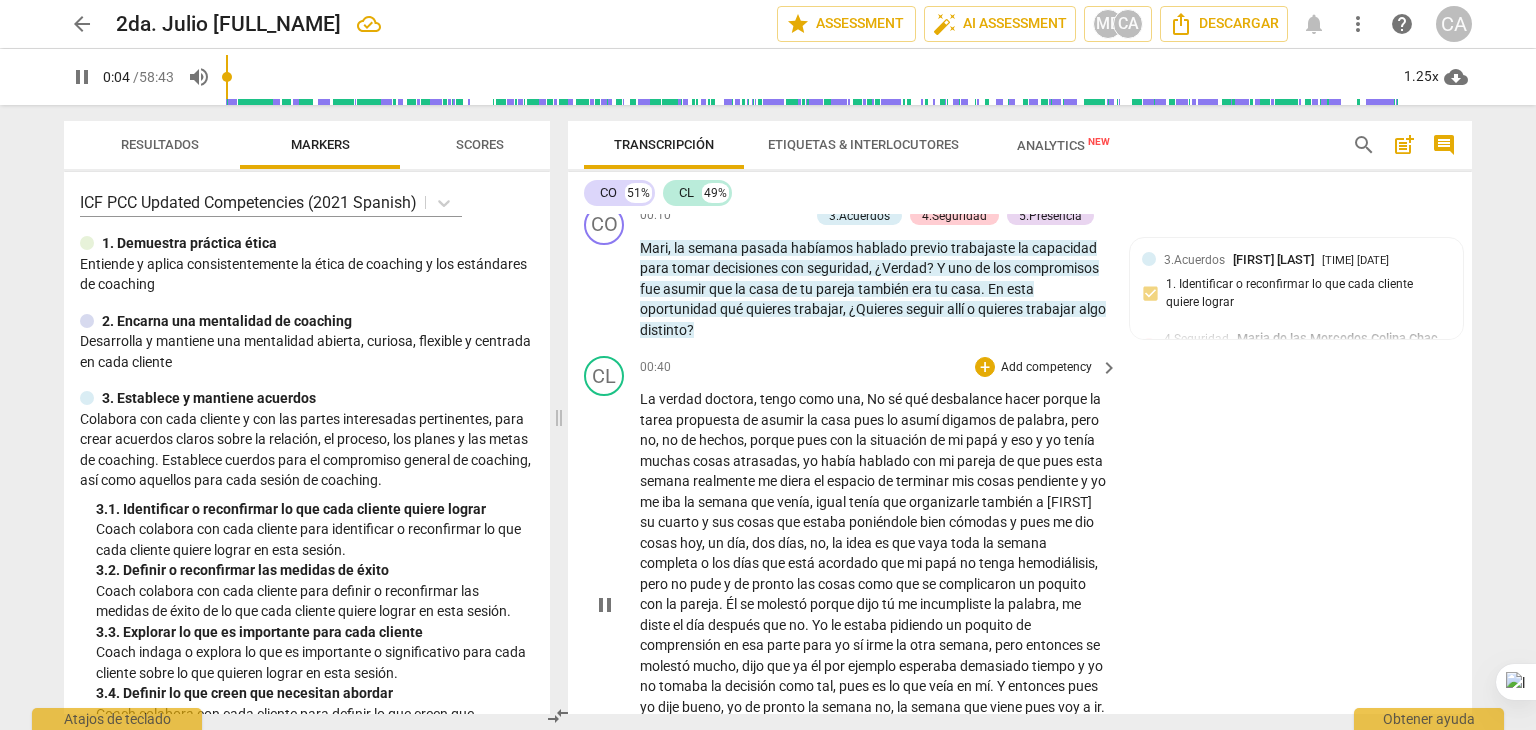 click on "play_arrow pause" at bounding box center (614, 605) 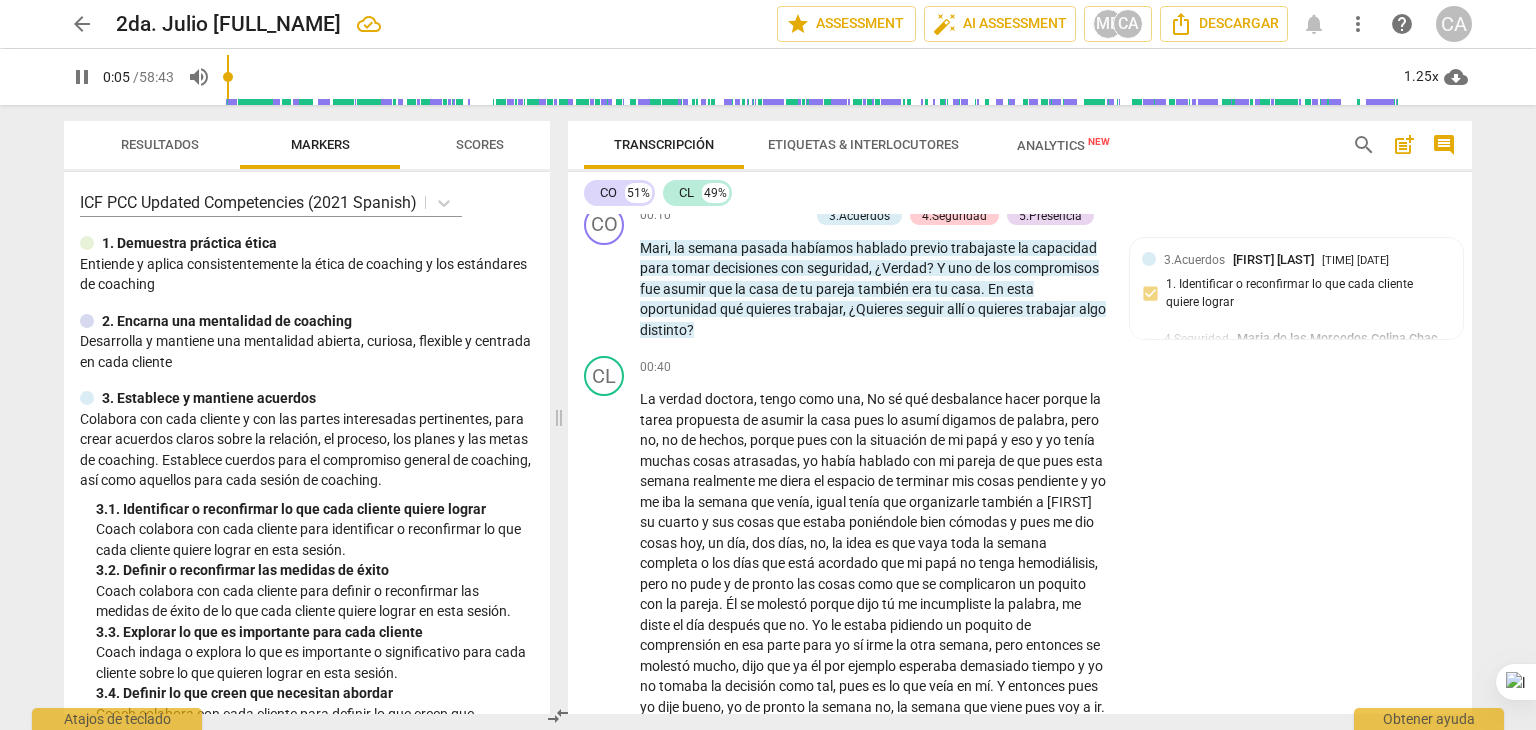 click on "La" at bounding box center [649, 399] 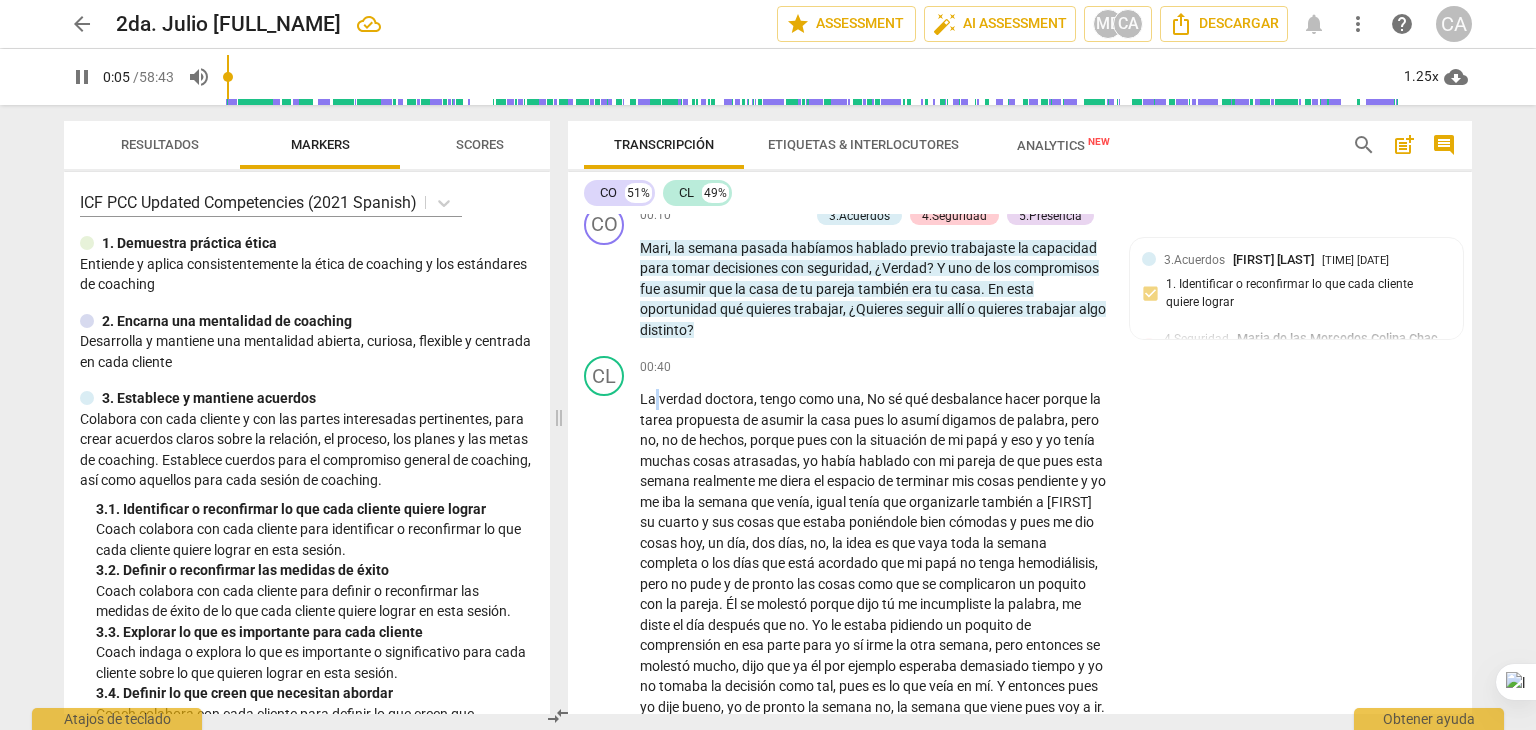 click on "La" at bounding box center (649, 399) 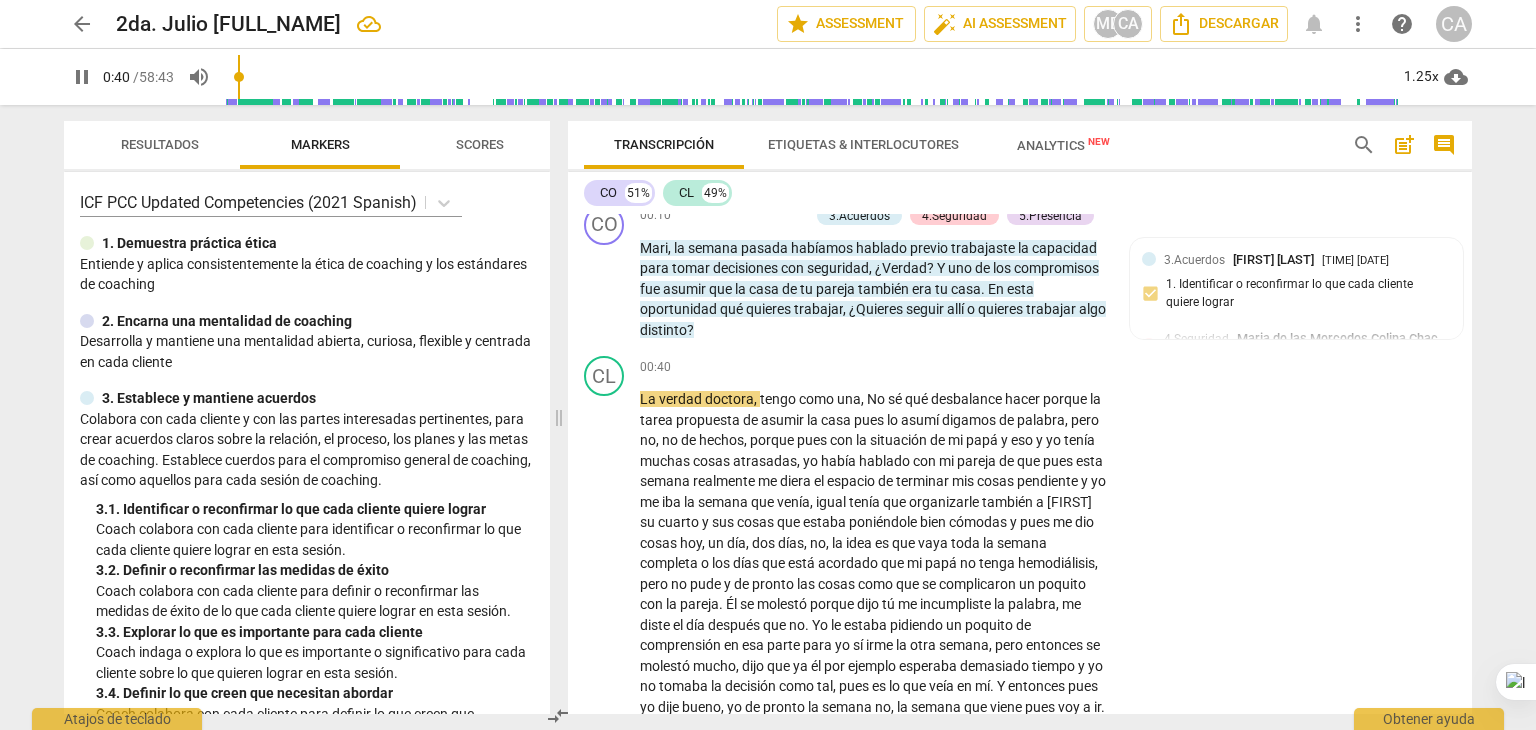 click on "La" at bounding box center (649, 399) 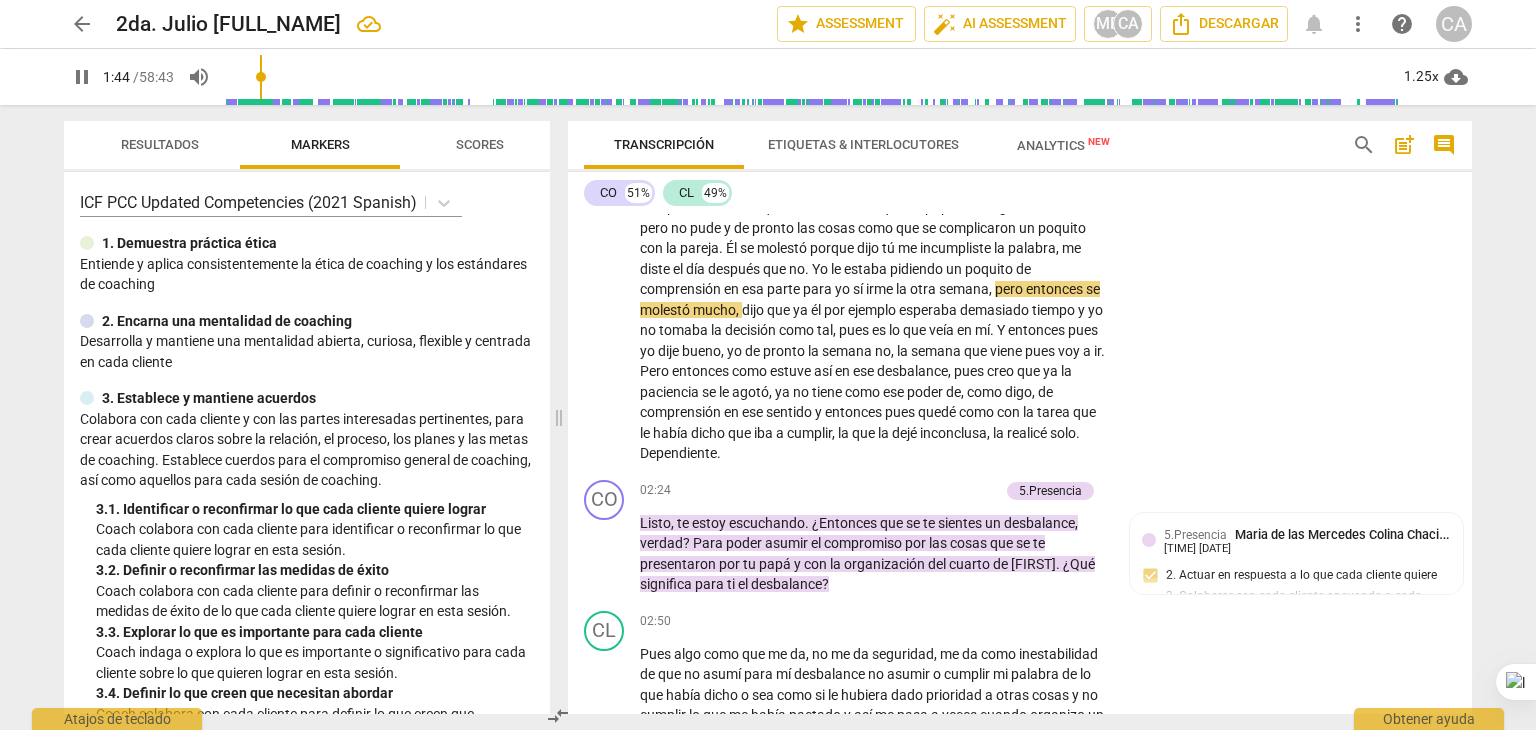scroll, scrollTop: 670, scrollLeft: 0, axis: vertical 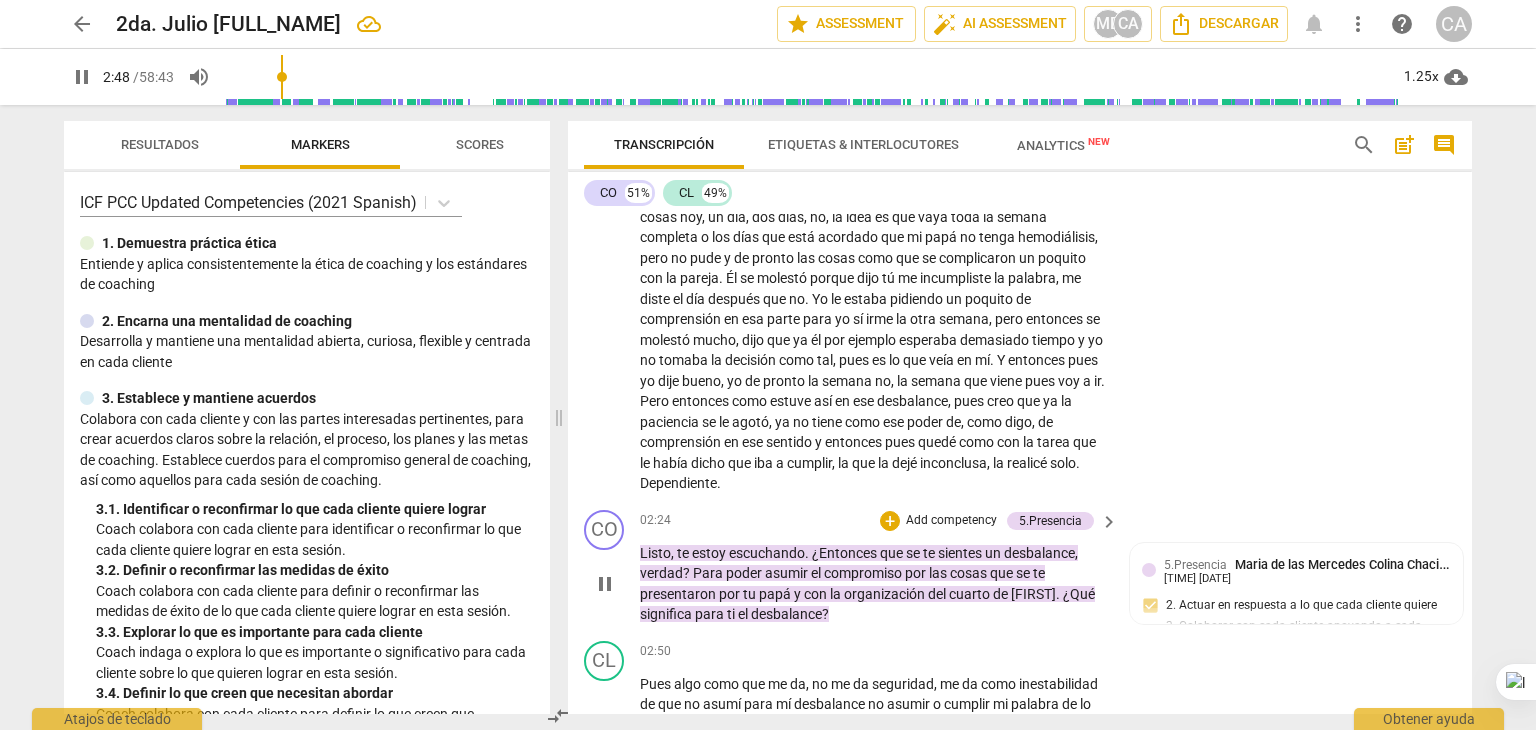 click on "play_arrow pause" at bounding box center [614, 584] 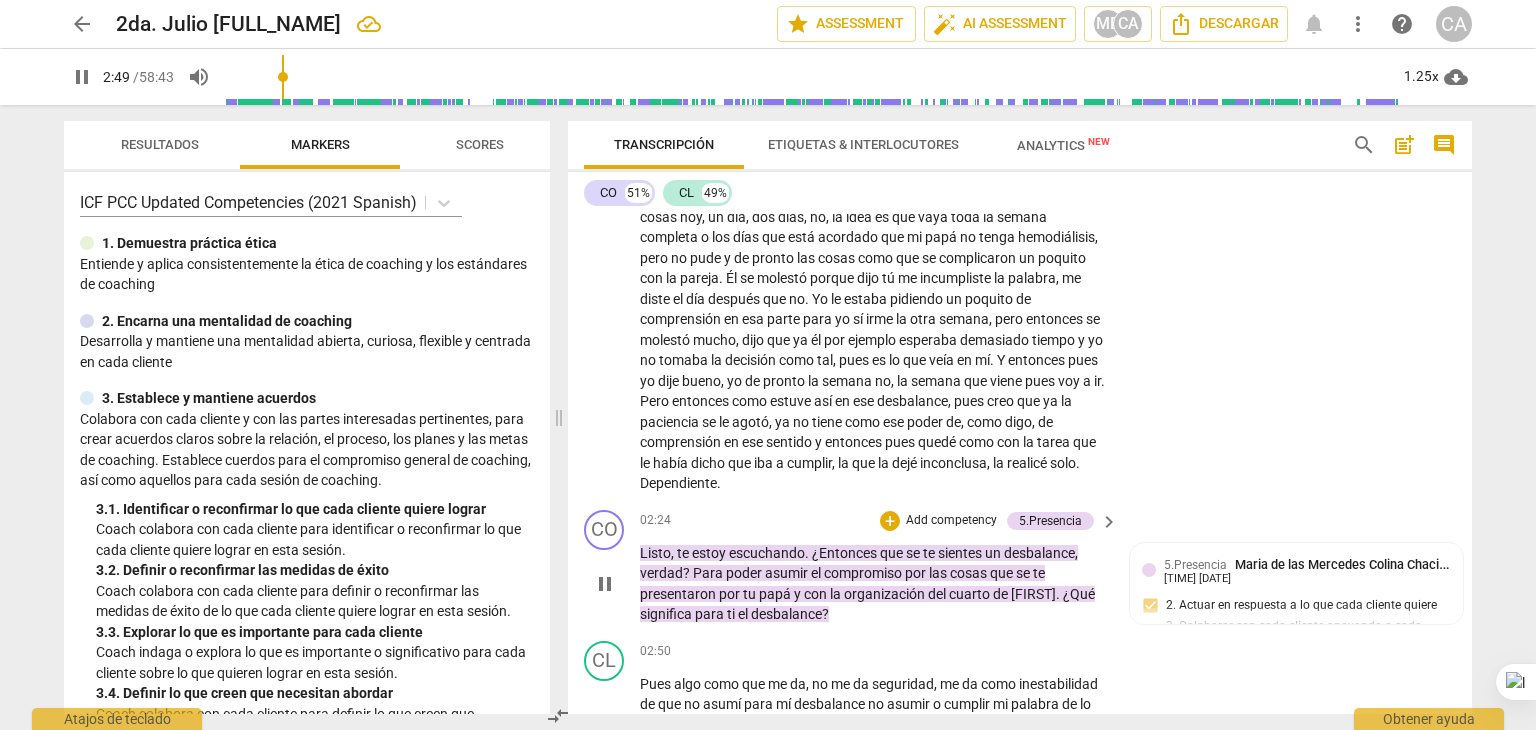 click on "pause" at bounding box center [605, 584] 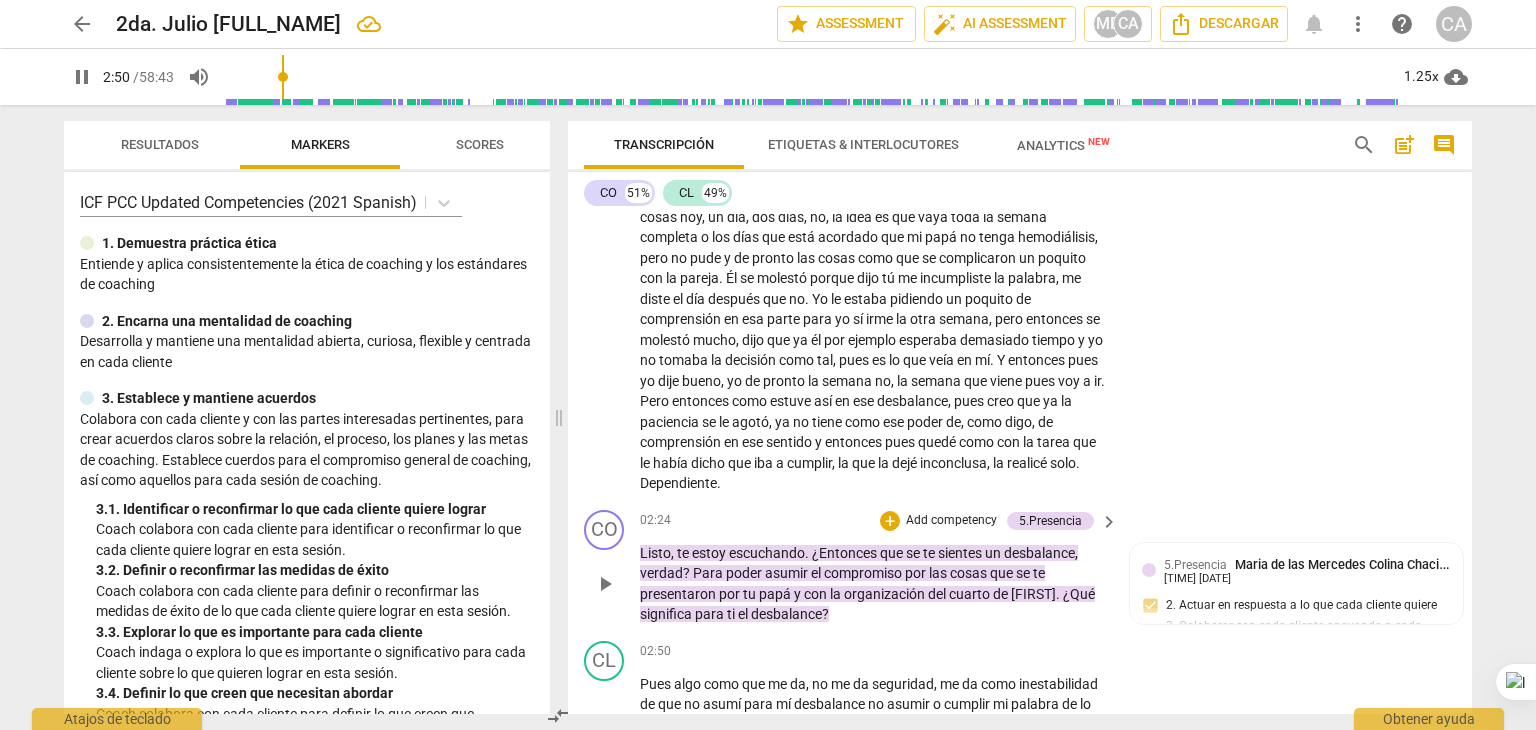 type on "170" 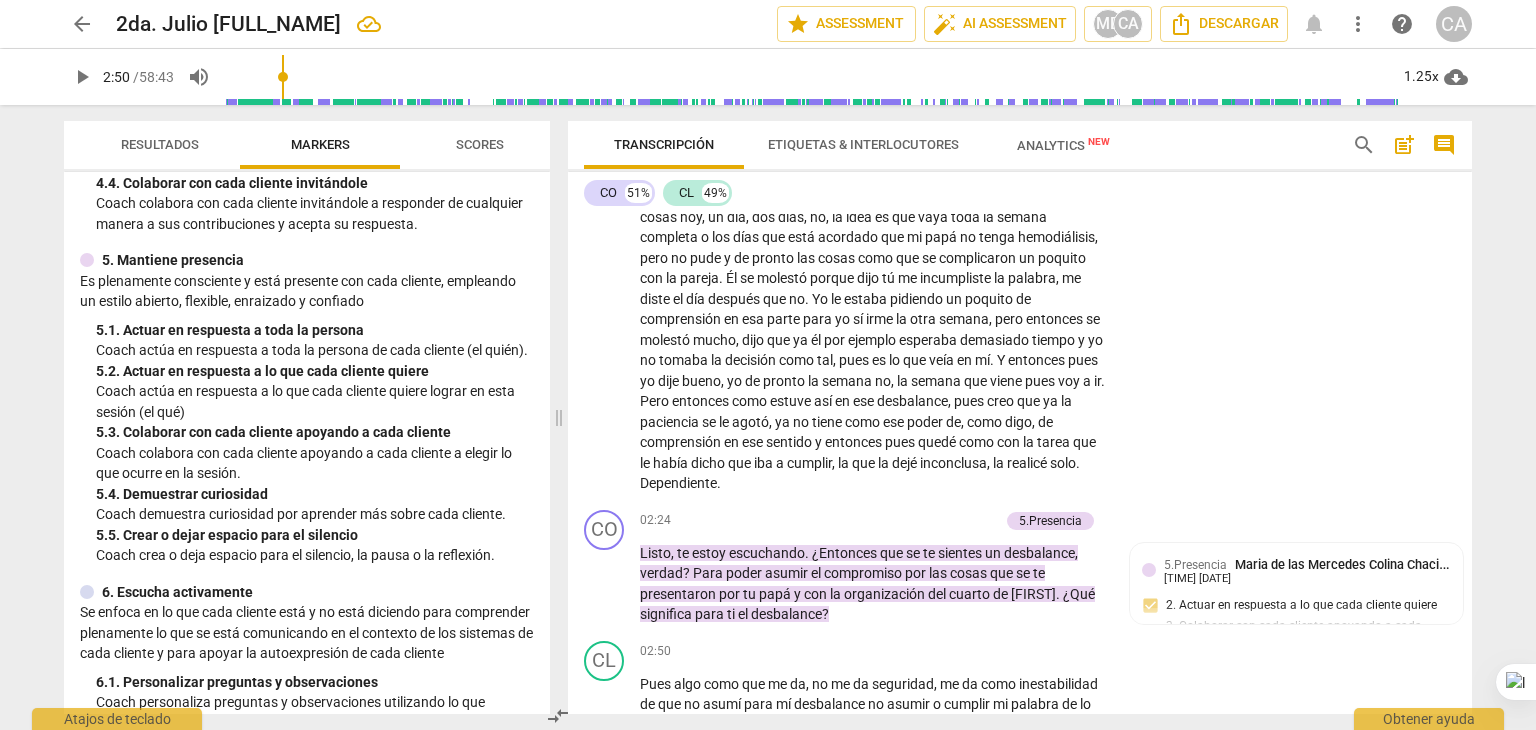 scroll, scrollTop: 852, scrollLeft: 0, axis: vertical 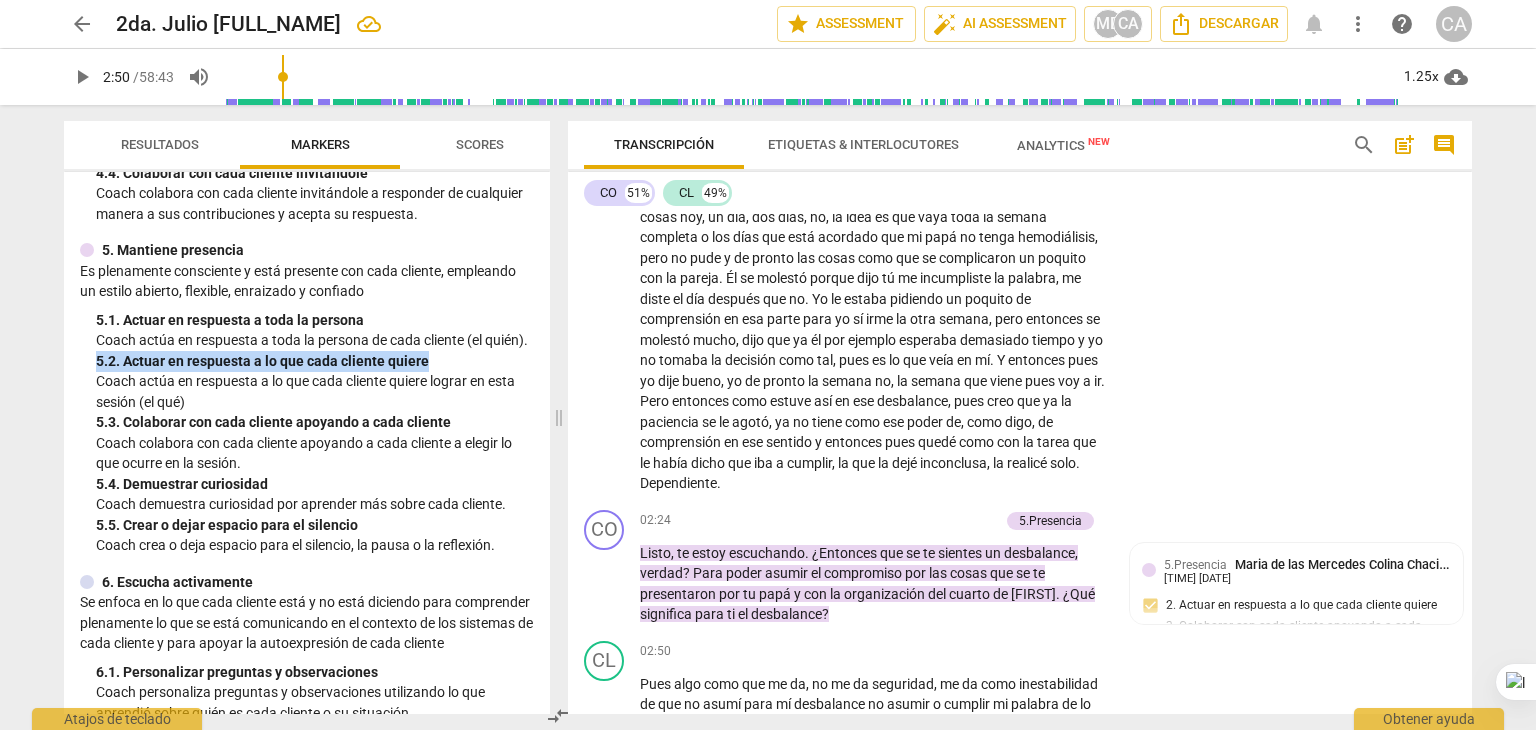 drag, startPoint x: 538, startPoint y: 359, endPoint x: 539, endPoint y: 379, distance: 20.024984 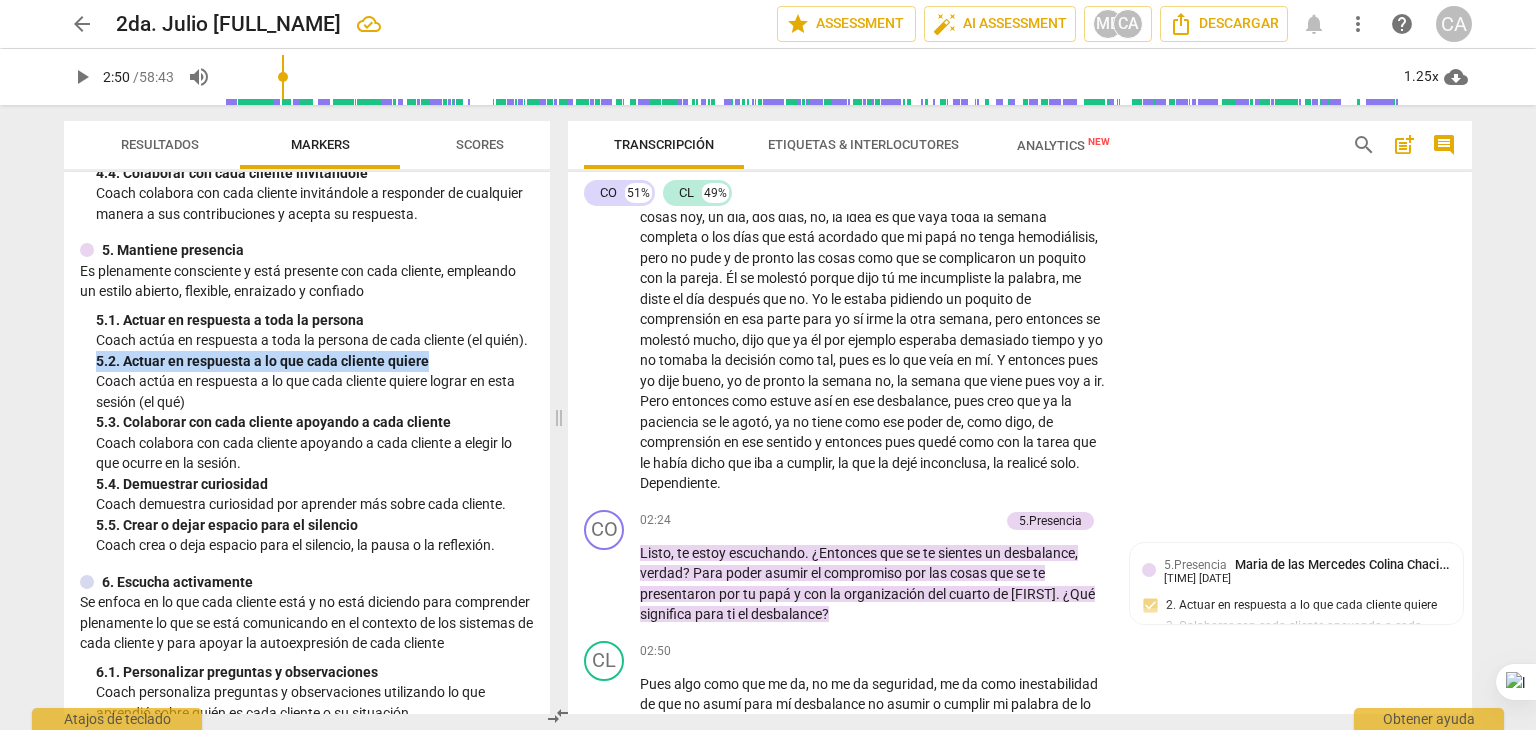 click on "ICF PCC Updated Competencies (2021 Spanish) 1. Demuestra práctica ética Entiende y aplica consistentemente la ética de coaching y los estándares de coaching 2. Encarna una mentalidad de coaching Desarrolla y mantiene una mentalidad abierta, curiosa, flexible y centrada en cada cliente 3. Establece y mantiene acuerdos Colabora con cada cliente y con las partes interesadas pertinentes, para crear acuerdos claros sobre la relación, el proceso, los planes y las metas de coaching. Establece  cuerdos para el compromiso general de coaching, así como aquellos para cada sesión de coaching. 3. 1. Identificar o reconfirmar lo que cada cliente quiere lograr  Coach colabora con cada cliente para identificar o reconfirmar lo que cada cliente quiere lograr en esta sesión. 3. 2. Definir o reconfirmar las medidas de éxito  Coach colabora con cada cliente para definir o reconfirmar las medidas de éxito de lo que cada cliente quiere lograr en esta sesión. 3. 3. Explorar lo que es importante para cada cliente" at bounding box center (307, 443) 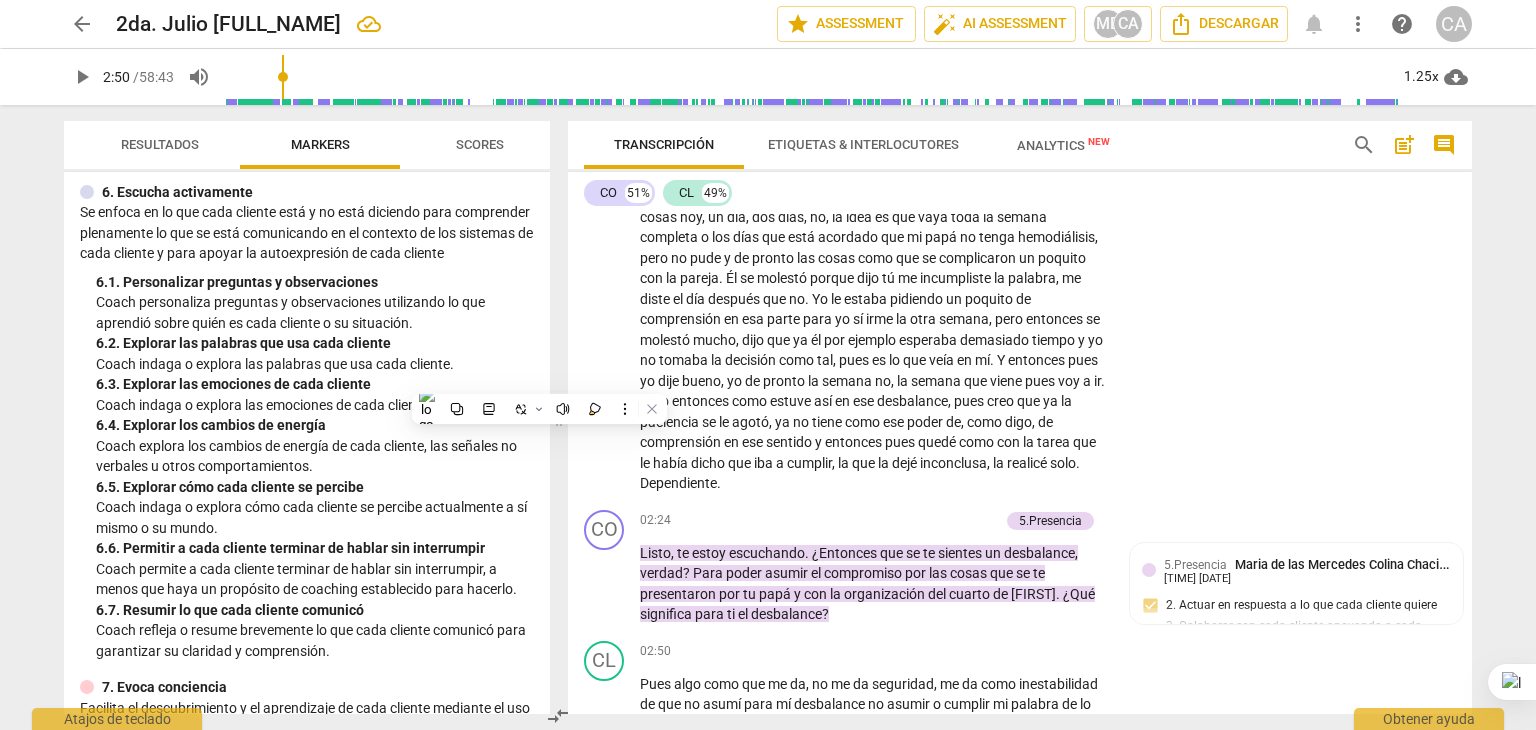 scroll, scrollTop: 1271, scrollLeft: 0, axis: vertical 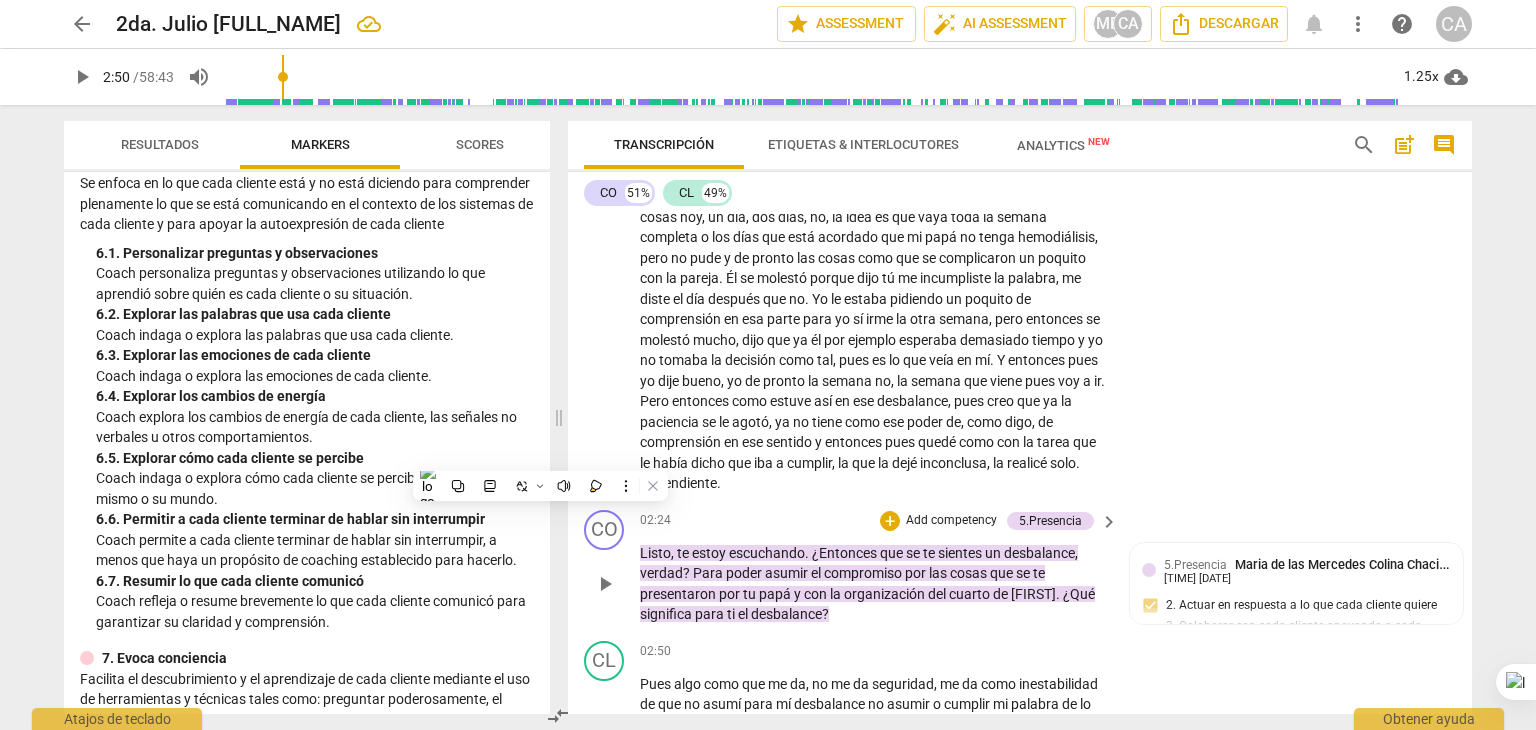 click on "Add competency" at bounding box center [951, 521] 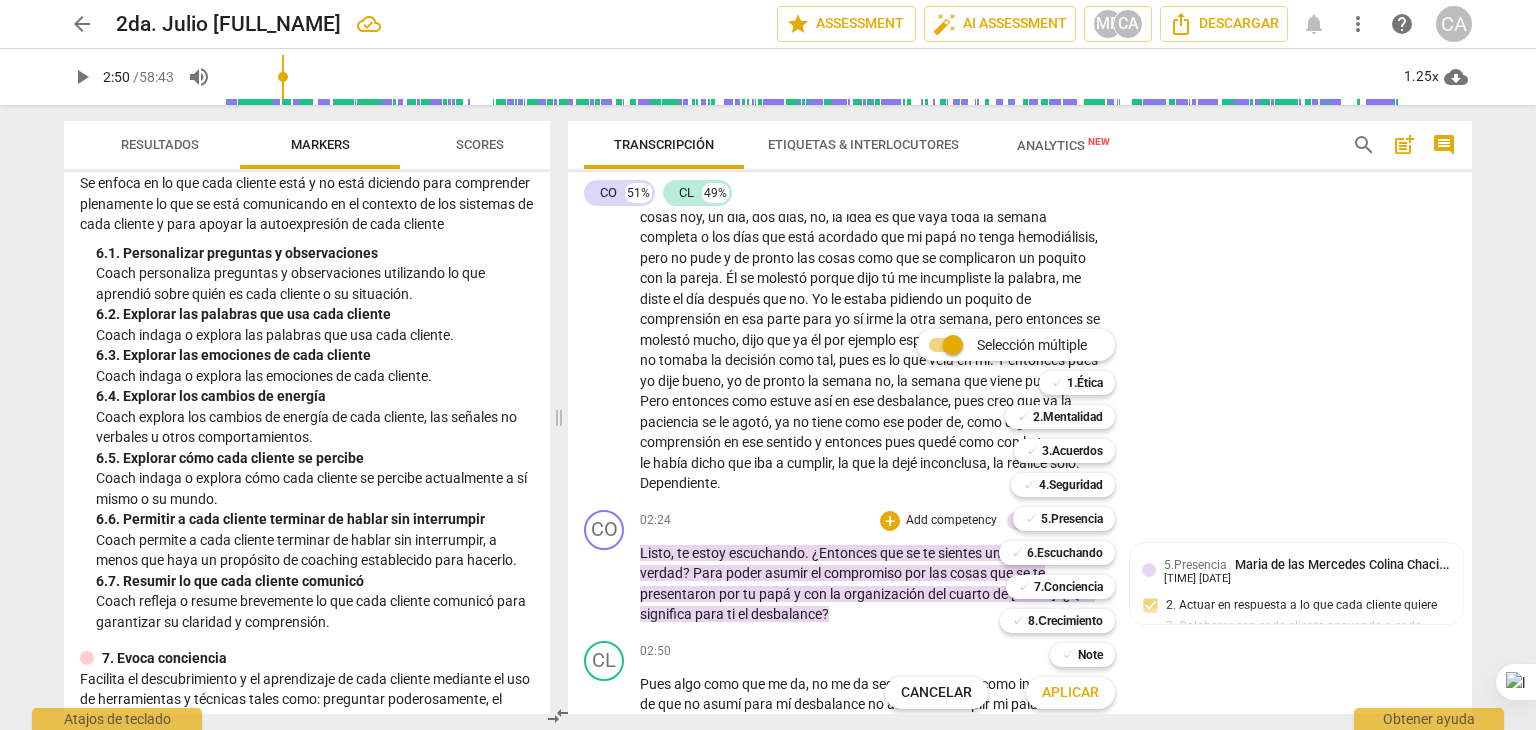 click on "✓ 5.Presencia 5" at bounding box center (1075, 519) 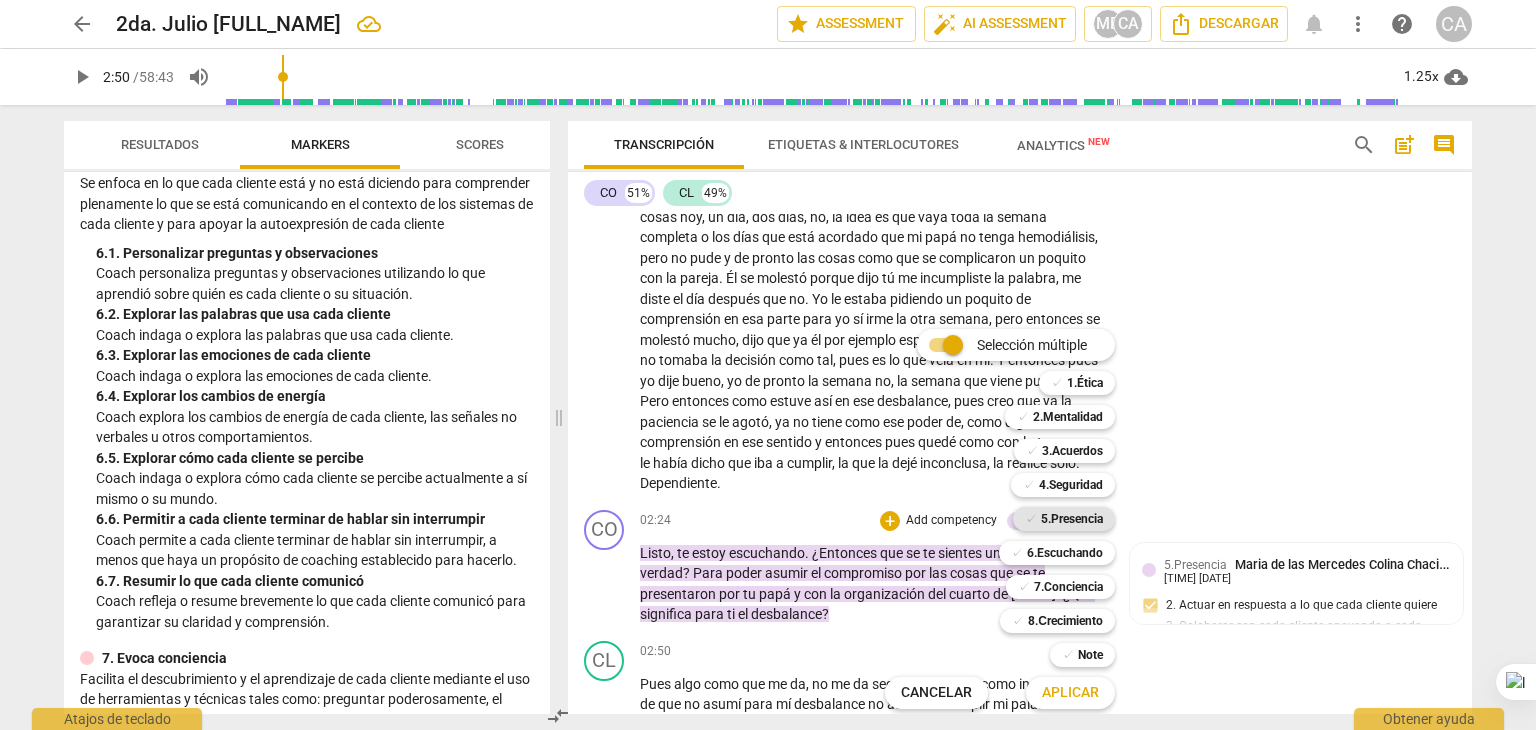 click on "5.Presencia" at bounding box center [1072, 519] 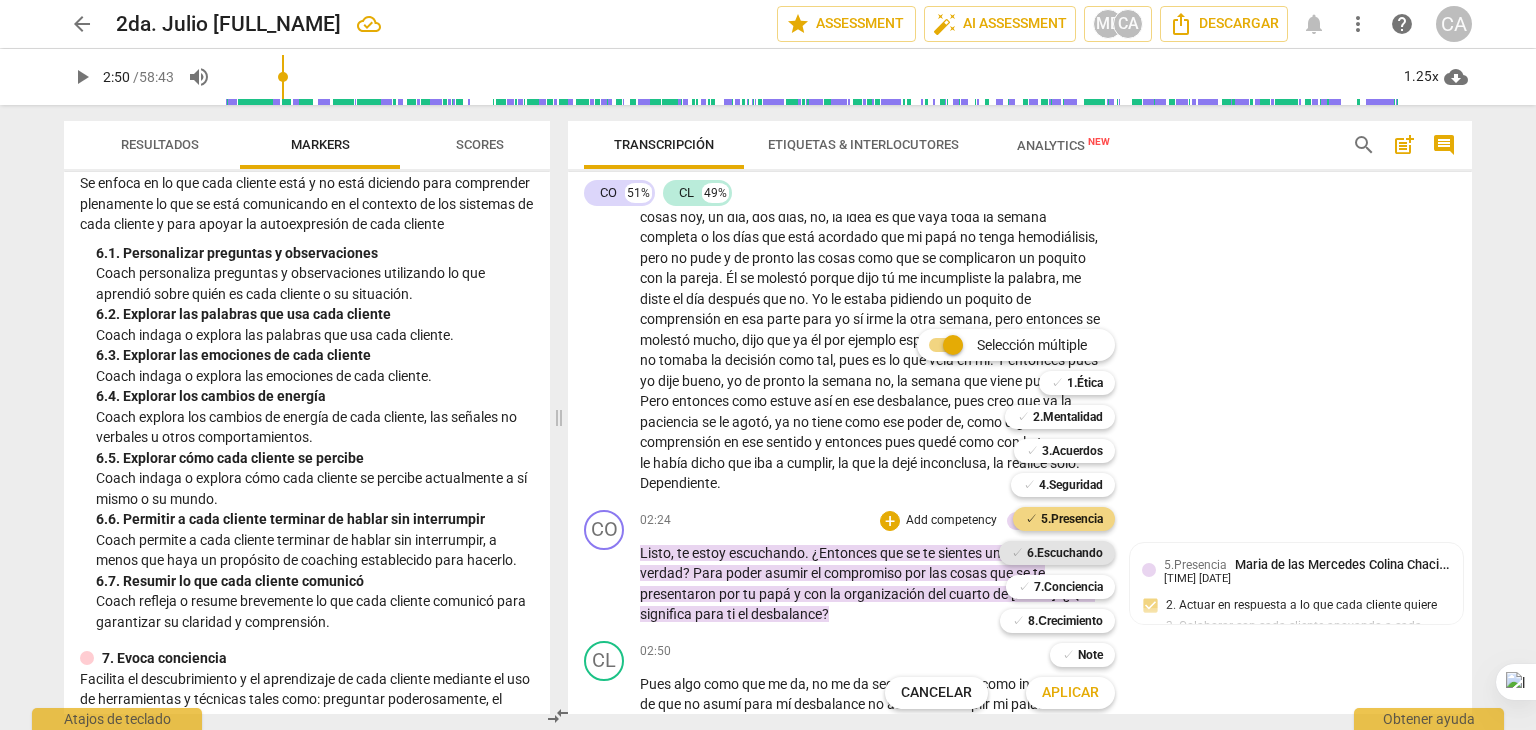 click on "6.Escuchando" at bounding box center (1065, 553) 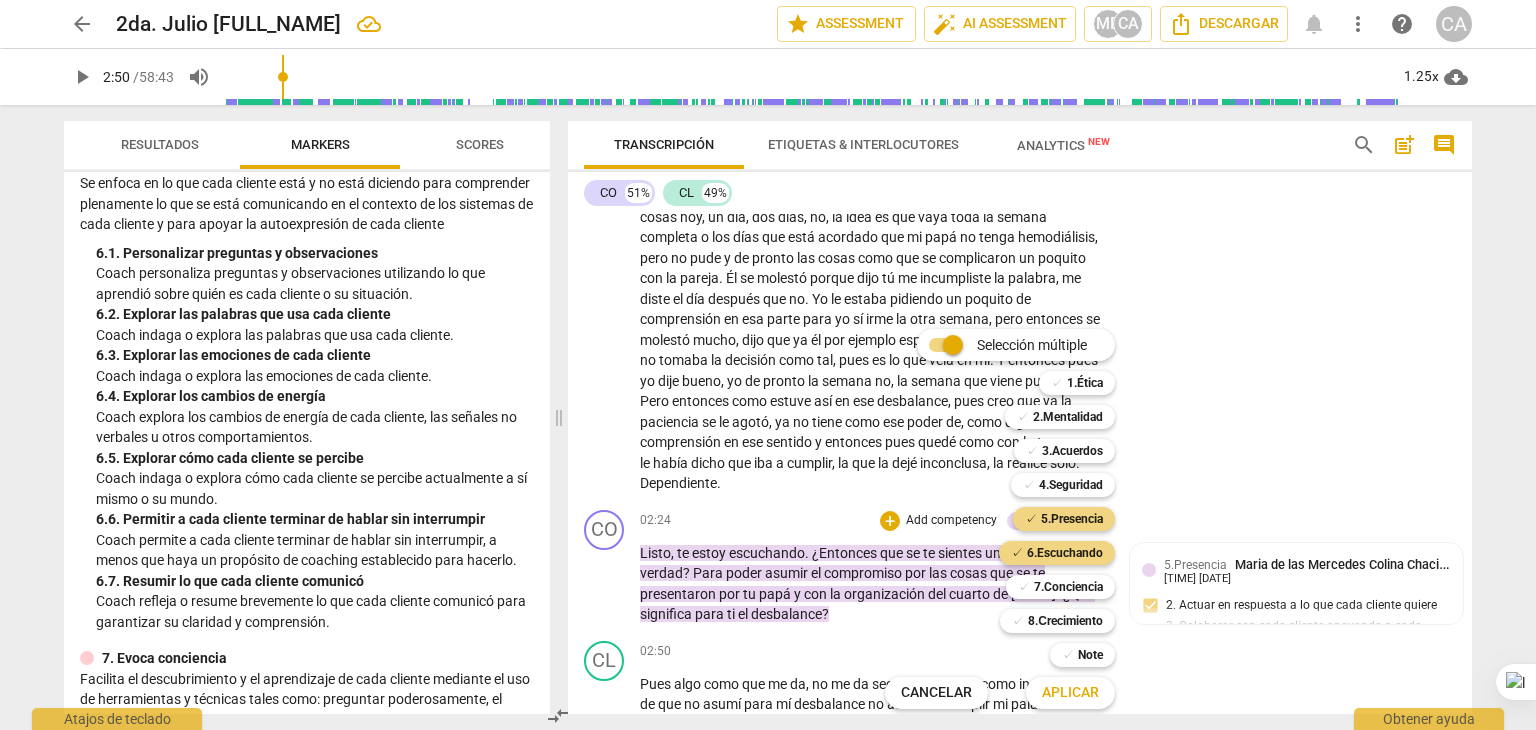 drag, startPoint x: 545, startPoint y: 461, endPoint x: 548, endPoint y: 421, distance: 40.112343 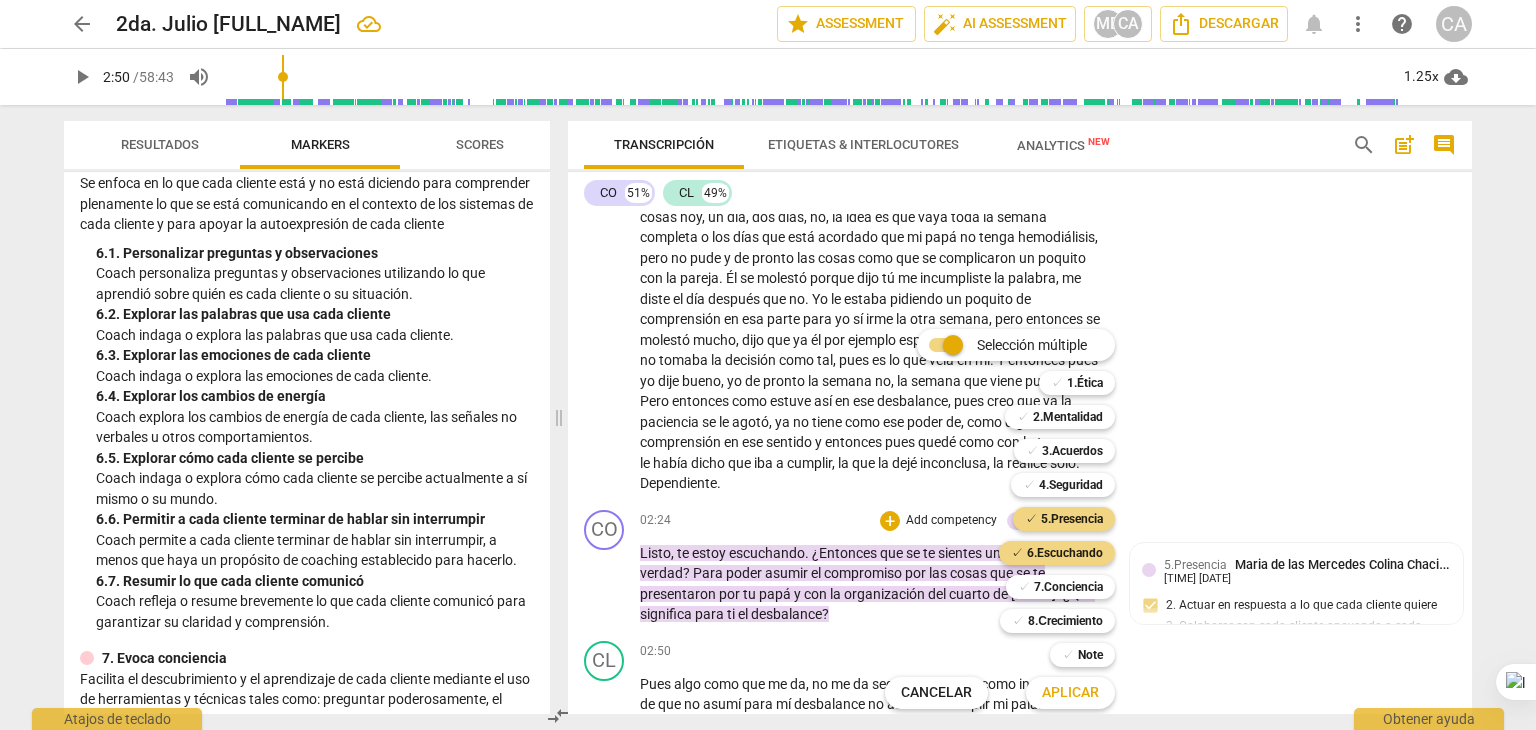 click at bounding box center (768, 365) 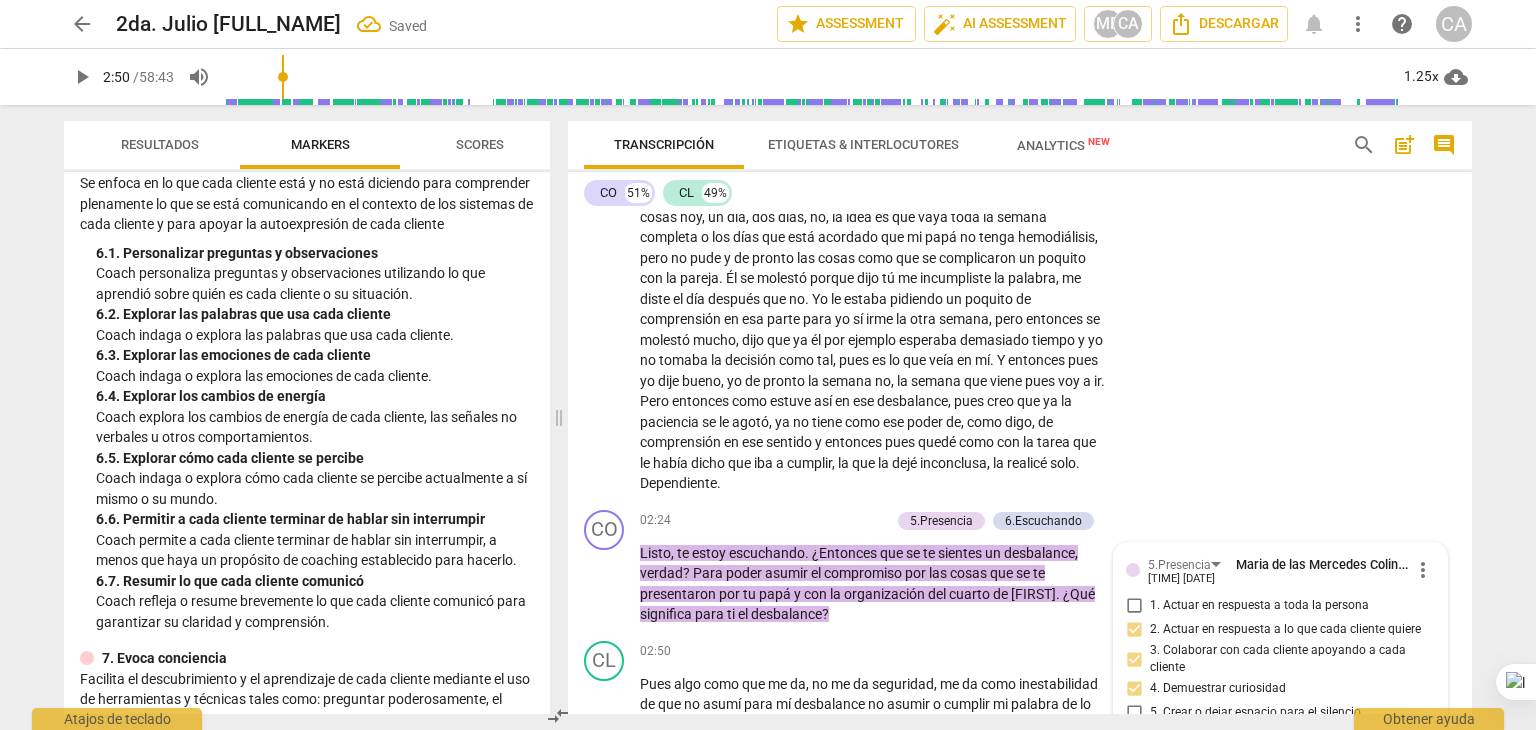 scroll, scrollTop: 963, scrollLeft: 0, axis: vertical 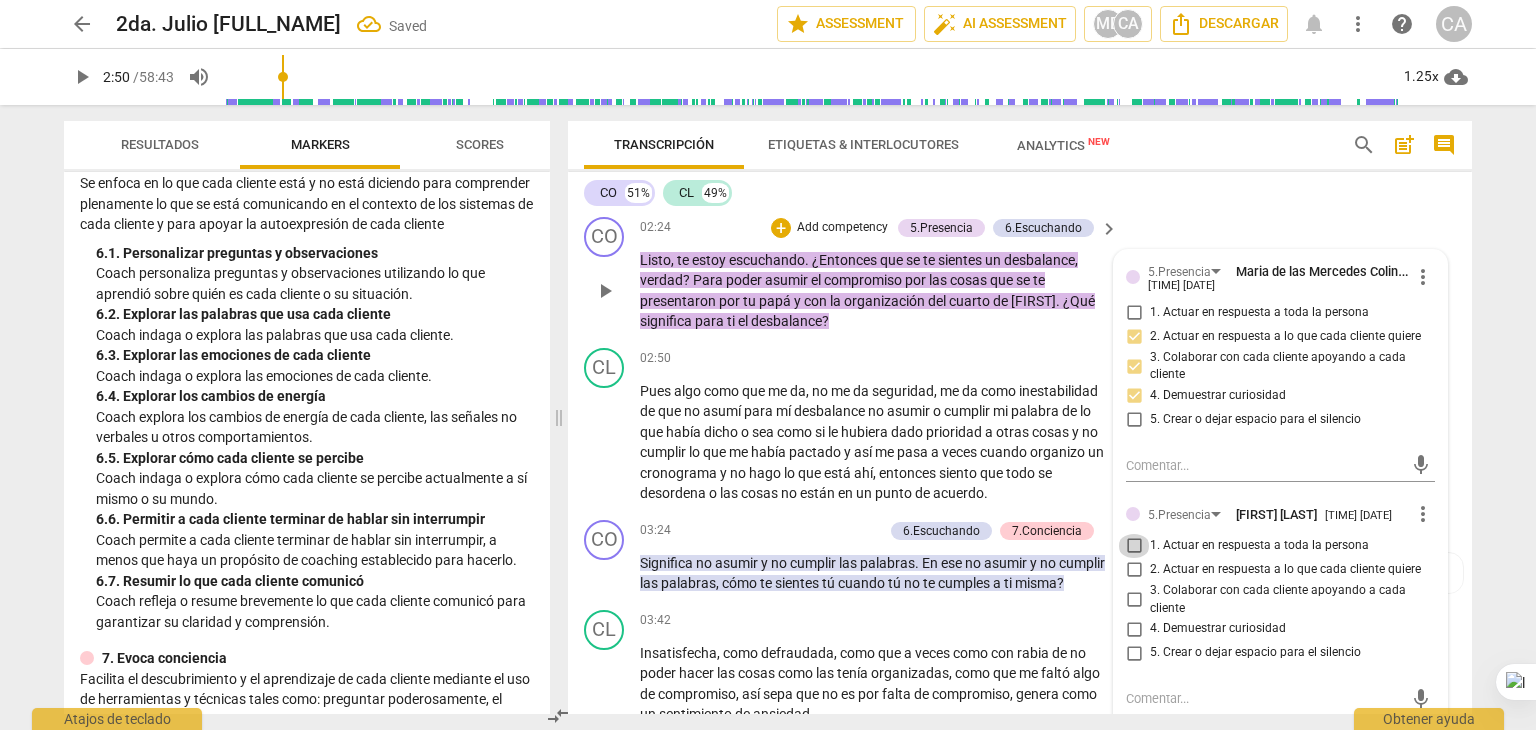 click on "1. Actuar en respuesta a toda la persona" at bounding box center (1134, 546) 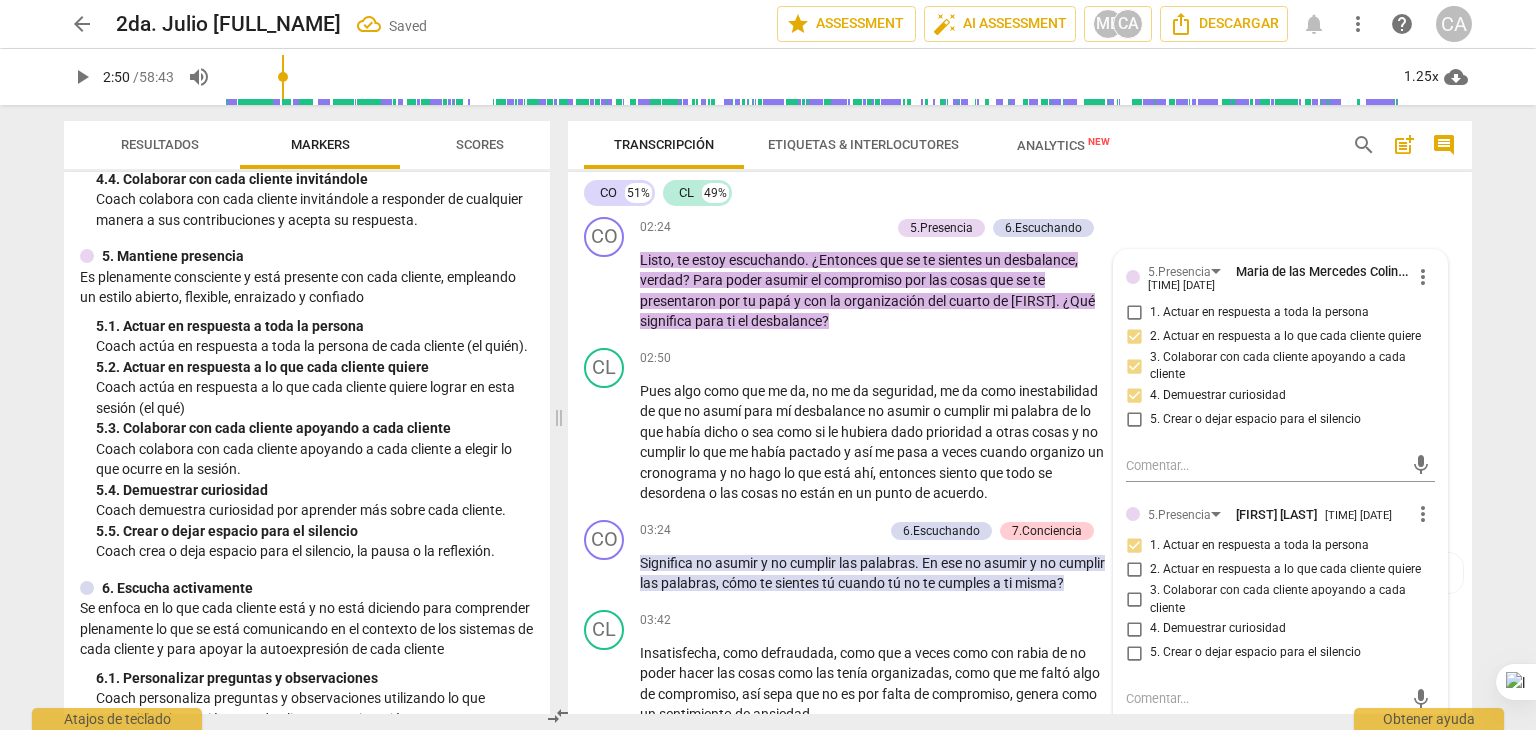 scroll, scrollTop: 856, scrollLeft: 0, axis: vertical 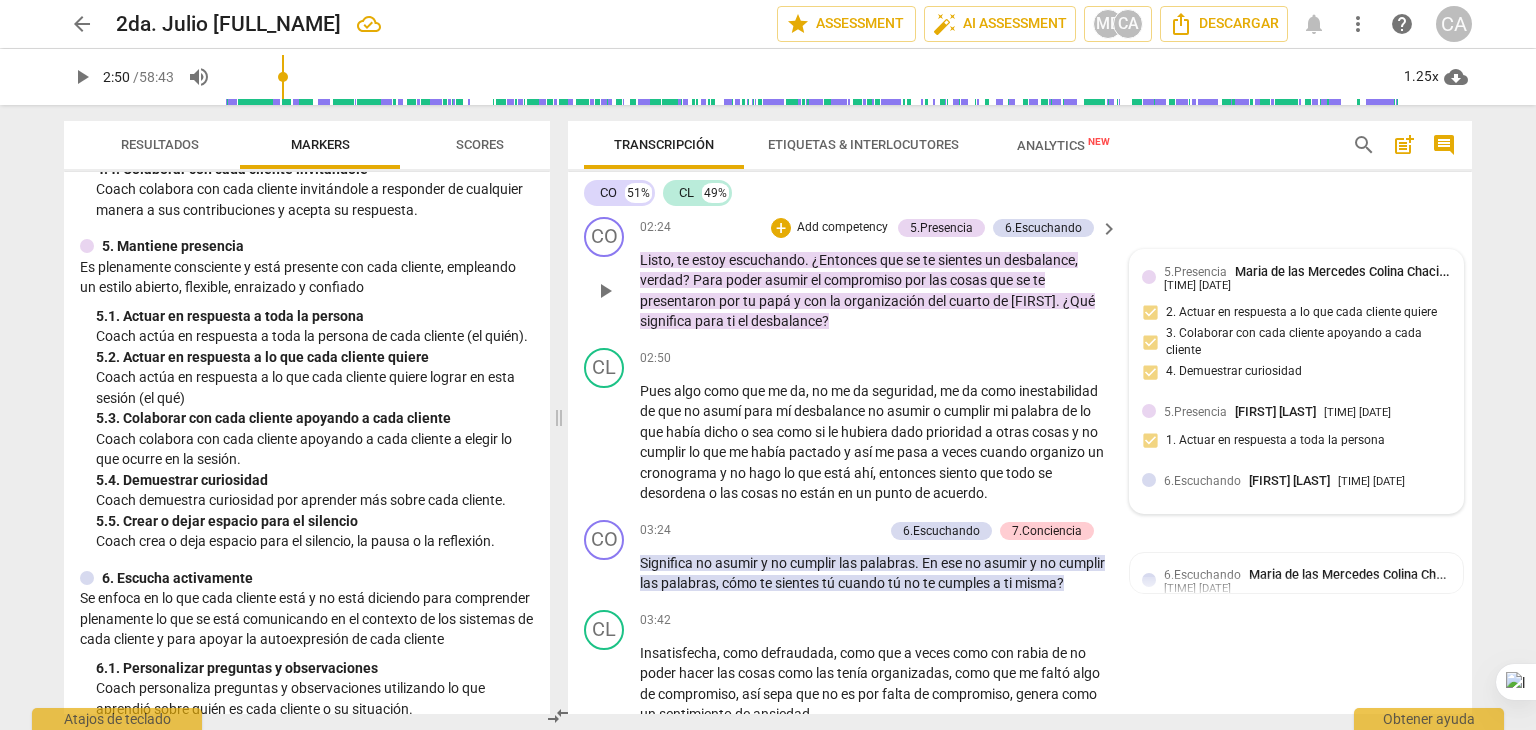 click on "5.Presencia [FULL_NAME] [TIME] [DATE] 2. Actuar en respuesta a lo que cada cliente quiere 3. Colaborar con cada cliente apoyando a cada cliente 4. Demostrar curiosidad" at bounding box center [1296, 328] 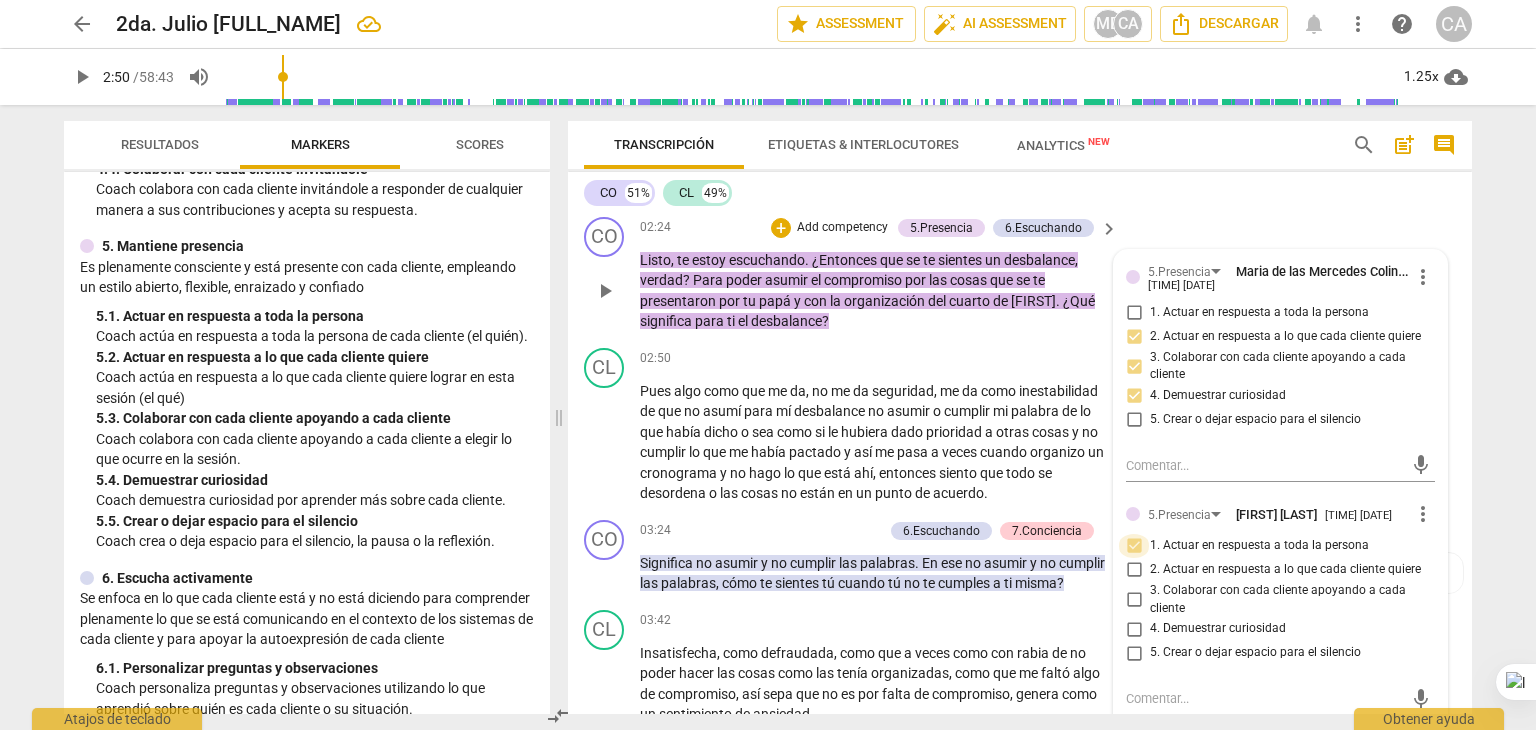 click on "1. Actuar en respuesta a toda la persona" at bounding box center [1134, 546] 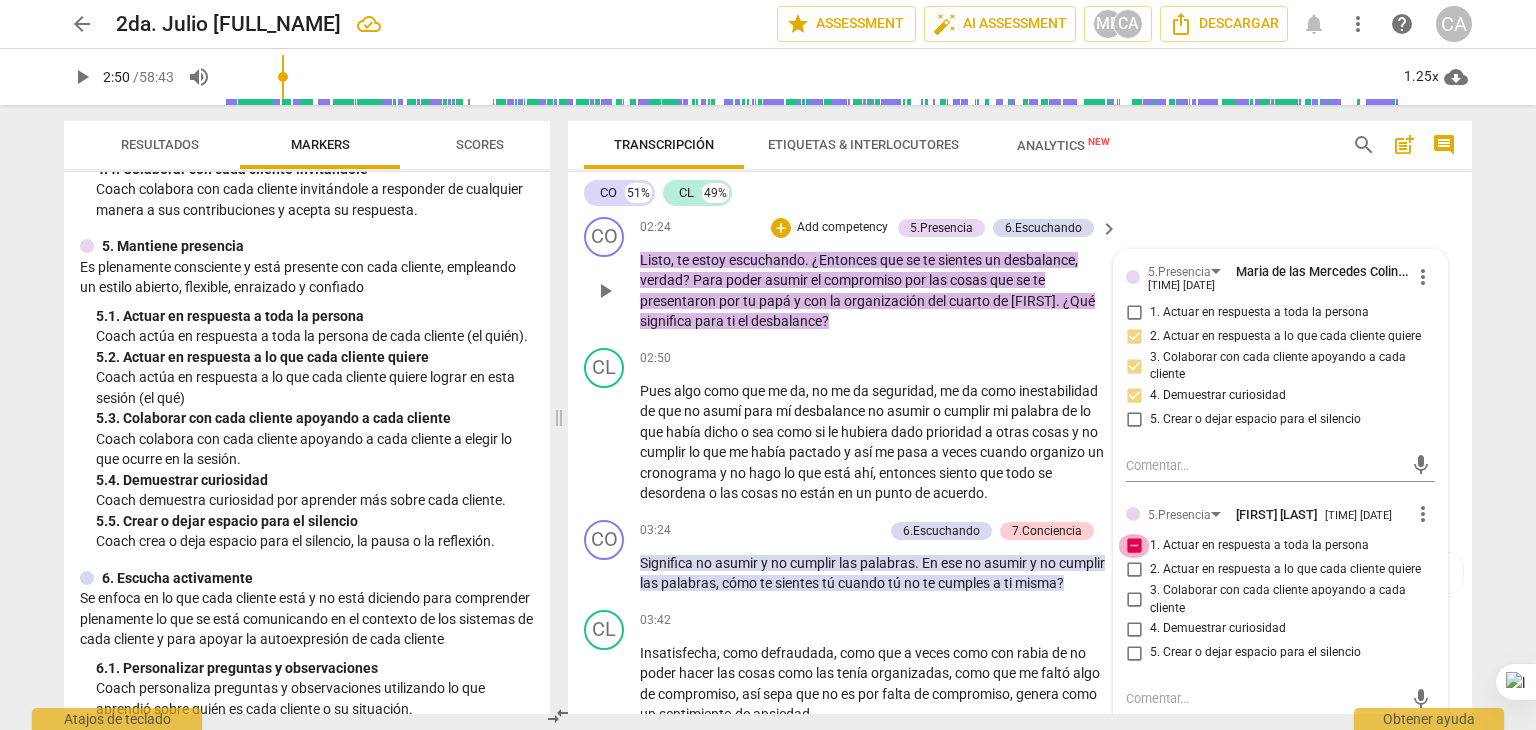click on "1. Actuar en respuesta a toda la persona" at bounding box center (1134, 546) 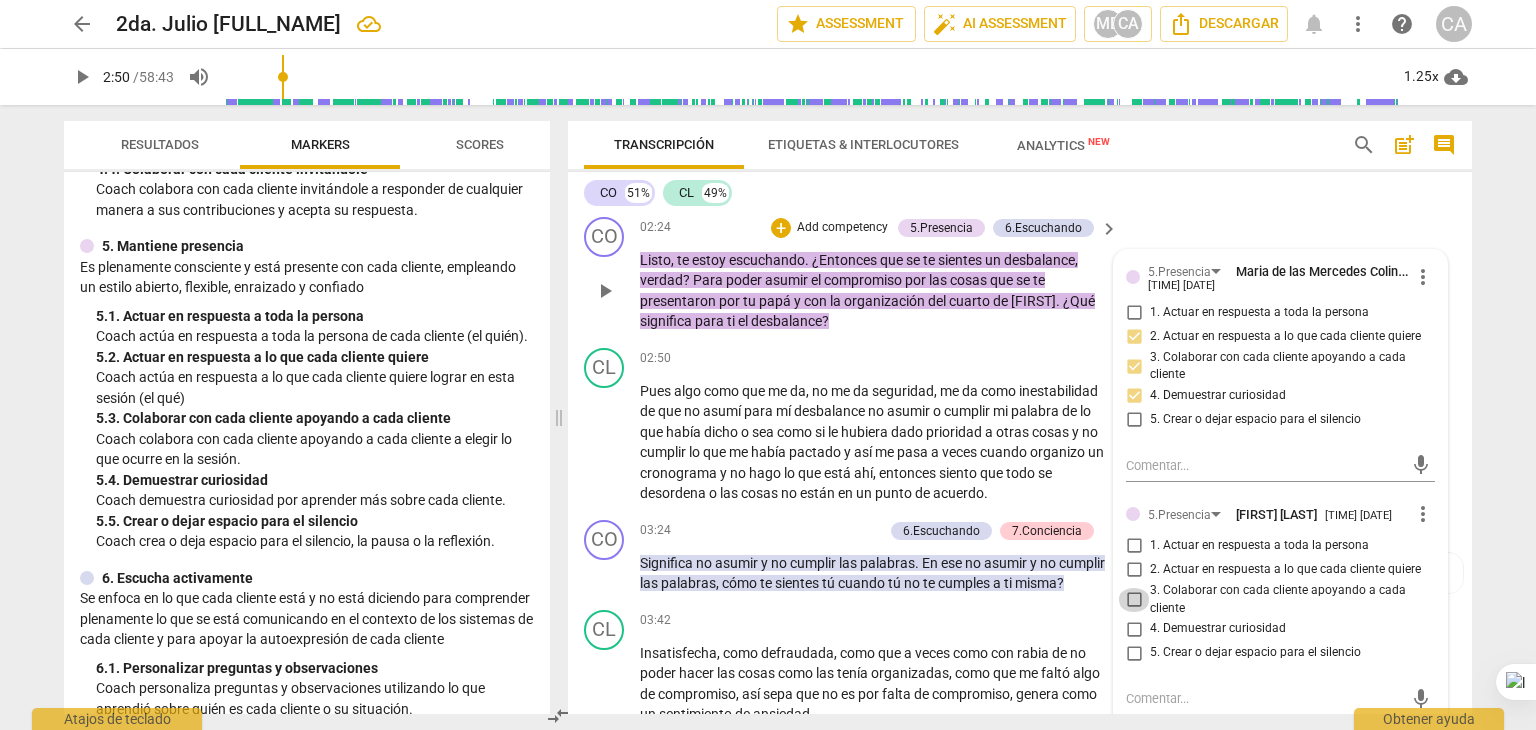 click on "3. Colaborar con cada cliente apoyando a cada cliente" at bounding box center [1134, 600] 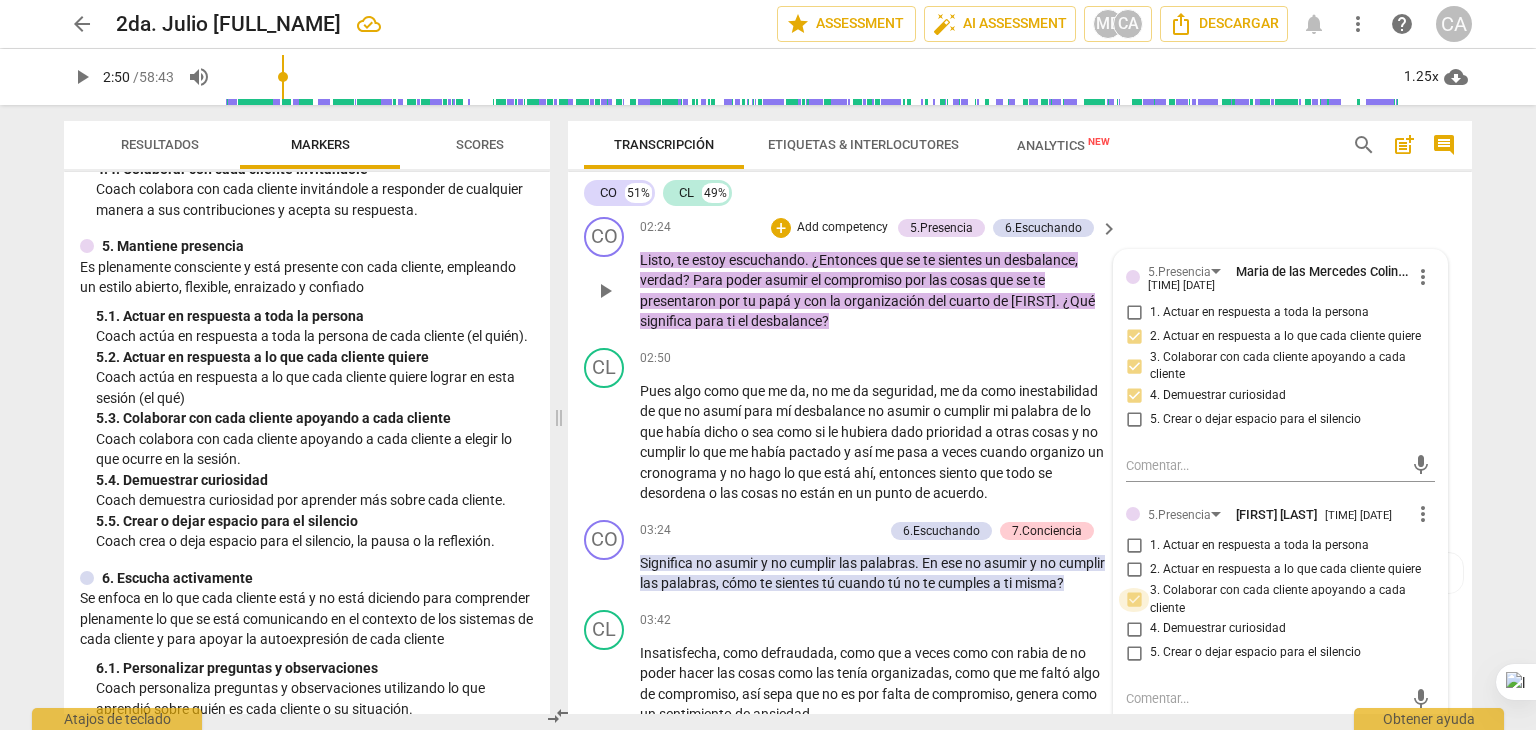 click on "3. Colaborar con cada cliente apoyando a cada cliente" at bounding box center (1134, 600) 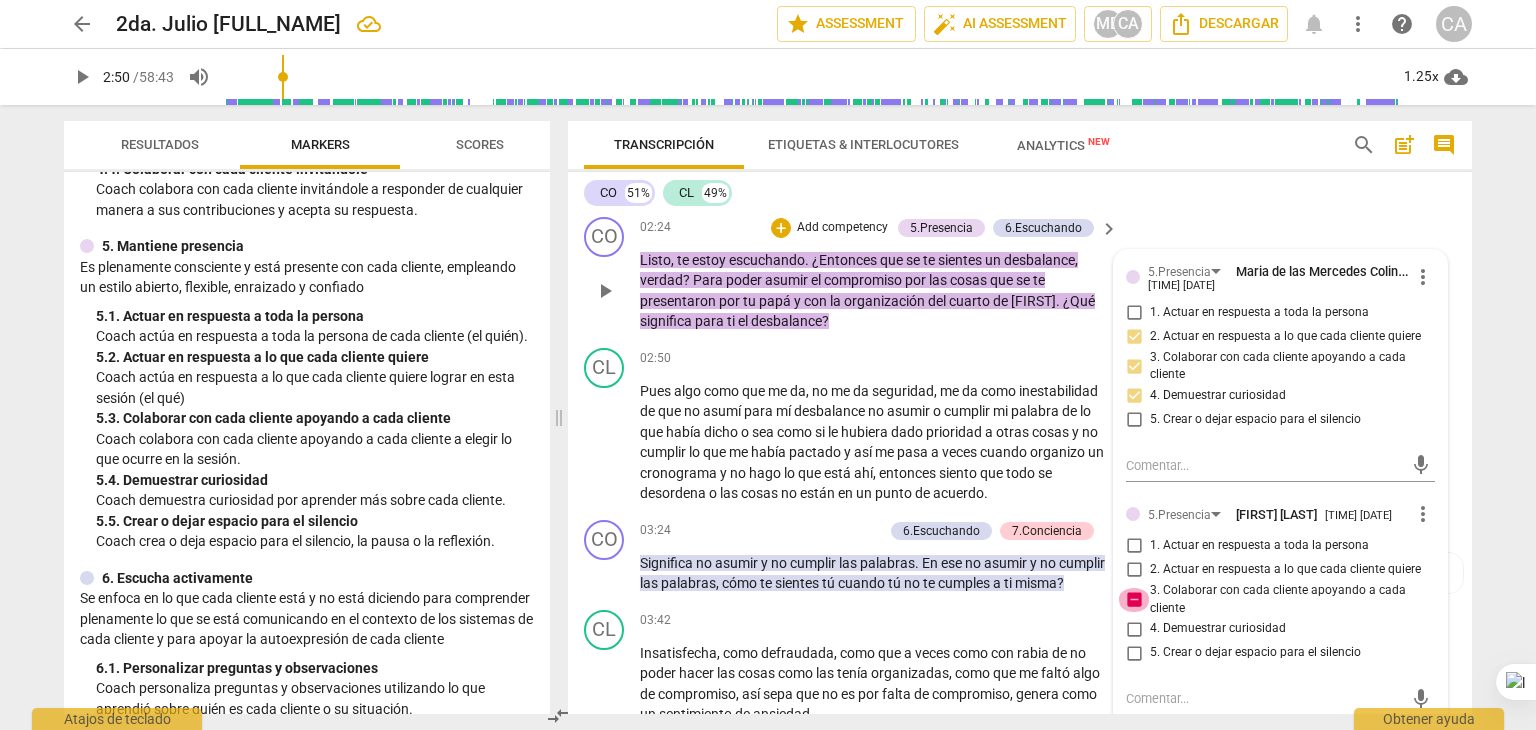 click on "3. Colaborar con cada cliente apoyando a cada cliente" at bounding box center (1134, 600) 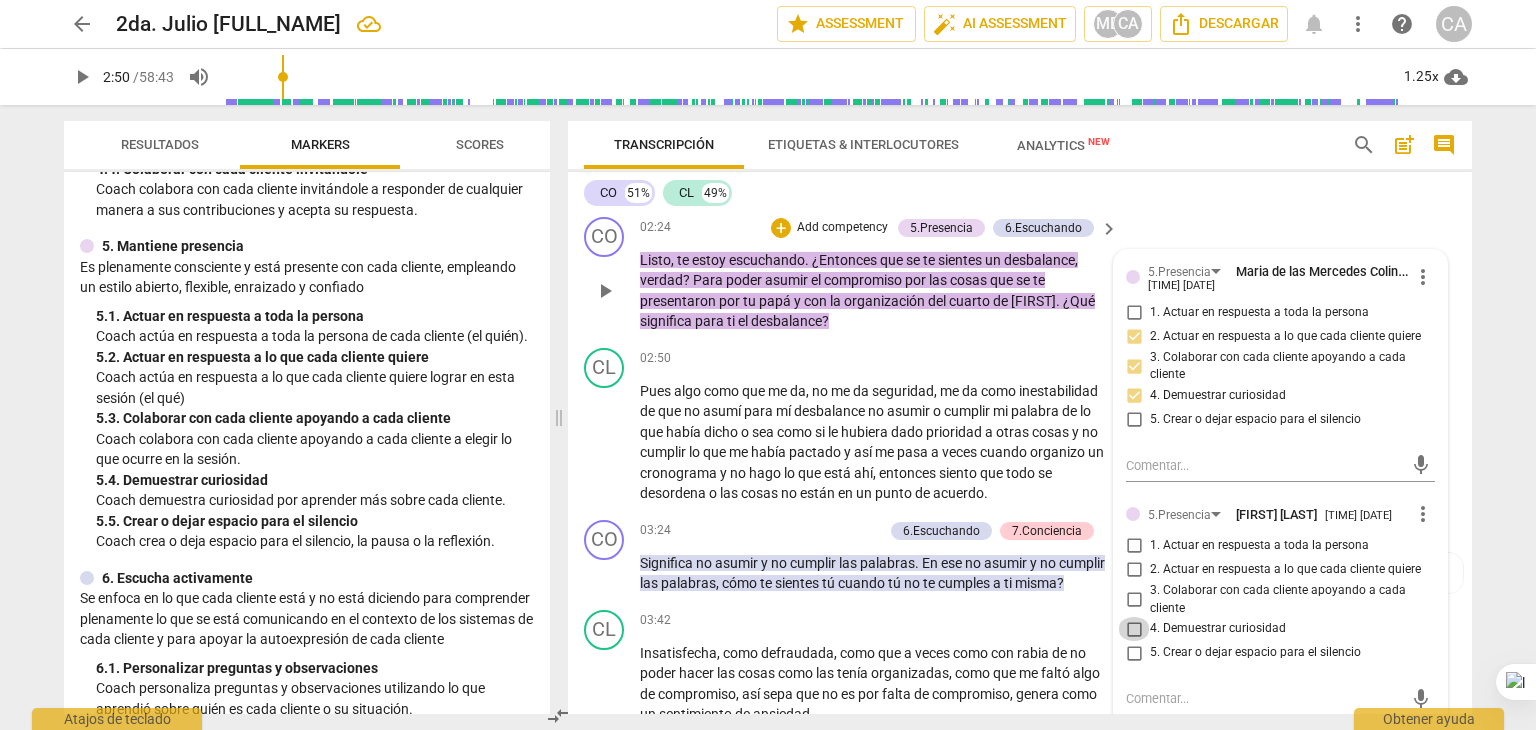 click on "4. Demuestrar curiosidad" at bounding box center (1134, 629) 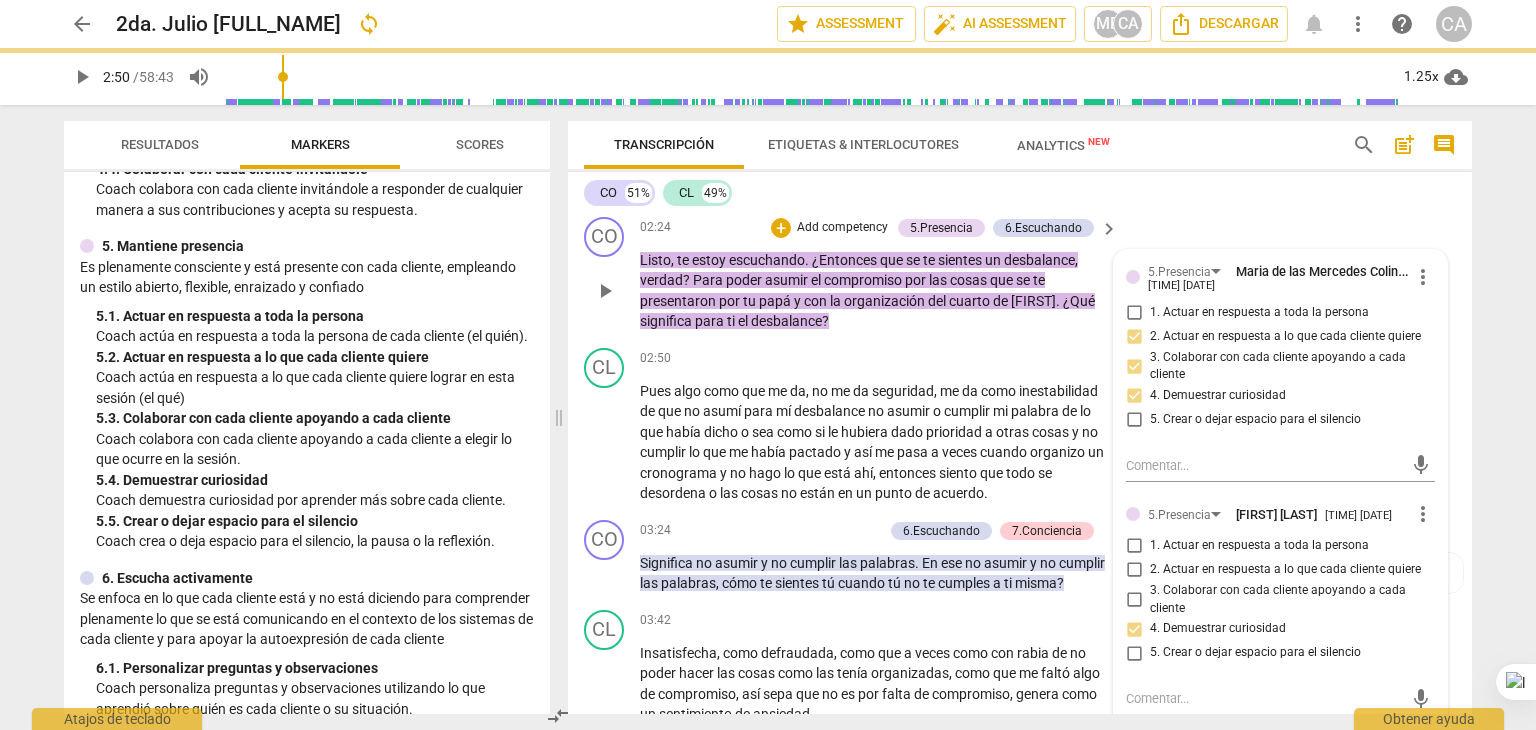 click on "5.Presencia [FULL_NAME] [TIME] [DATE] more_vert 1. Actuar en respuesta a toda la persona  2. Actuar en respuesta a lo que cada cliente quiere 3. Colaborar con cada cliente apoyando a cada cliente 4. Demostrar curiosidad 5. Crear o dejar espacio para el silencio" at bounding box center [1280, 352] 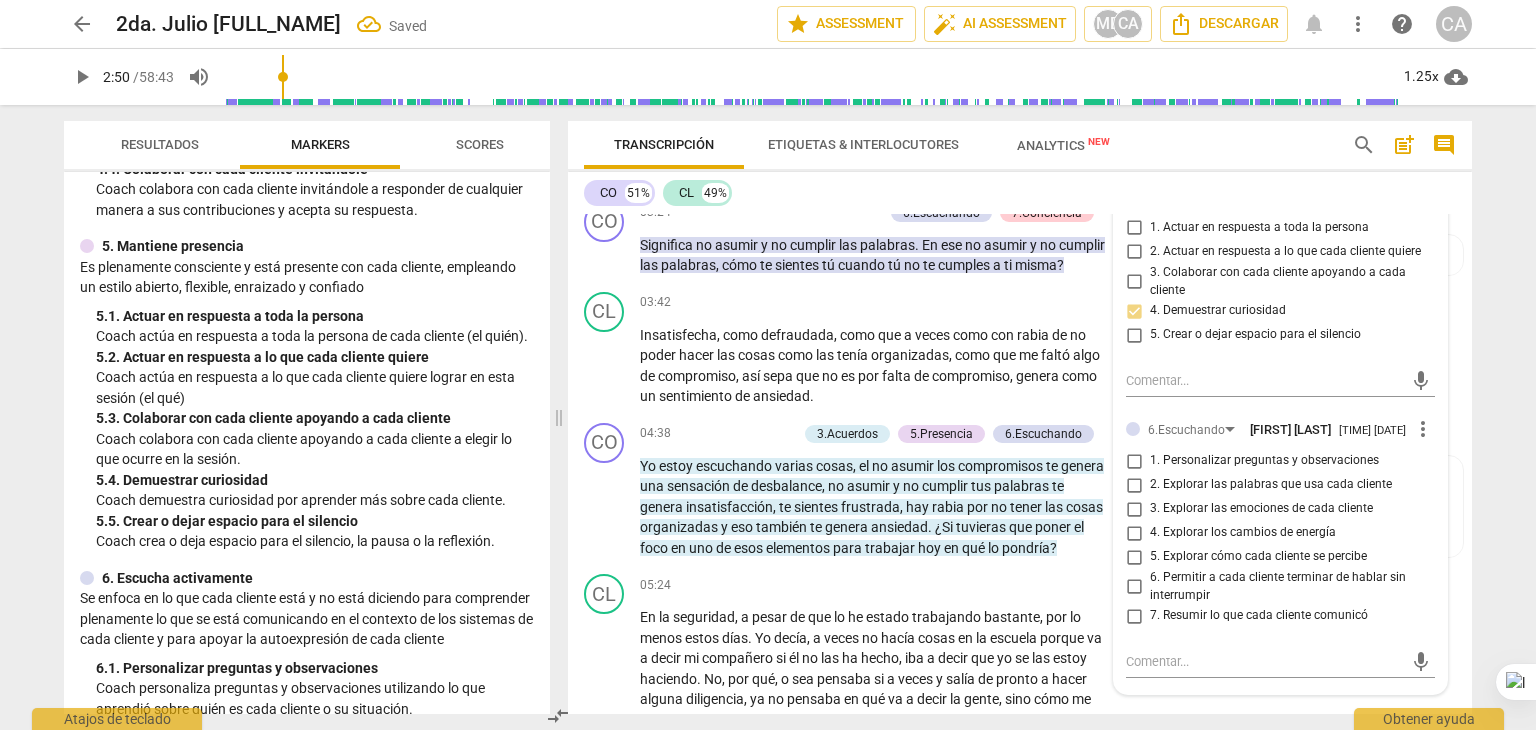 scroll, scrollTop: 1283, scrollLeft: 0, axis: vertical 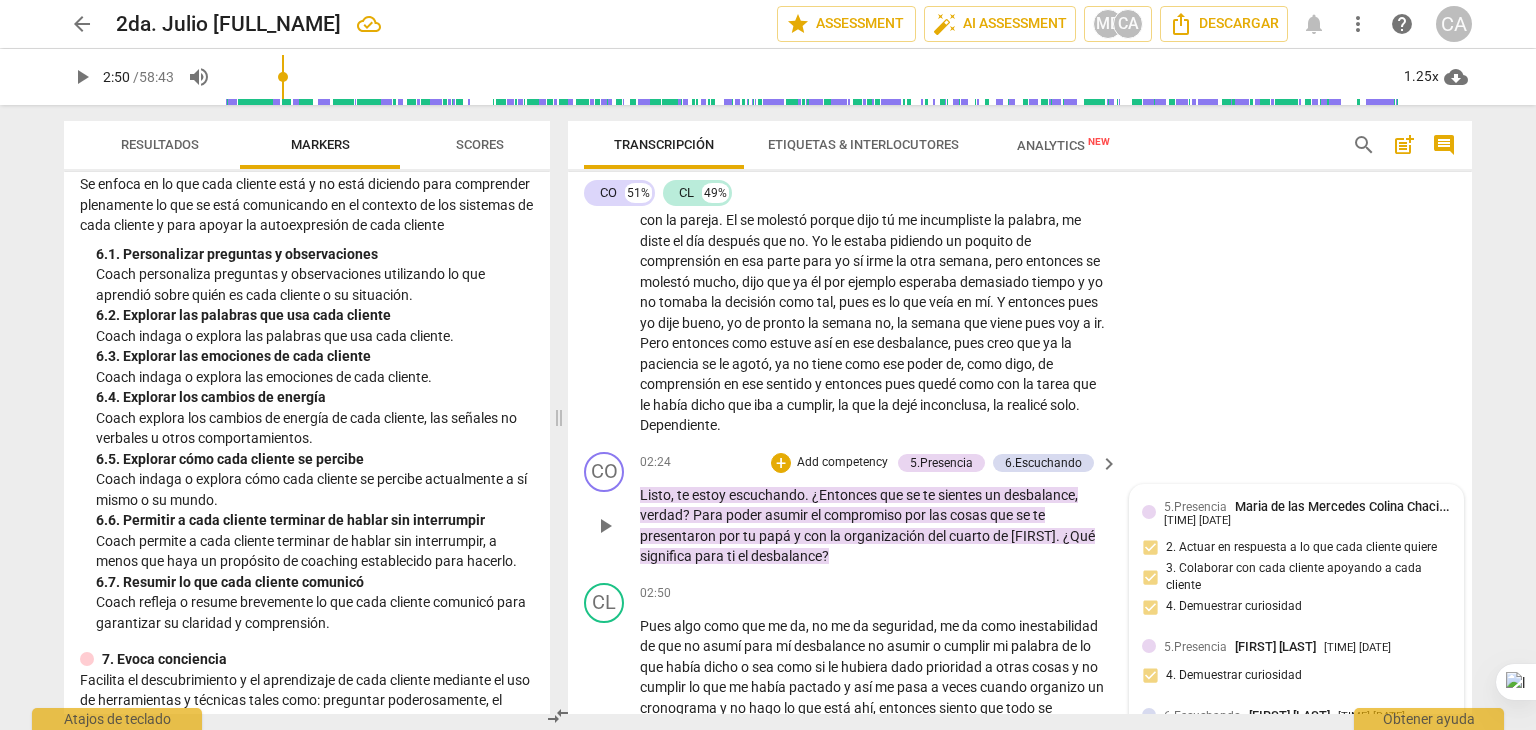 click on "[TIME] [DATE]" at bounding box center (1197, 521) 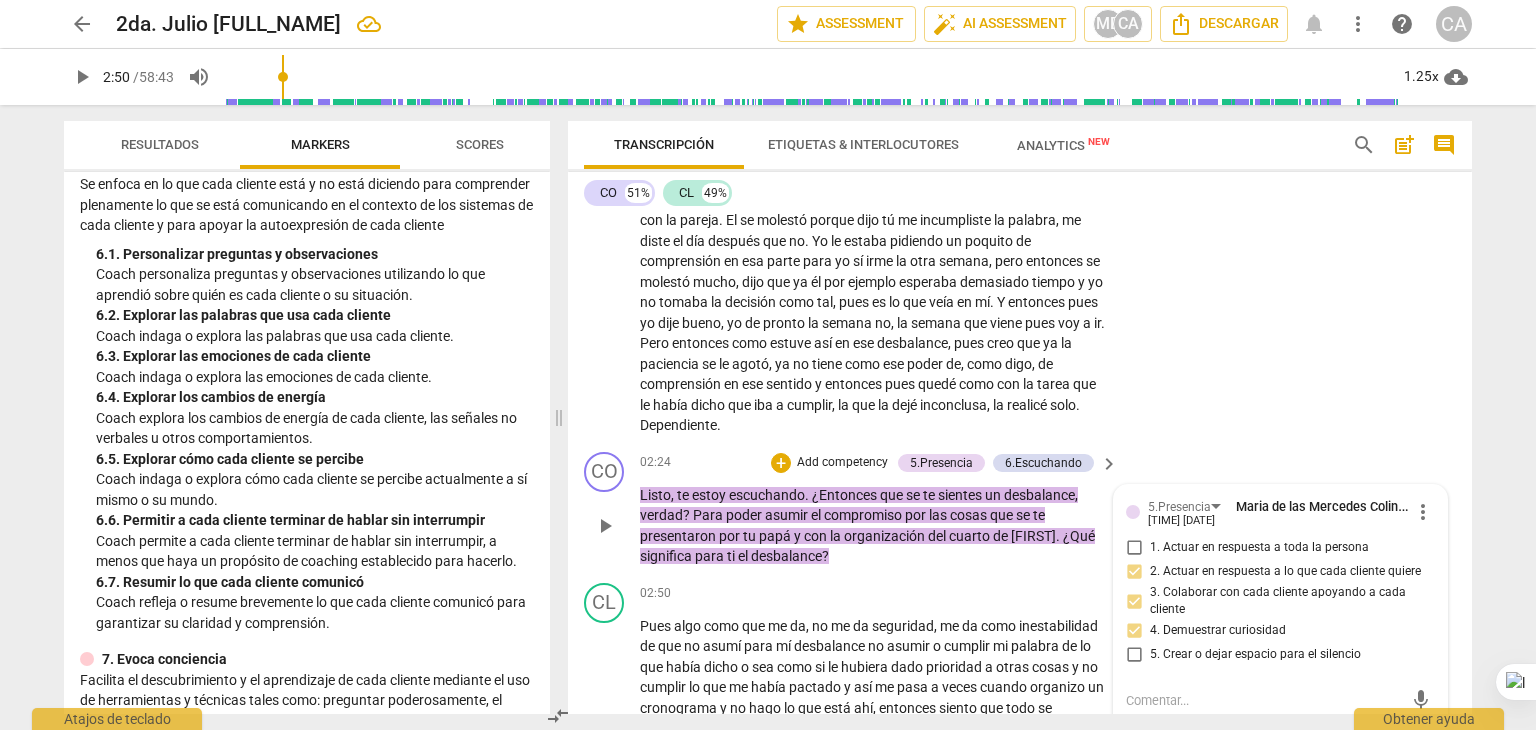click on "5.Presencia [FULL_NAME] [TIME] [DATE]" at bounding box center [1279, 512] 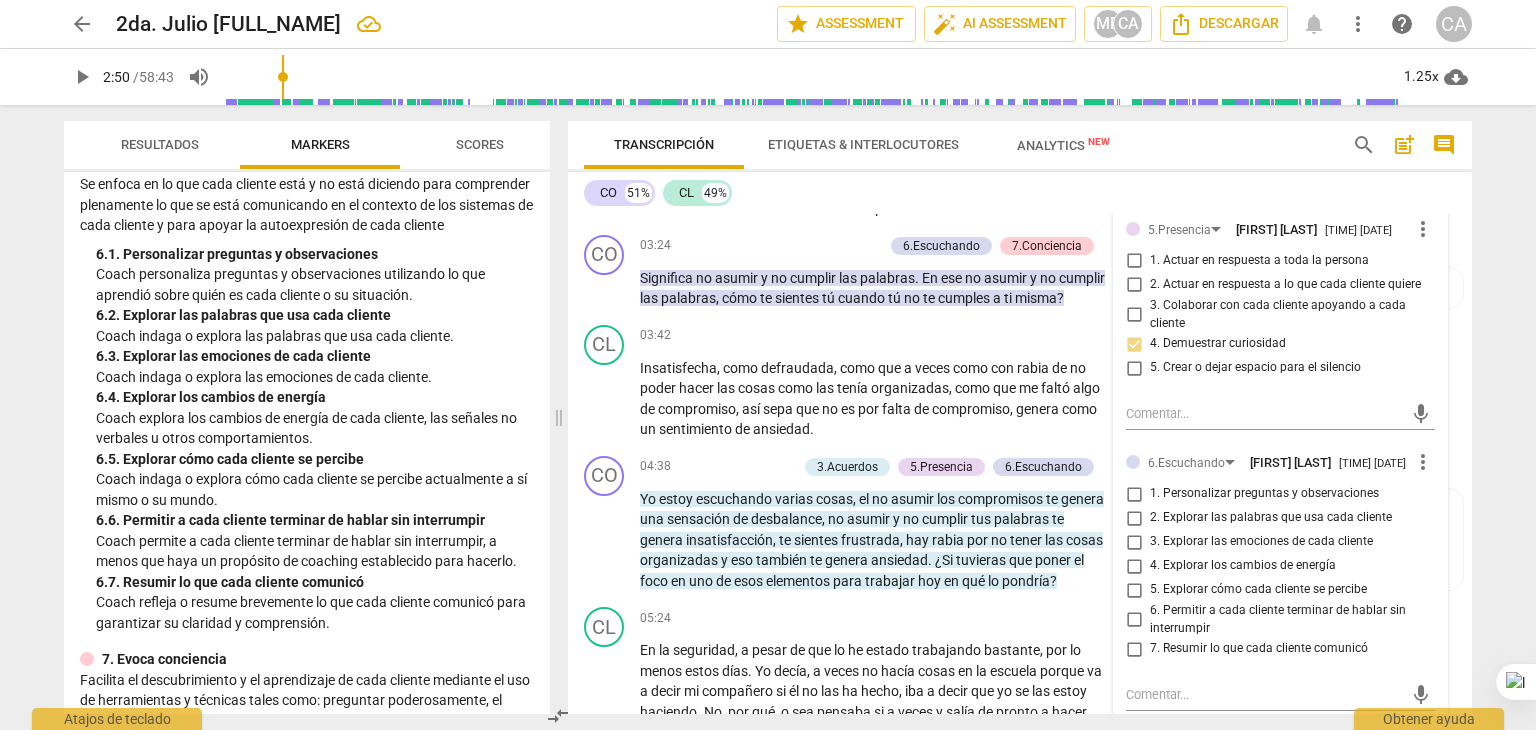 scroll, scrollTop: 1288, scrollLeft: 0, axis: vertical 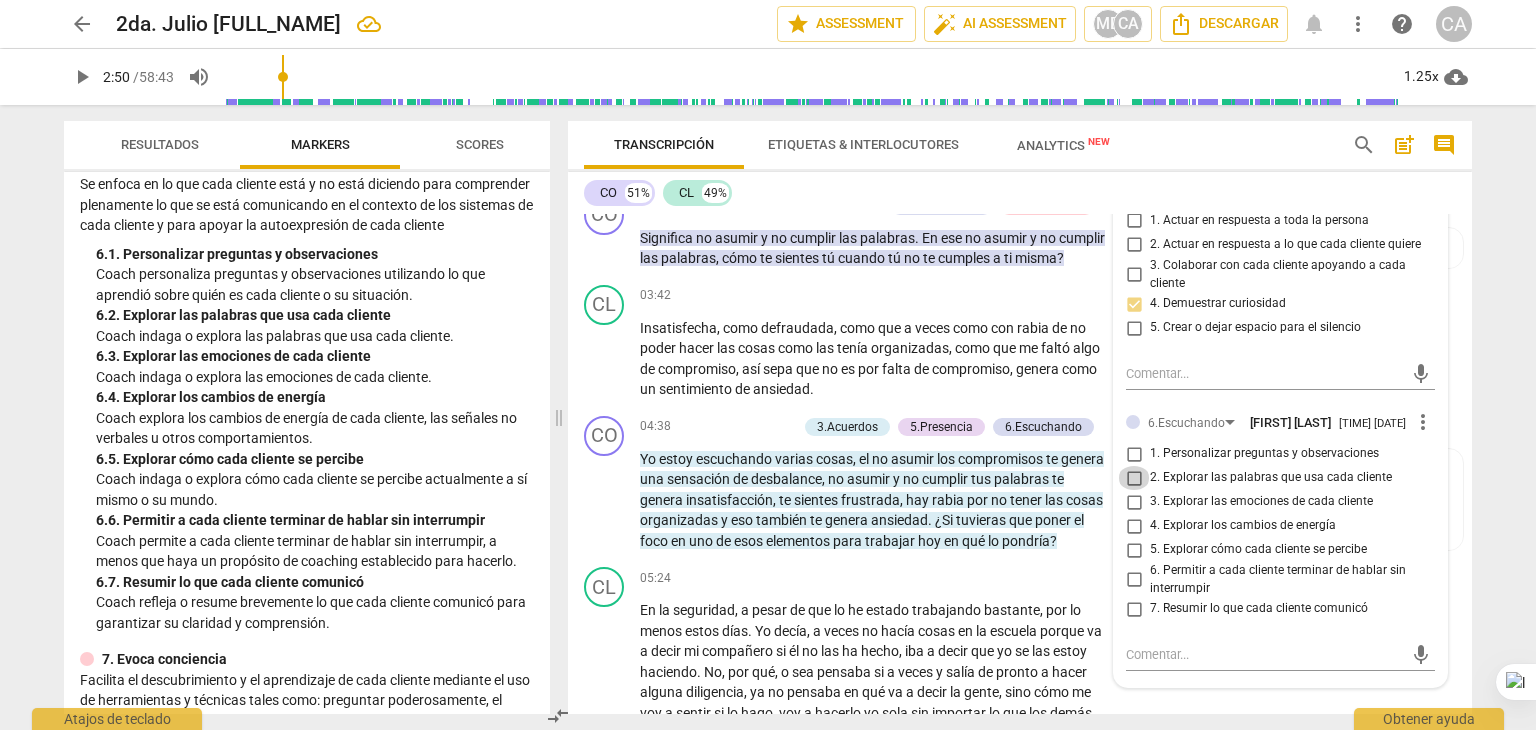 click on "2. Explorar las palabras que usa cada cliente" at bounding box center (1134, 478) 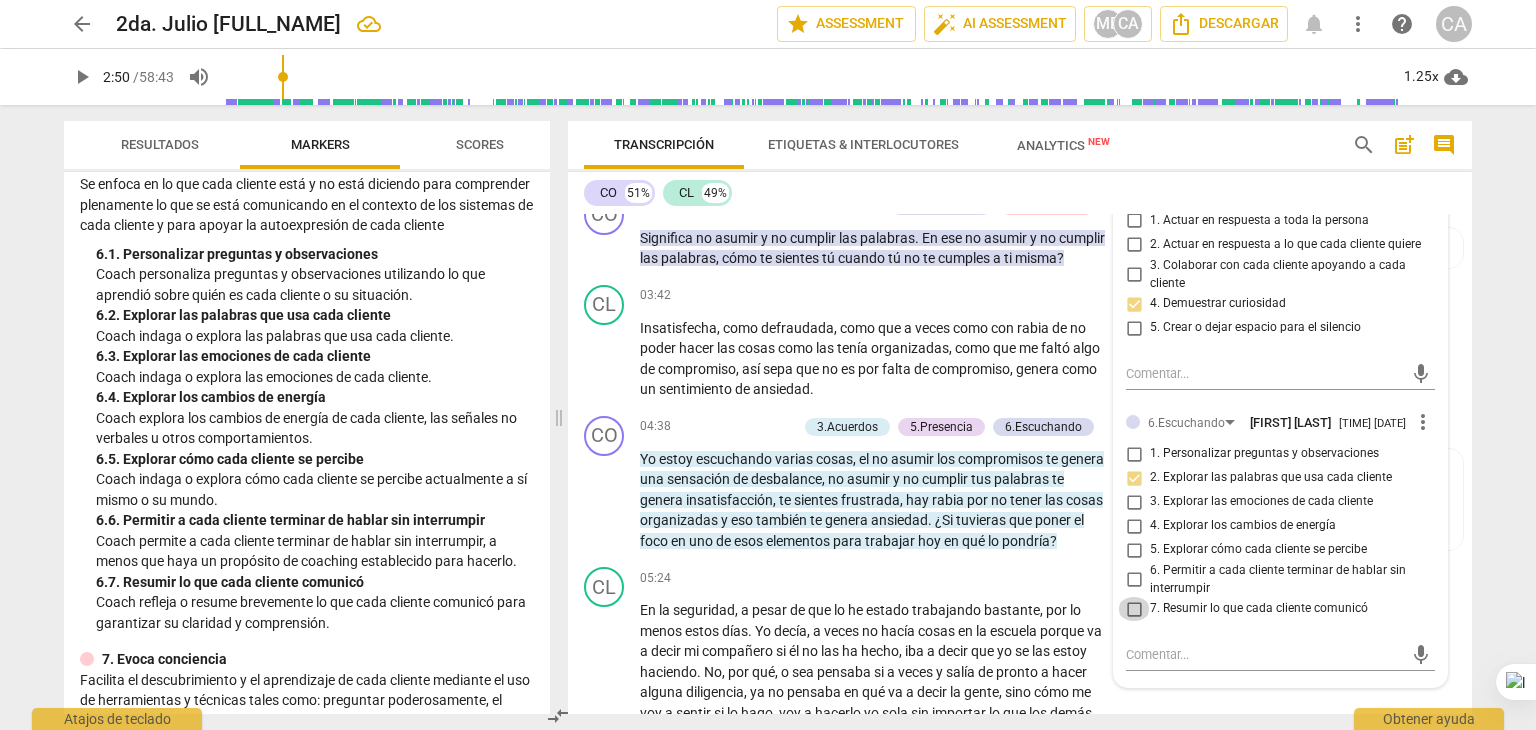 click on "7. Resumir lo que cada cliente comunicó" at bounding box center (1134, 609) 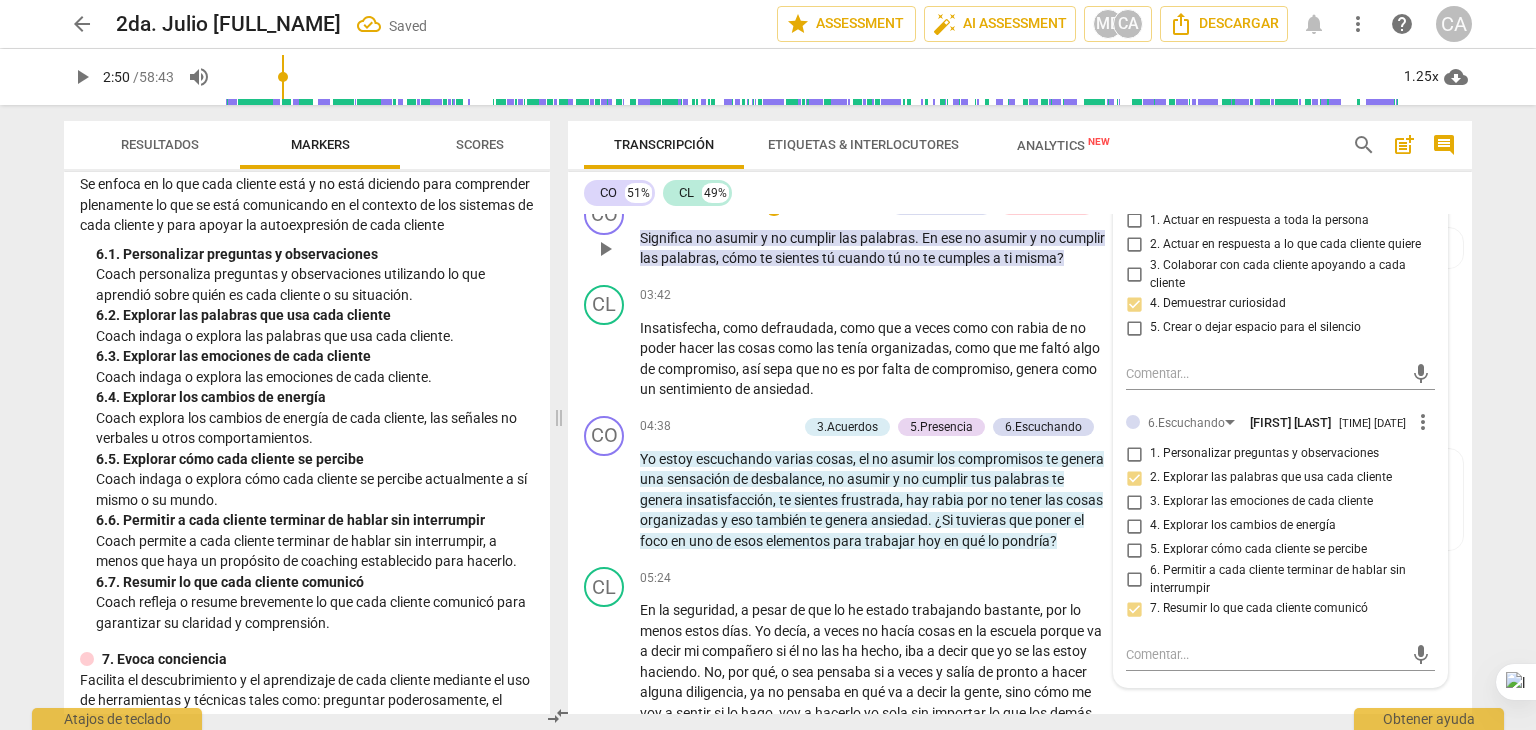click on "Significa   no   asumir   y   no   cumplir   las   palabras .   En   ese   no   asumir   y   no   cumplir   las   palabras ,   cómo   te   sientes   tú   cuando   tú   no   te   cumples   a   ti   misma ?" at bounding box center (874, 248) 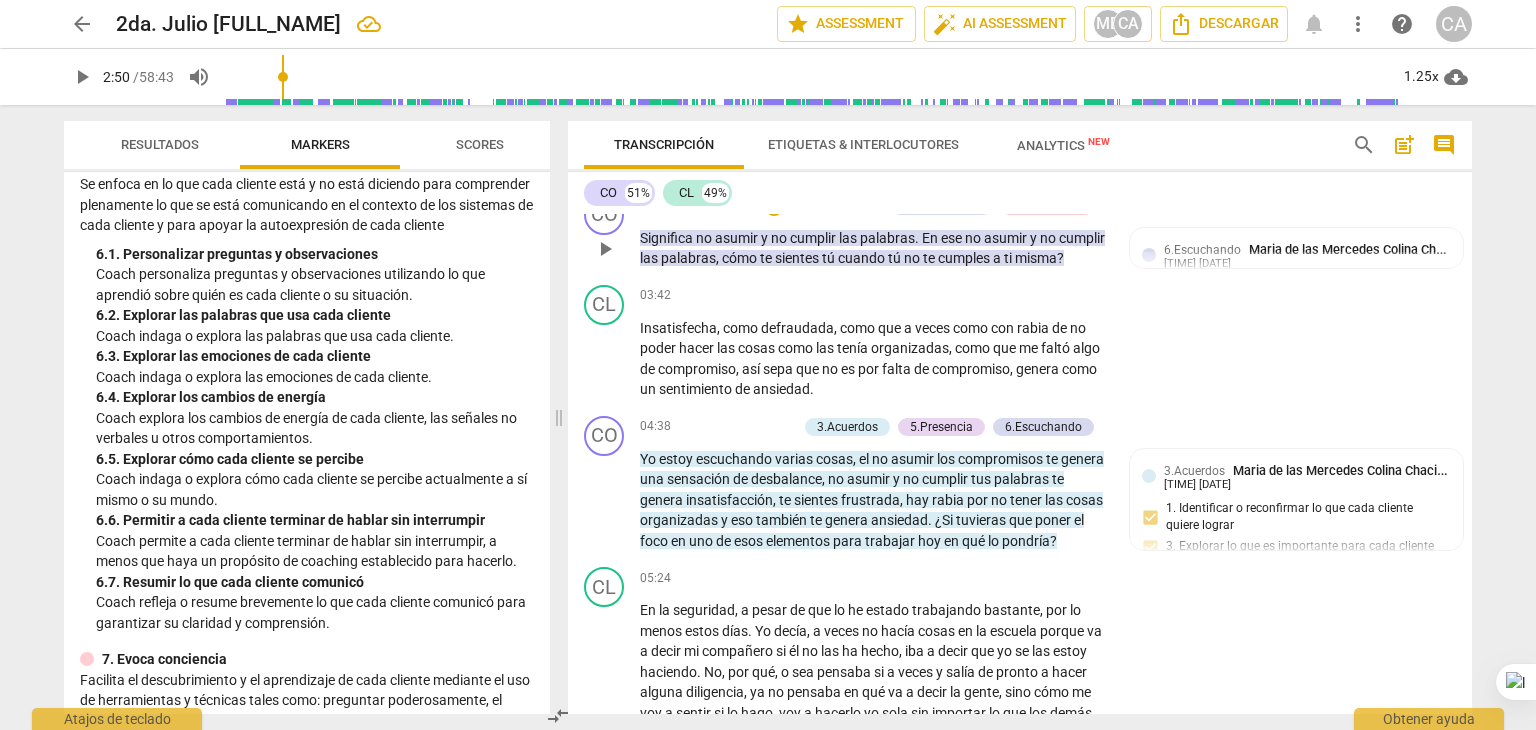 scroll, scrollTop: 888, scrollLeft: 0, axis: vertical 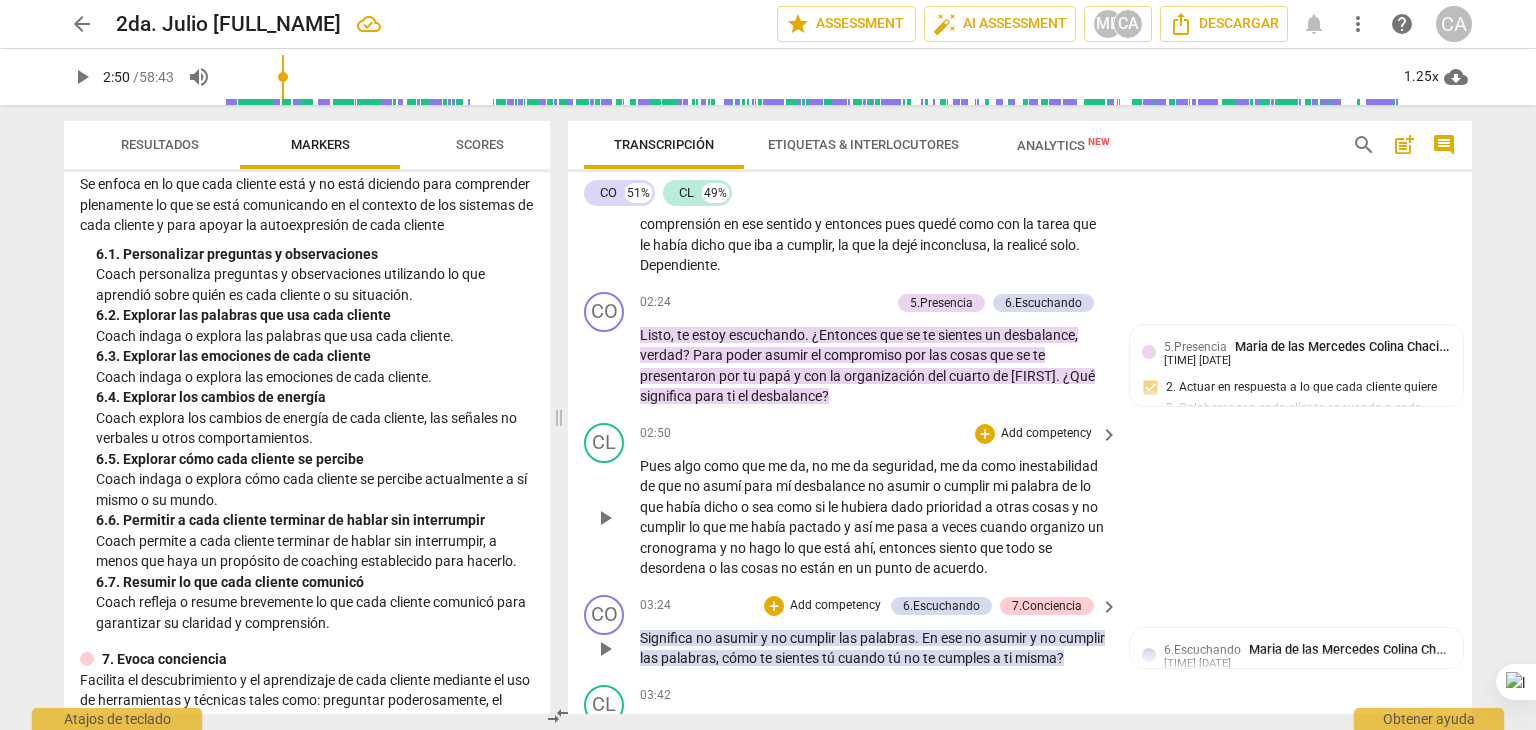 click on "play_arrow" at bounding box center [605, 518] 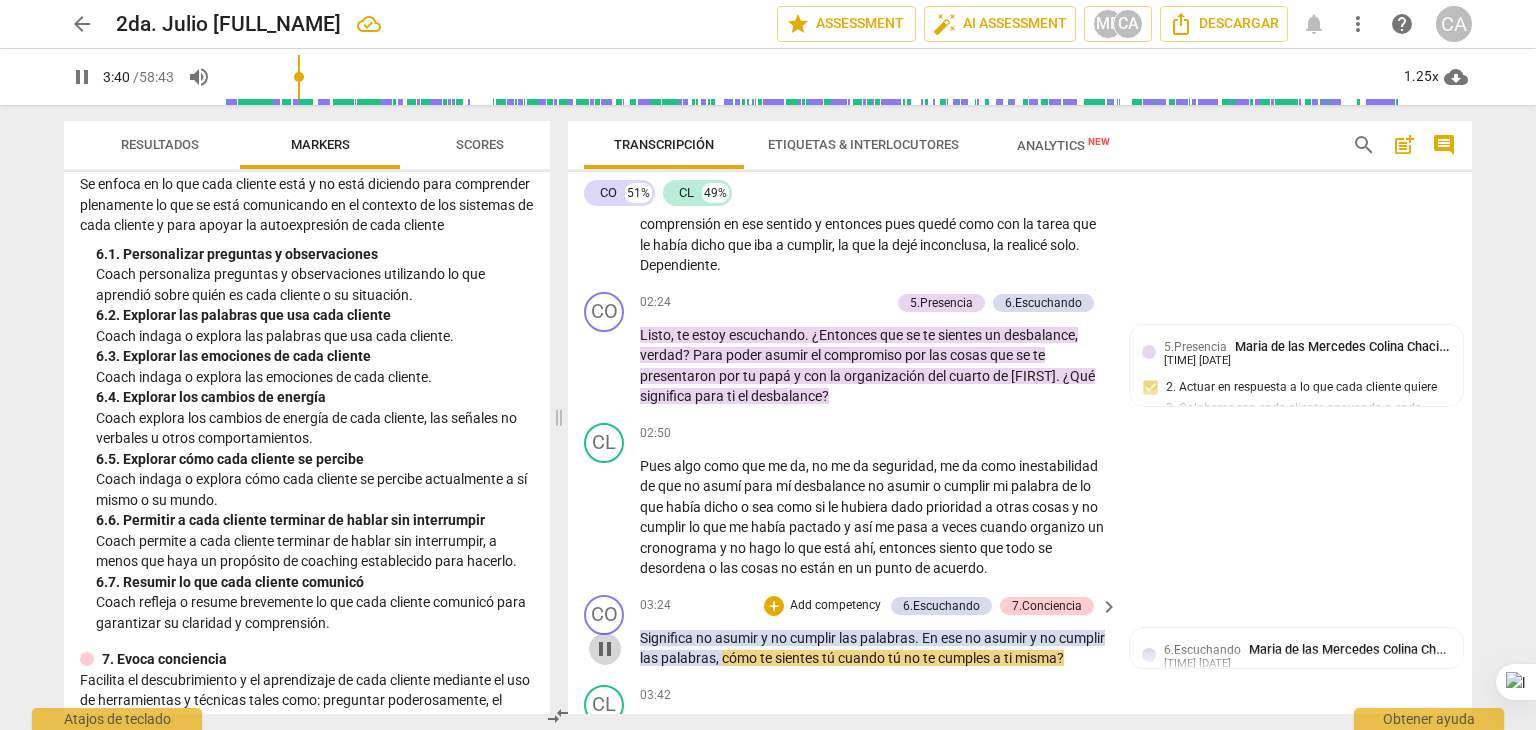 click on "pause" at bounding box center [605, 649] 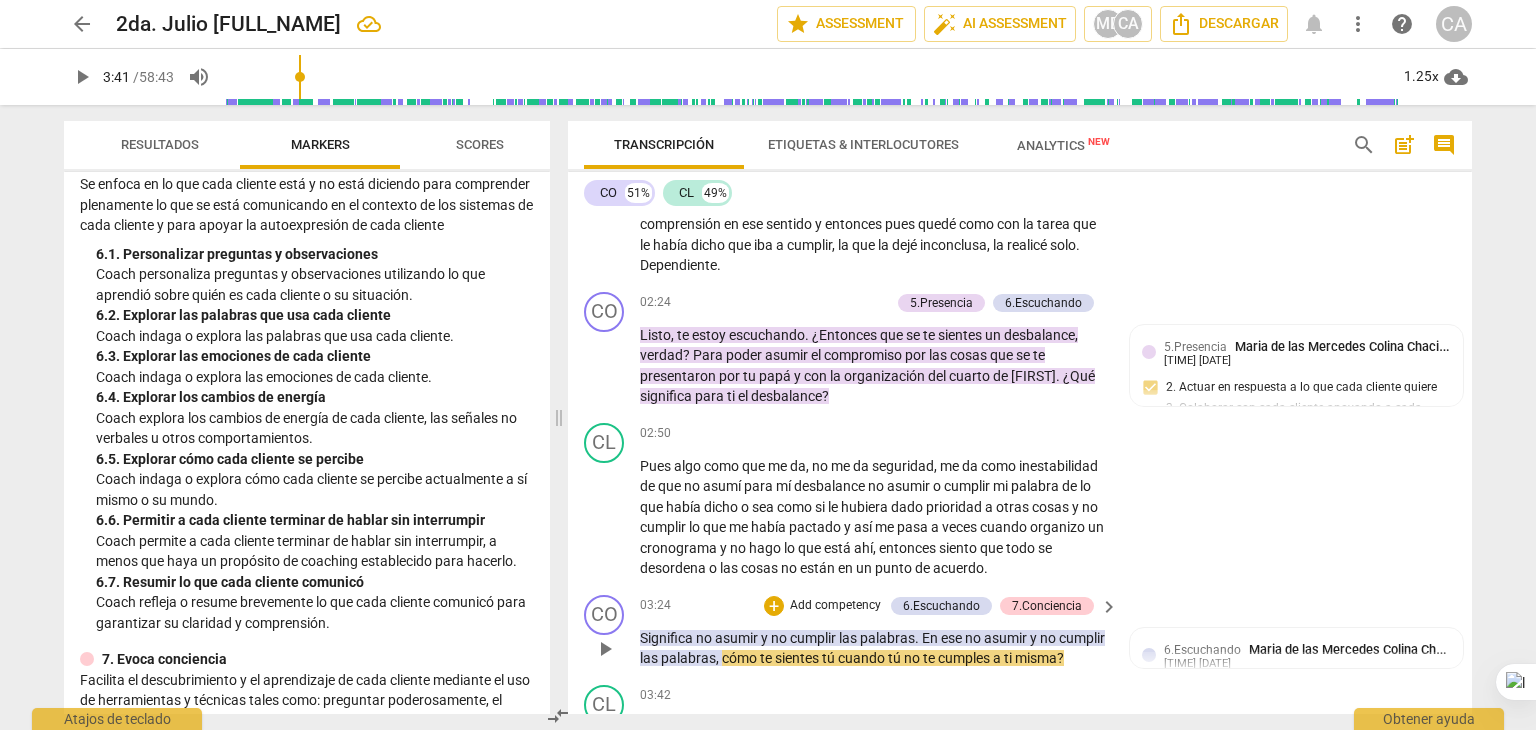 type on "221" 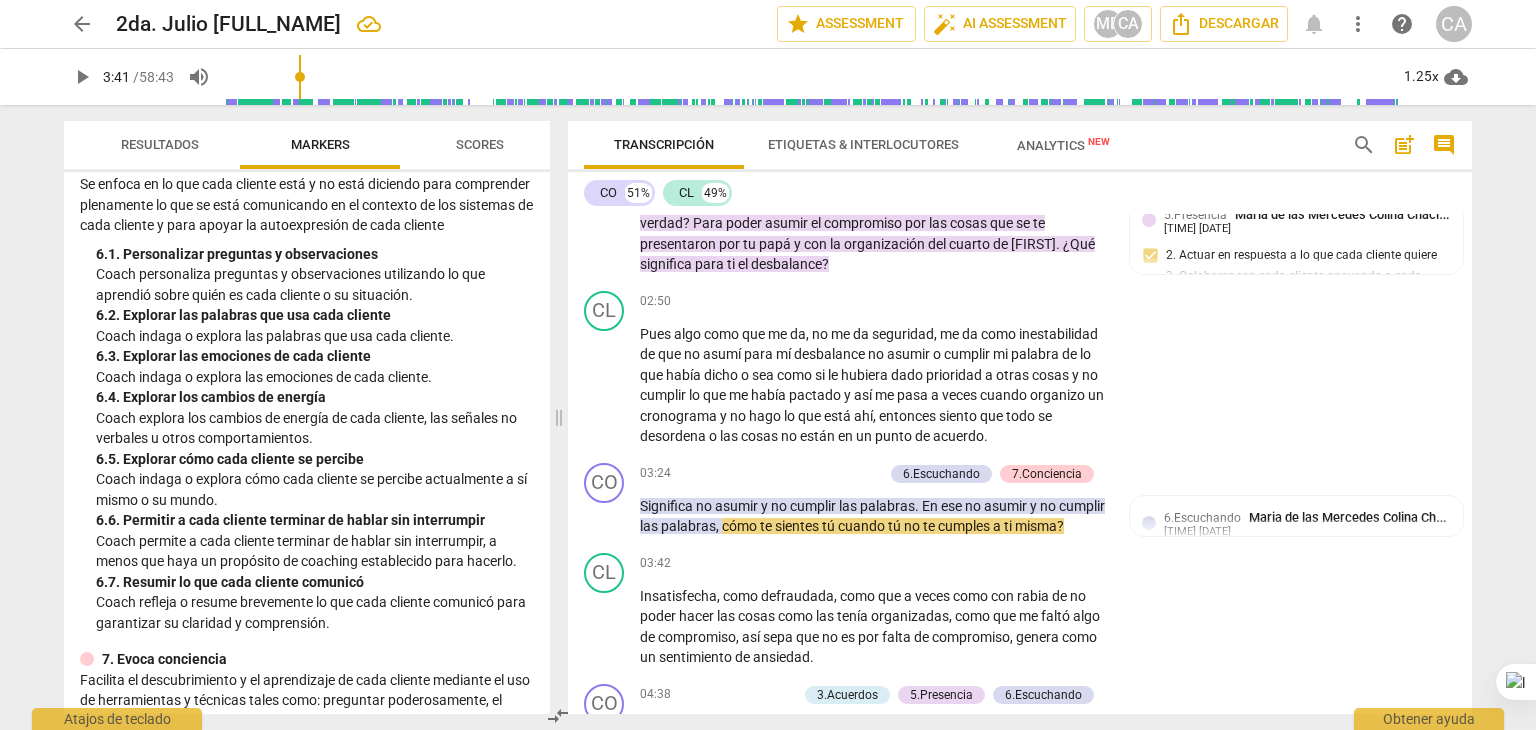 scroll, scrollTop: 1078, scrollLeft: 0, axis: vertical 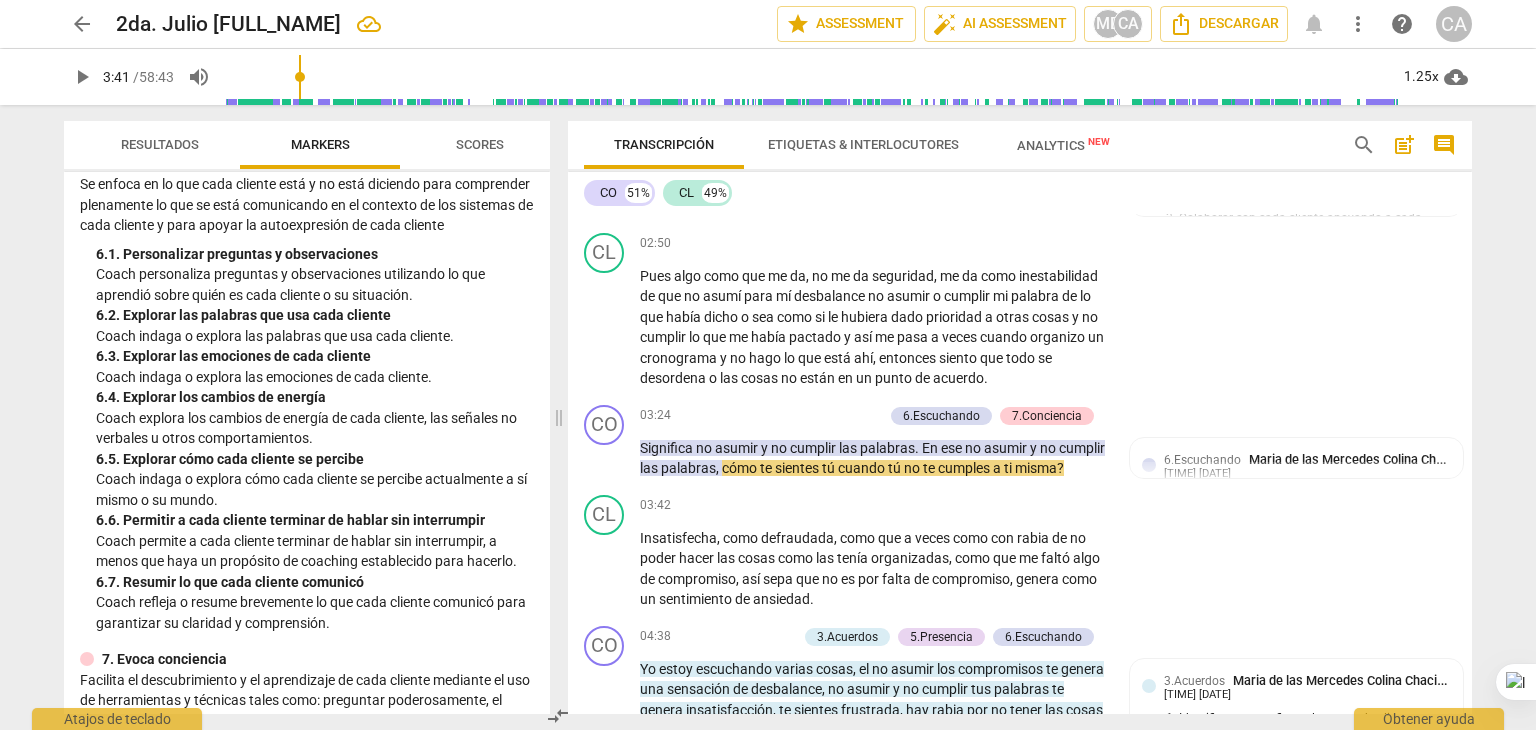 click on "keyboard_arrow_right" at bounding box center [1109, 417] 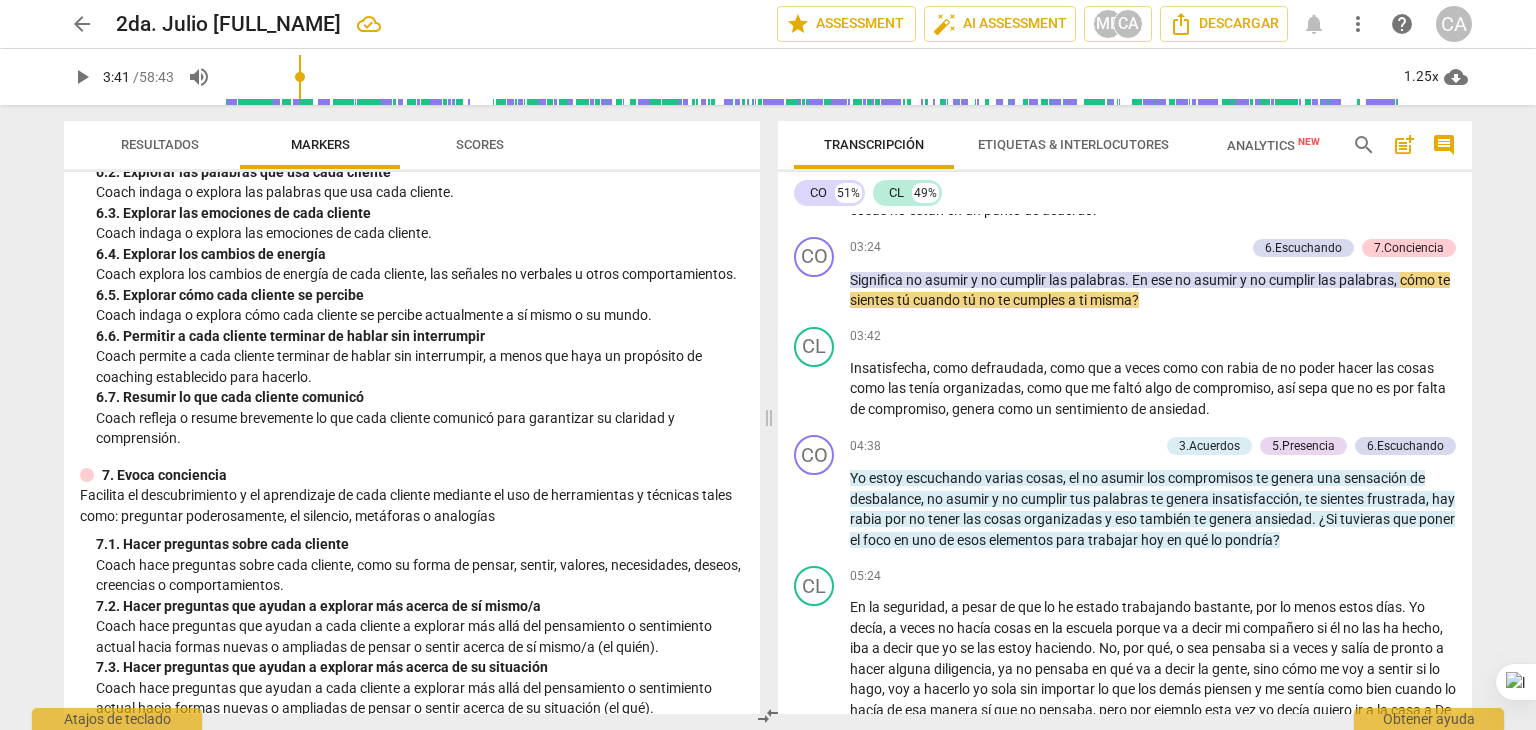 scroll, scrollTop: 953, scrollLeft: 0, axis: vertical 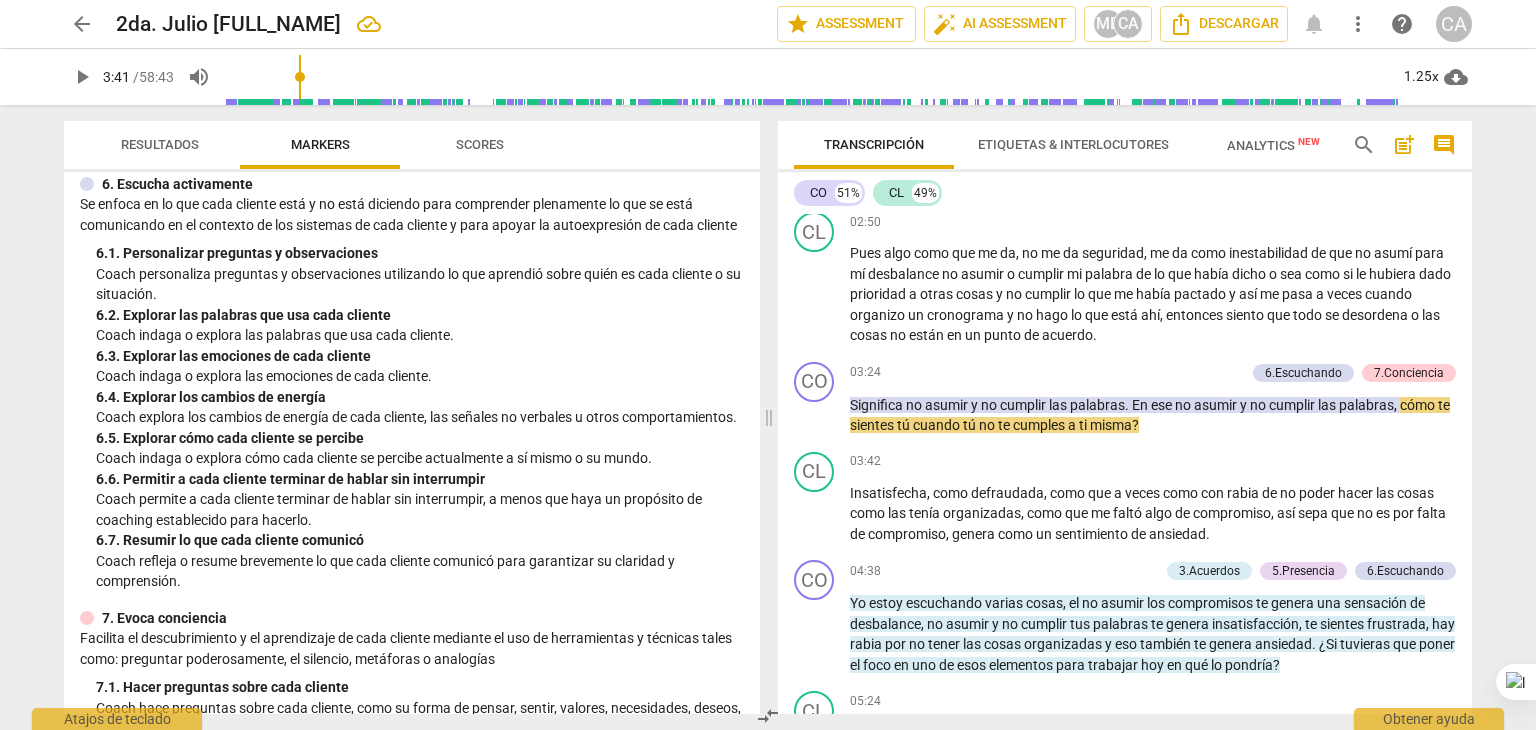 click on "Add competency" at bounding box center (1197, 373) 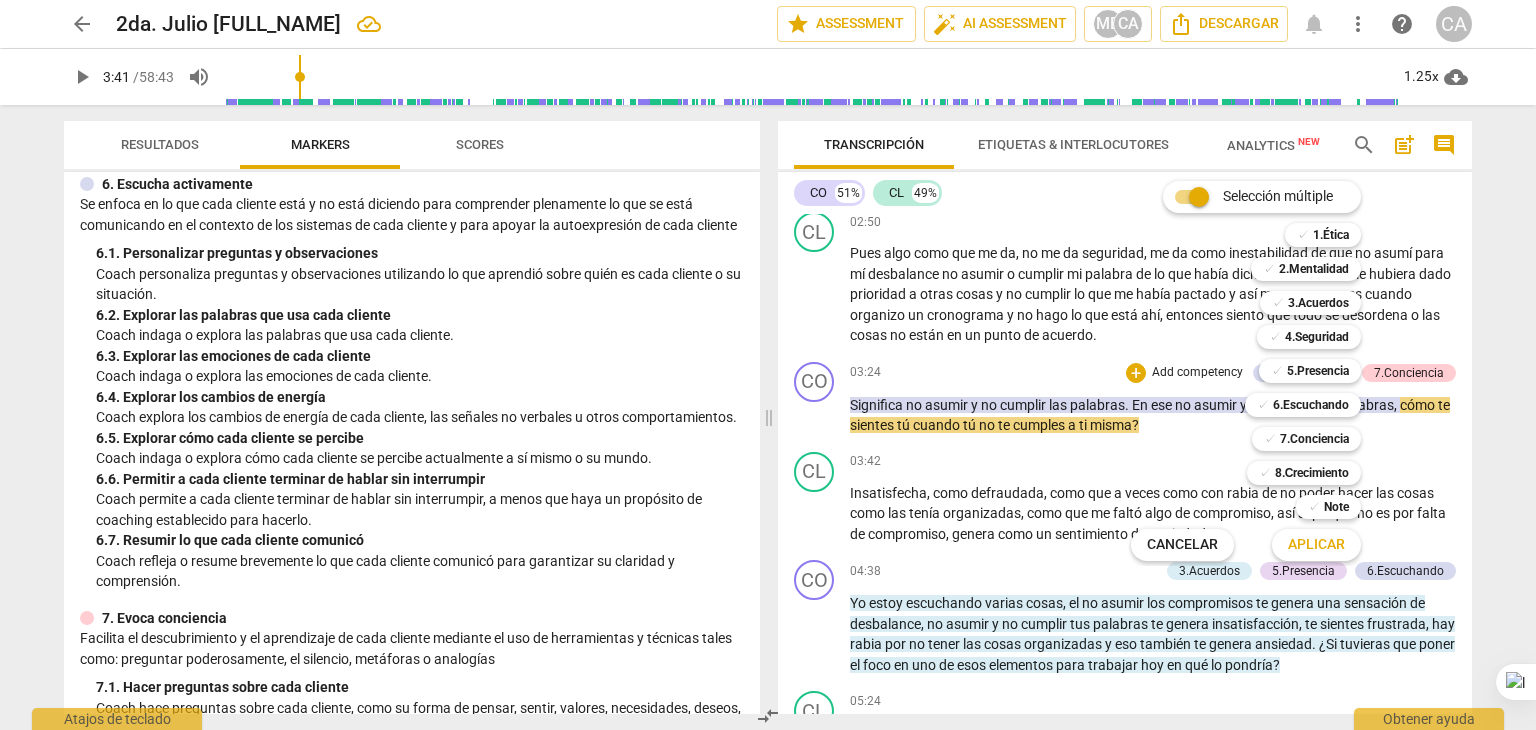drag, startPoint x: 756, startPoint y: 461, endPoint x: 760, endPoint y: 401, distance: 60.133186 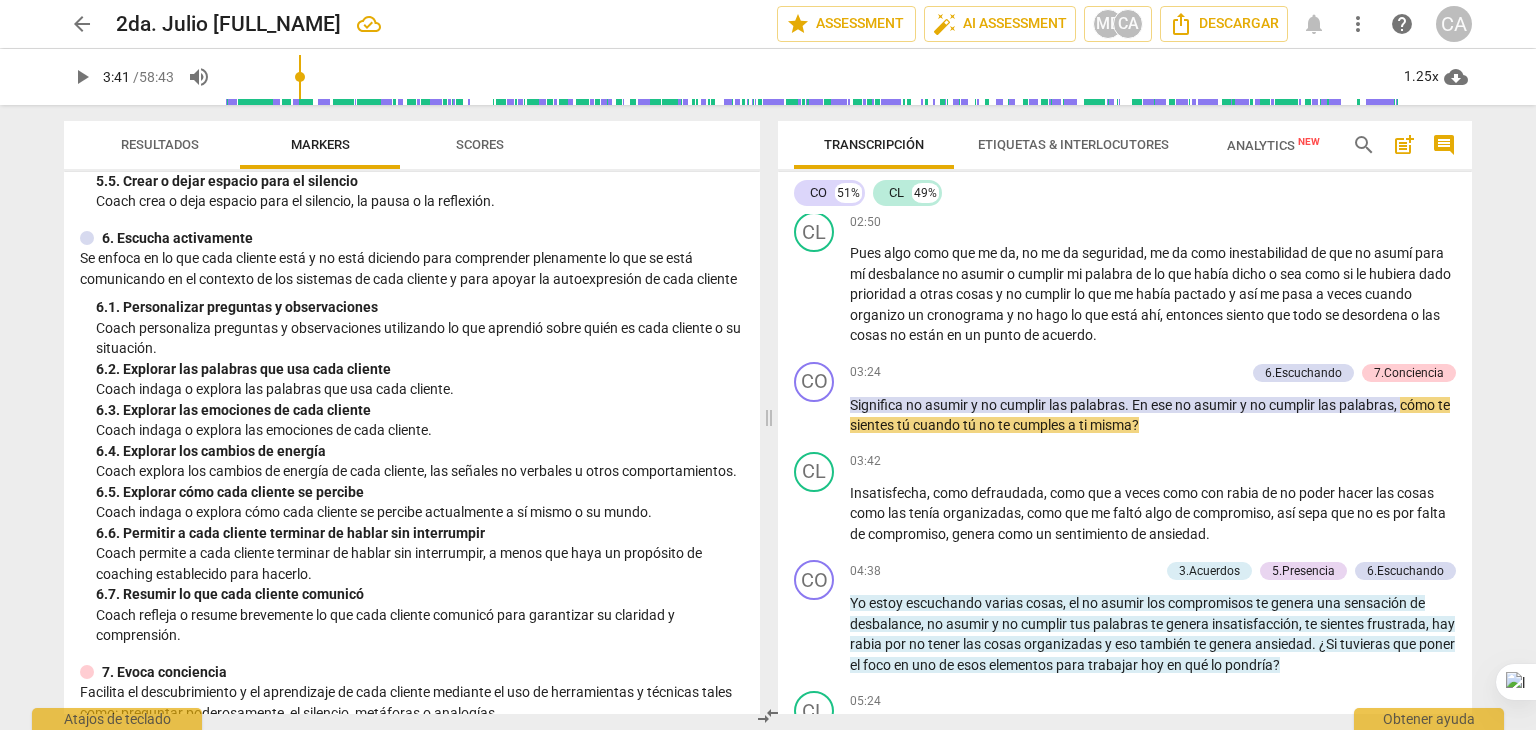 scroll, scrollTop: 1081, scrollLeft: 0, axis: vertical 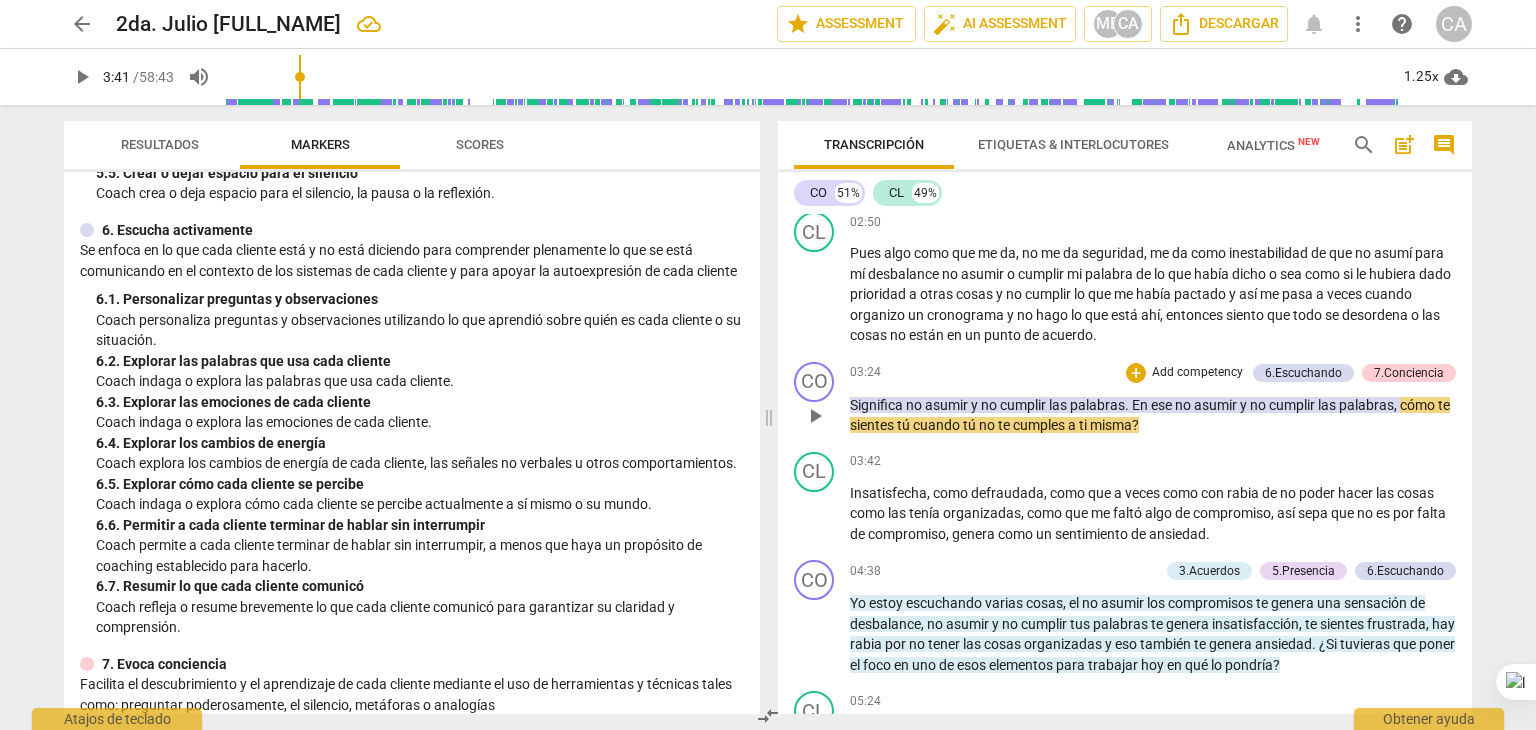click on "Add competency" at bounding box center (1197, 373) 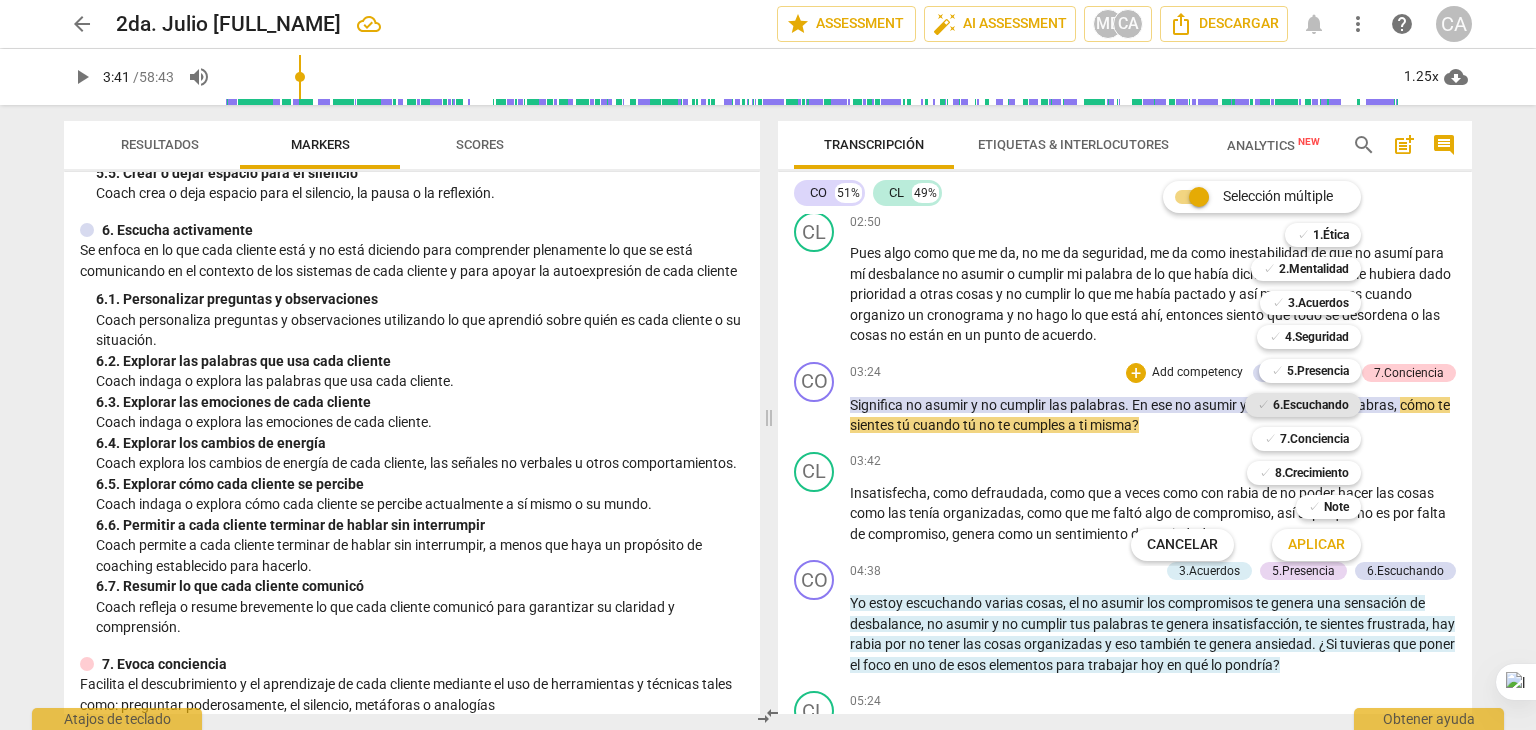 click on "6.Escuchando" at bounding box center [1311, 405] 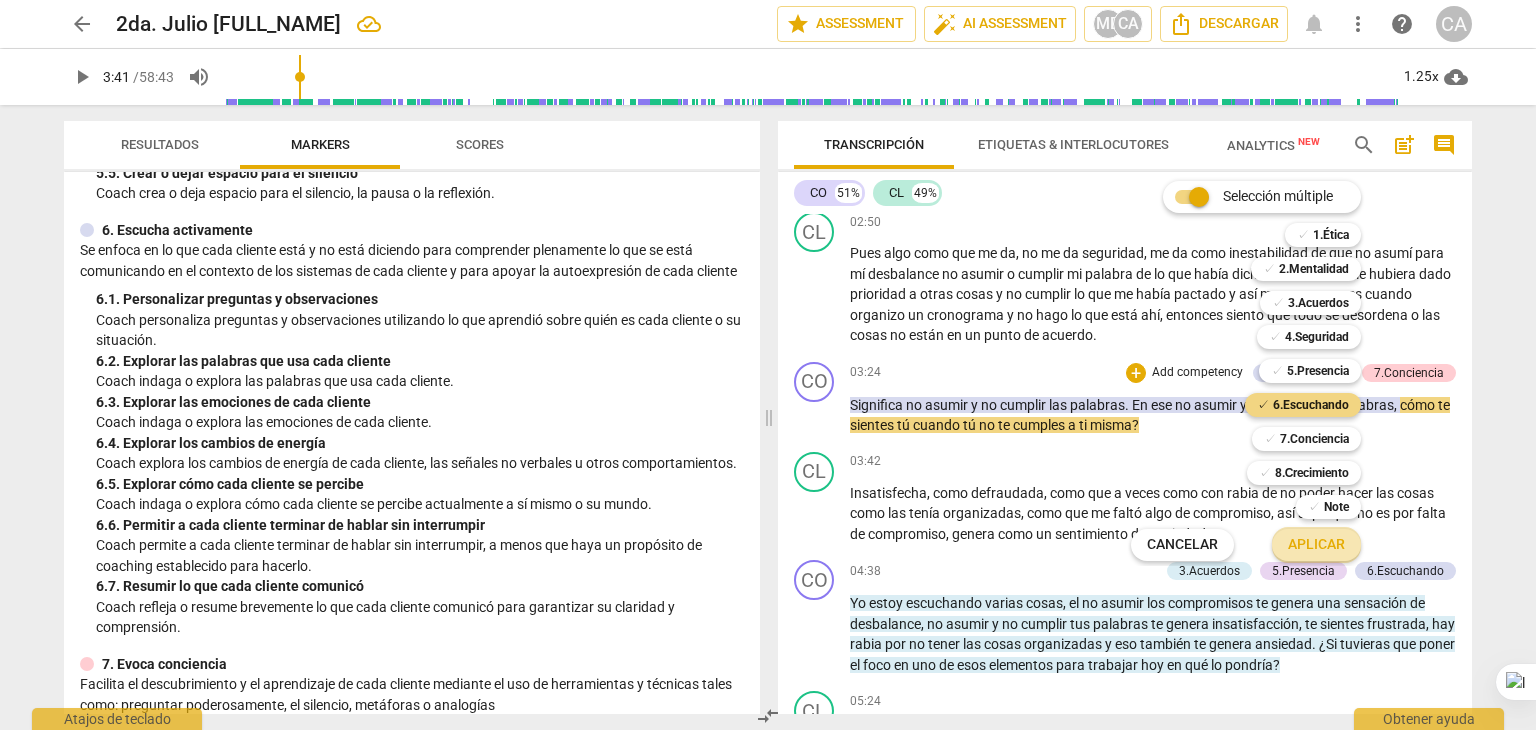 click on "Aplicar" at bounding box center [1316, 545] 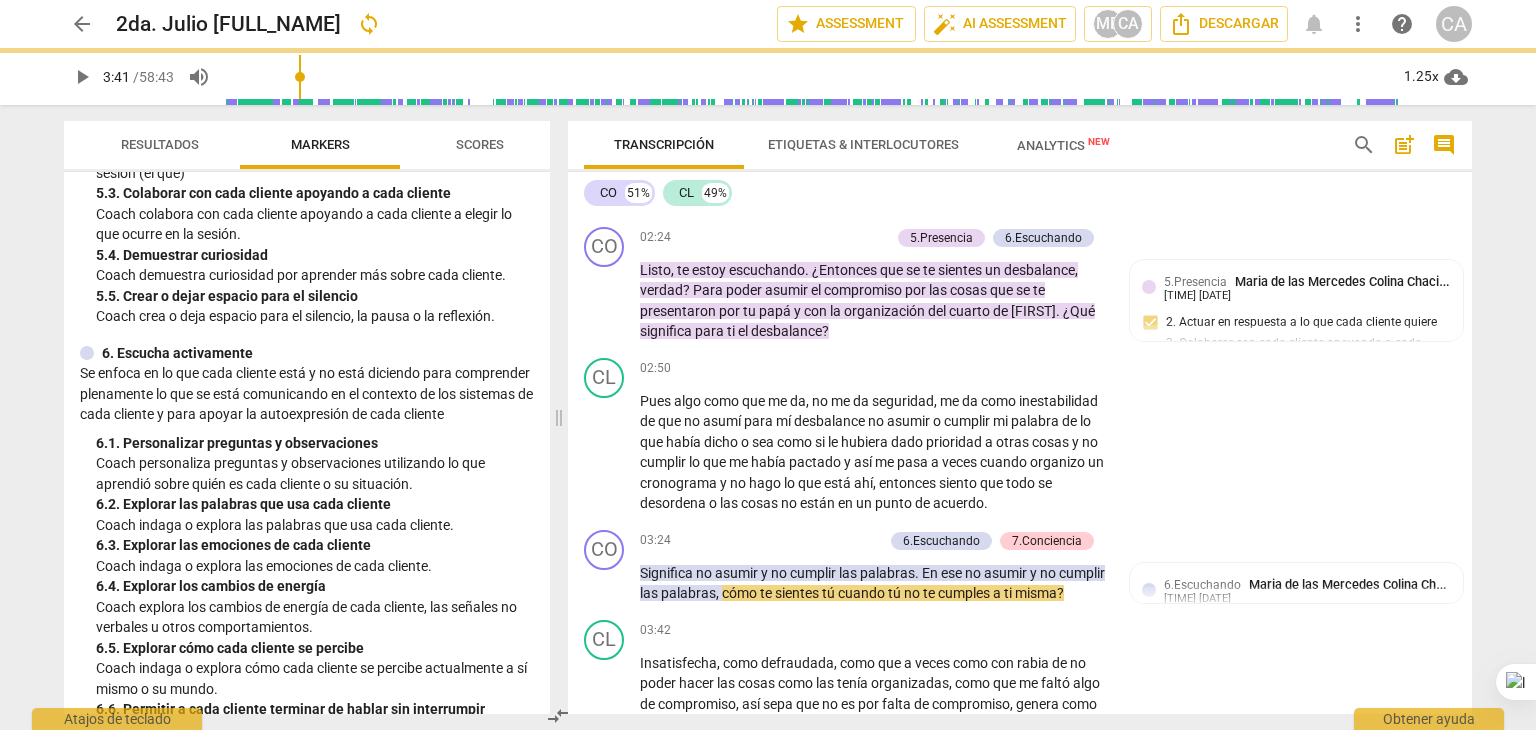 scroll, scrollTop: 1099, scrollLeft: 0, axis: vertical 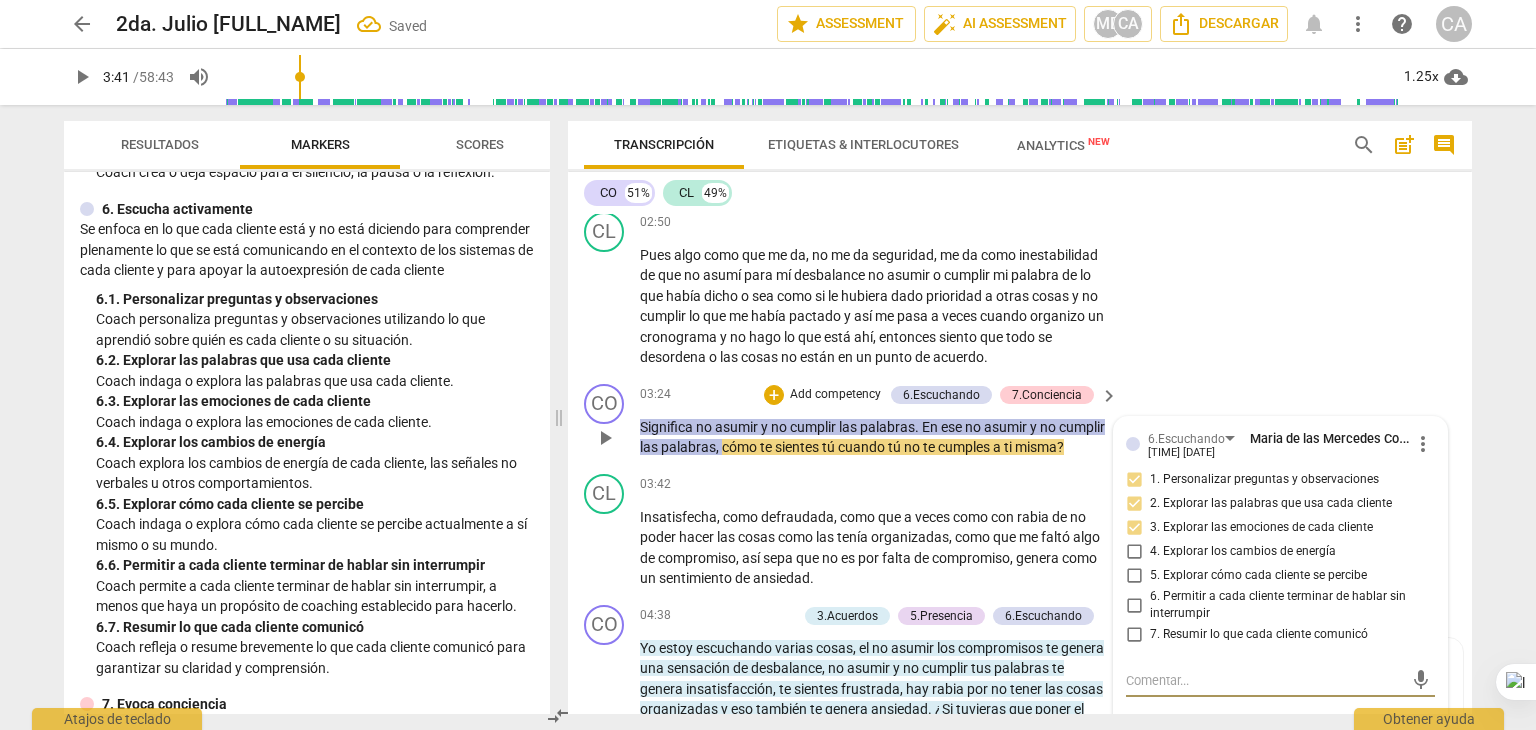 click on "Maria de las Mercedes Colina Chacin" at bounding box center (1355, 438) 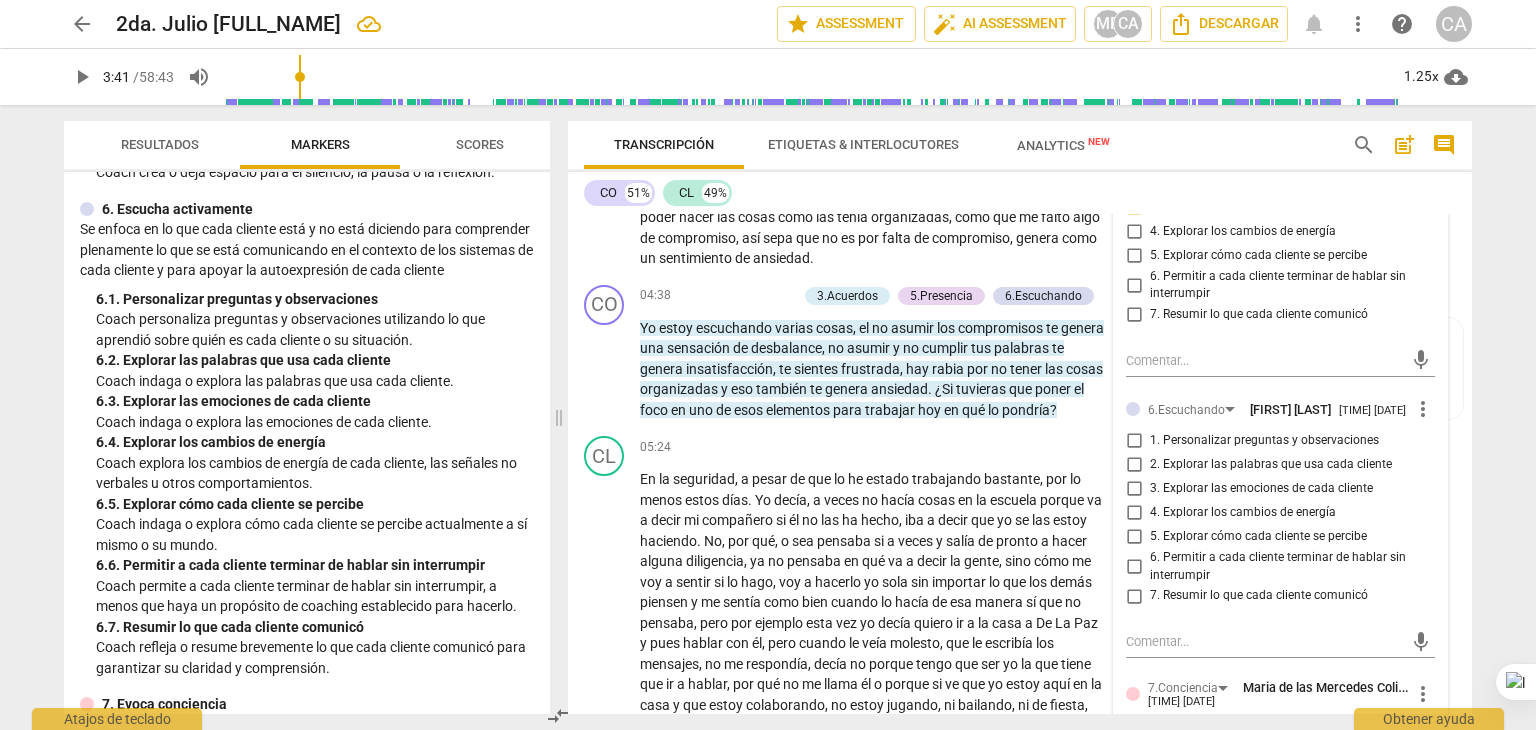 scroll, scrollTop: 1459, scrollLeft: 0, axis: vertical 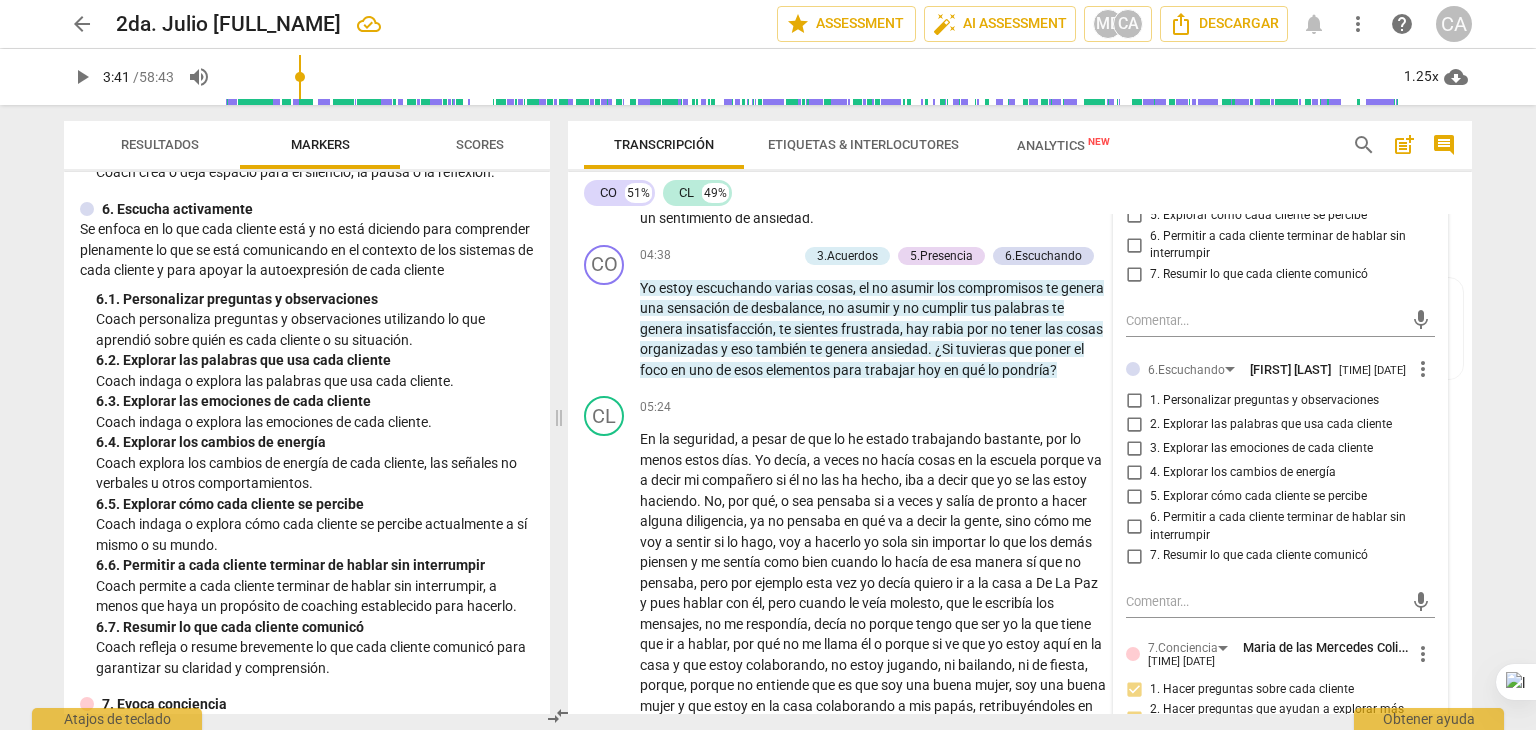 click on "1. Personalizar preguntas y observaciones" at bounding box center (1134, 401) 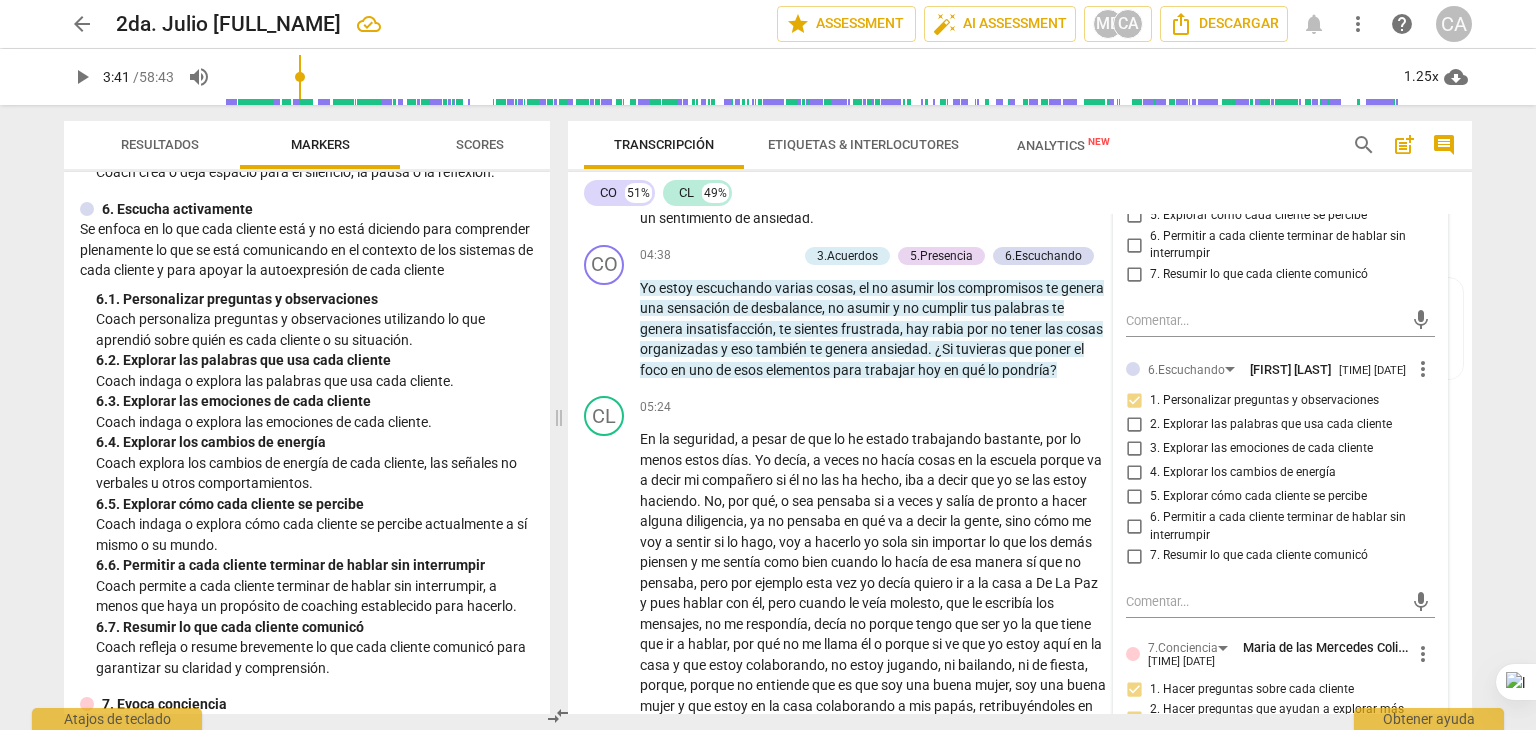 click on "Transcripción Etiquetas & Interlocutores Analytics   New search post_add comment CO 51% CL 49% [FULL_NAME] Summary:   Reporte de sesión de coaching Coach. [FULL_NAME]. Cliente [FIRST] [LAST] Fecha: 25 de julio N° Sesión 2 CO play_arrow pause 00:02 + Add competency 4.Seguridad keyboard_arrow_right Hola   [FIRST] ,   ¿Cómo   estás ? 4.Seguridad [FULL_NAME] [TIME] [DATE] 1. Demostrar el respeto CL play_arrow pause 00:05 + Add competency keyboard_arrow_right Bien   doctora ,   gracias ,   gracias   a   Dios . CO play_arrow pause 00:10 + Add competency 3.Acuerdos 4.Seguridad 5.Presencia keyboard_arrow_right [FIRST] ,   la   semana   pasada   habíamos   hablado   previo   trabajaste   la   capacidad   para   tomar   decisiones   con   seguridad ,   ¿Verdad ?   Y   uno   de   los   compromisos   fue   asumir   que   la   casa   de   tu   pareja   también   era   tu   casa .   En   esta   oportunidad   qué   quieres   trabajar ,   ¿Quieres   seguir" at bounding box center [1024, 417] 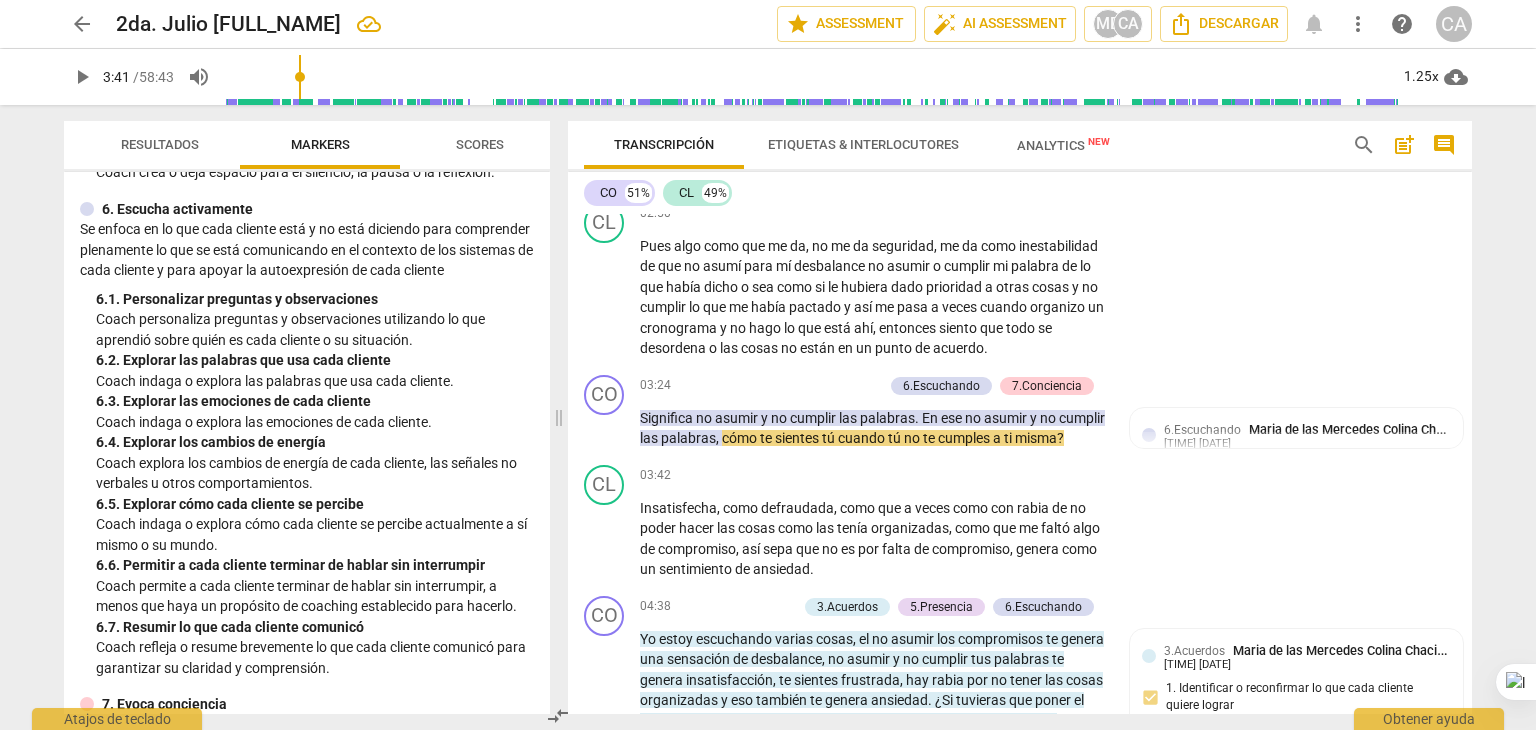 scroll, scrollTop: 1136, scrollLeft: 0, axis: vertical 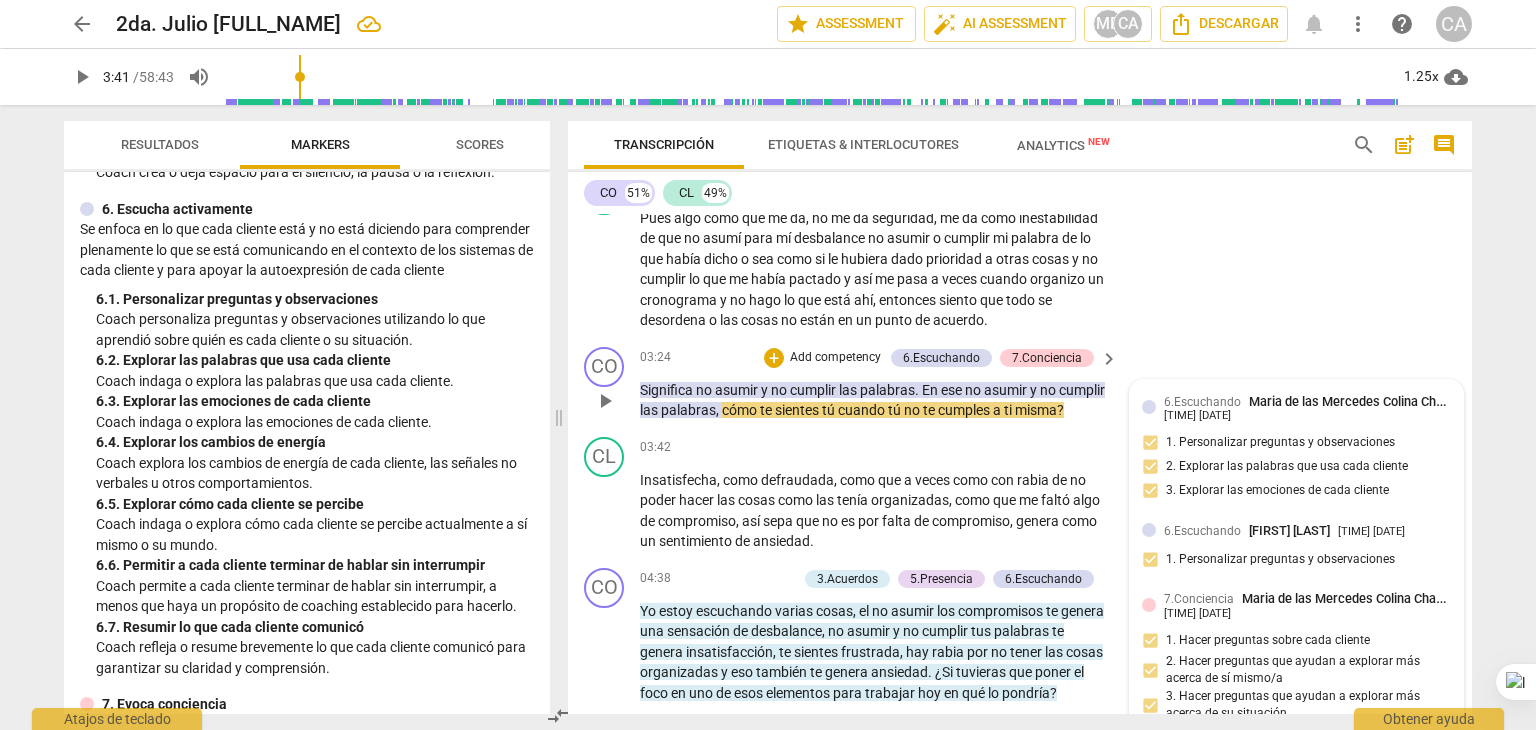 click on "6.Escuchando [FULL_NAME] [TIME] [DATE]" at bounding box center (1307, 407) 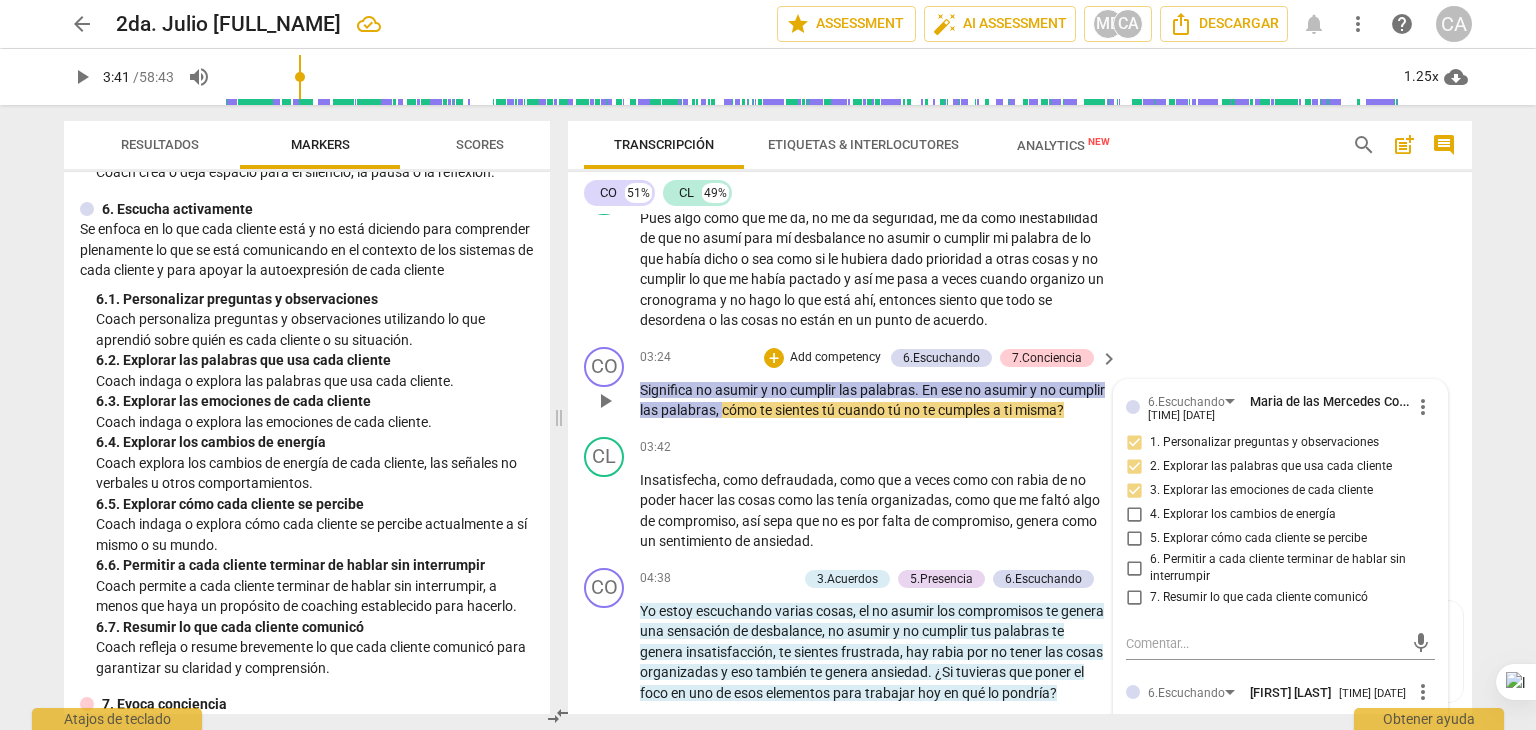 click on "6.Escuchando [FULL_NAME] [TIME] [DATE]" at bounding box center (1279, 407) 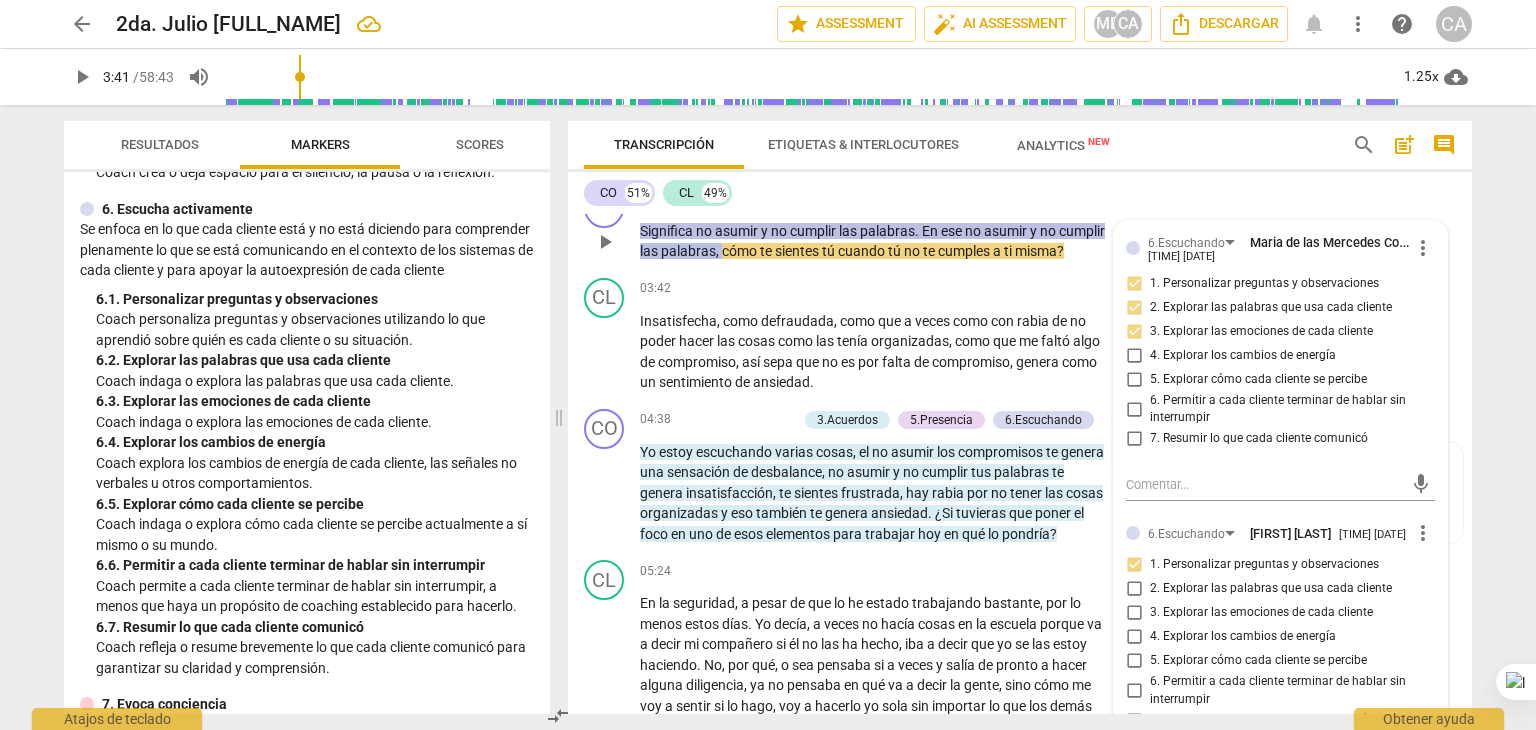 scroll, scrollTop: 1296, scrollLeft: 0, axis: vertical 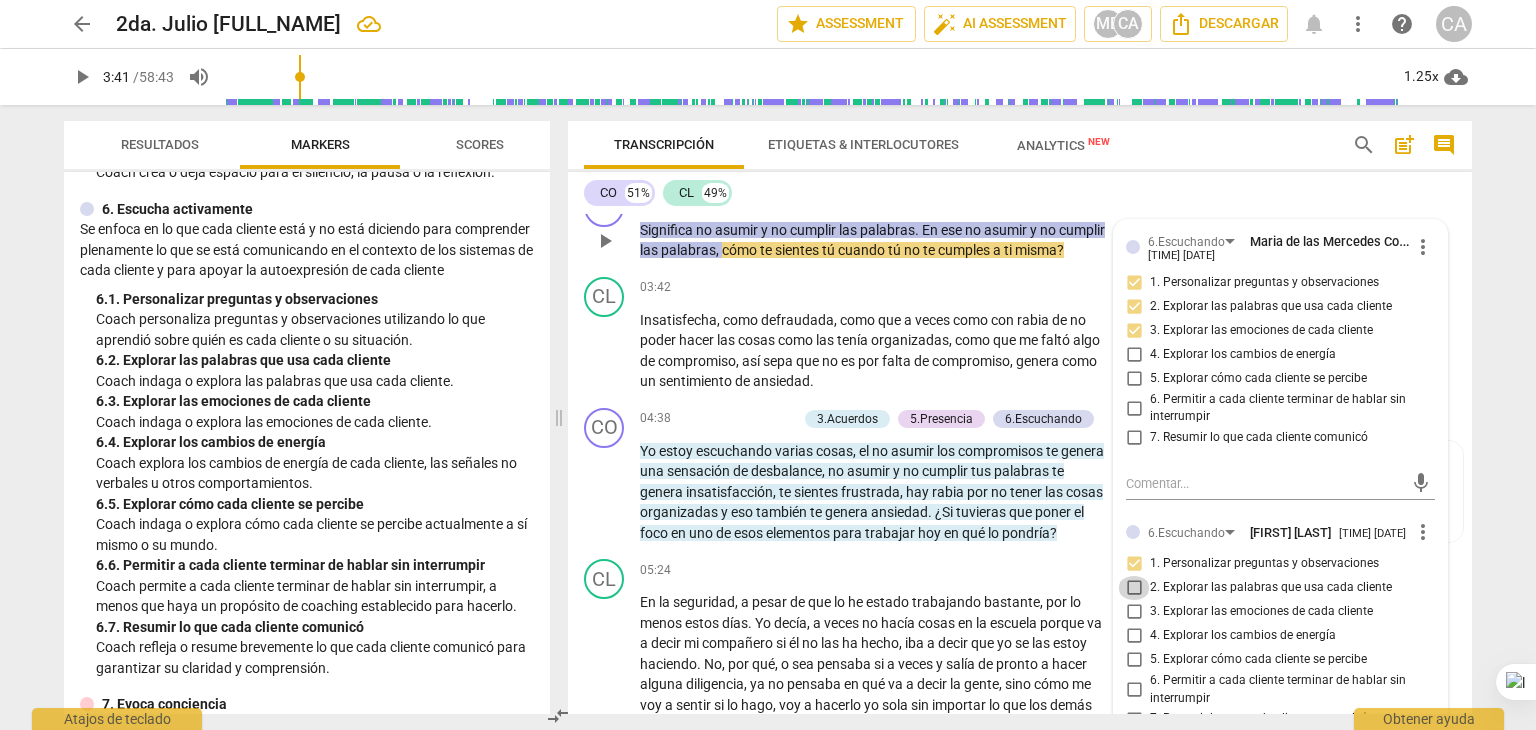 click on "2. Explorar las palabras que usa cada cliente" at bounding box center (1134, 588) 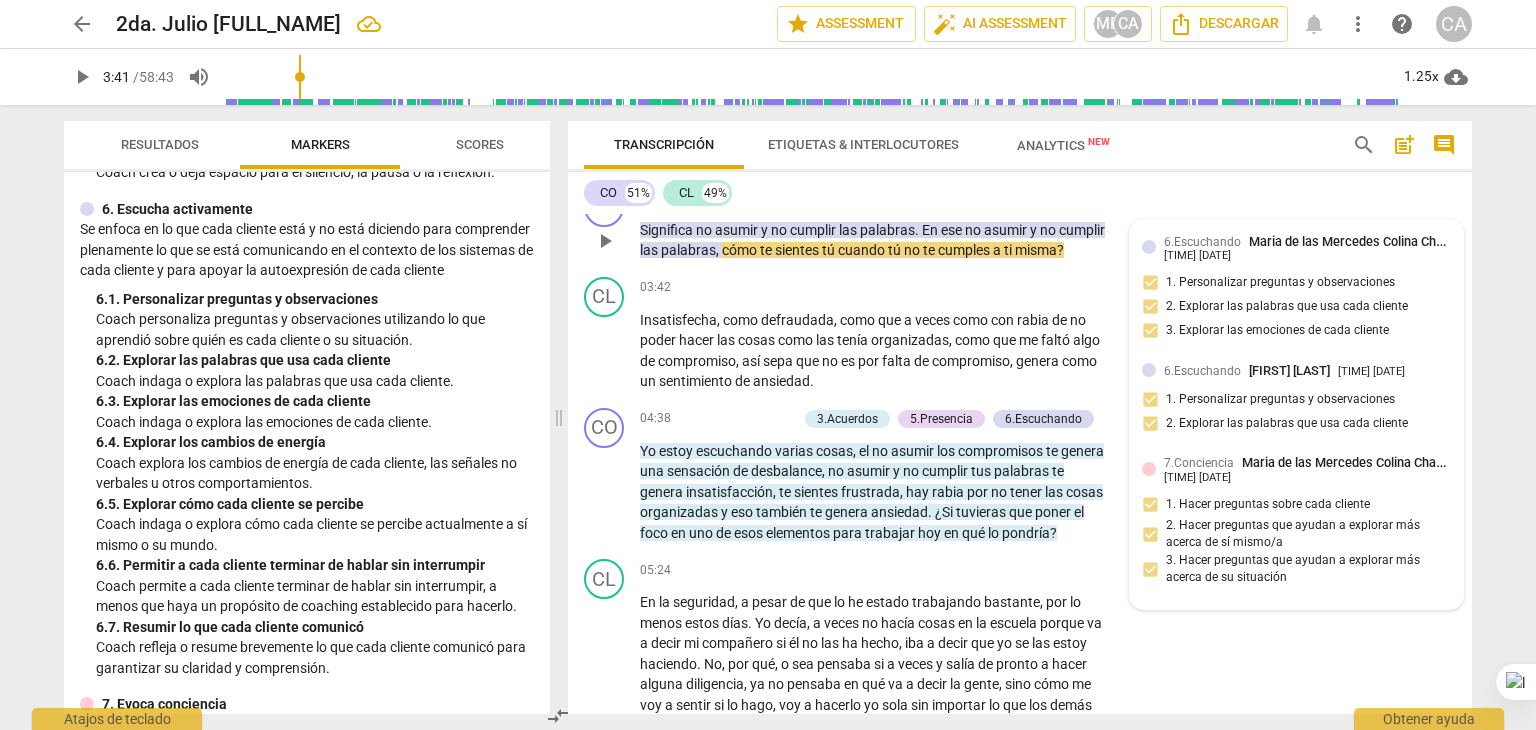 click on "Maria de las Mercedes Colina Chacin" at bounding box center [1354, 241] 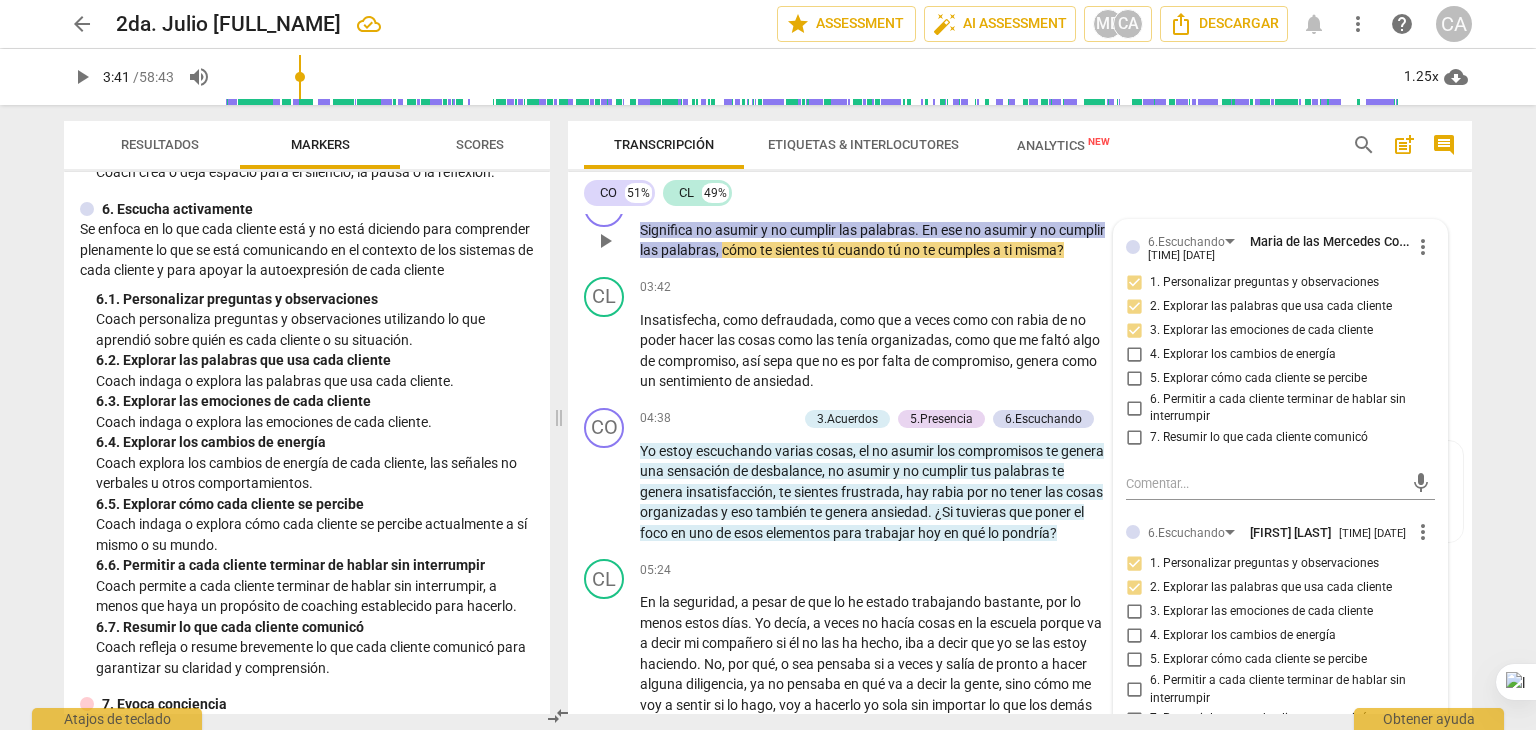 click on "6.Escuchando [FULL_NAME] [TIME] [DATE]" at bounding box center [1279, 247] 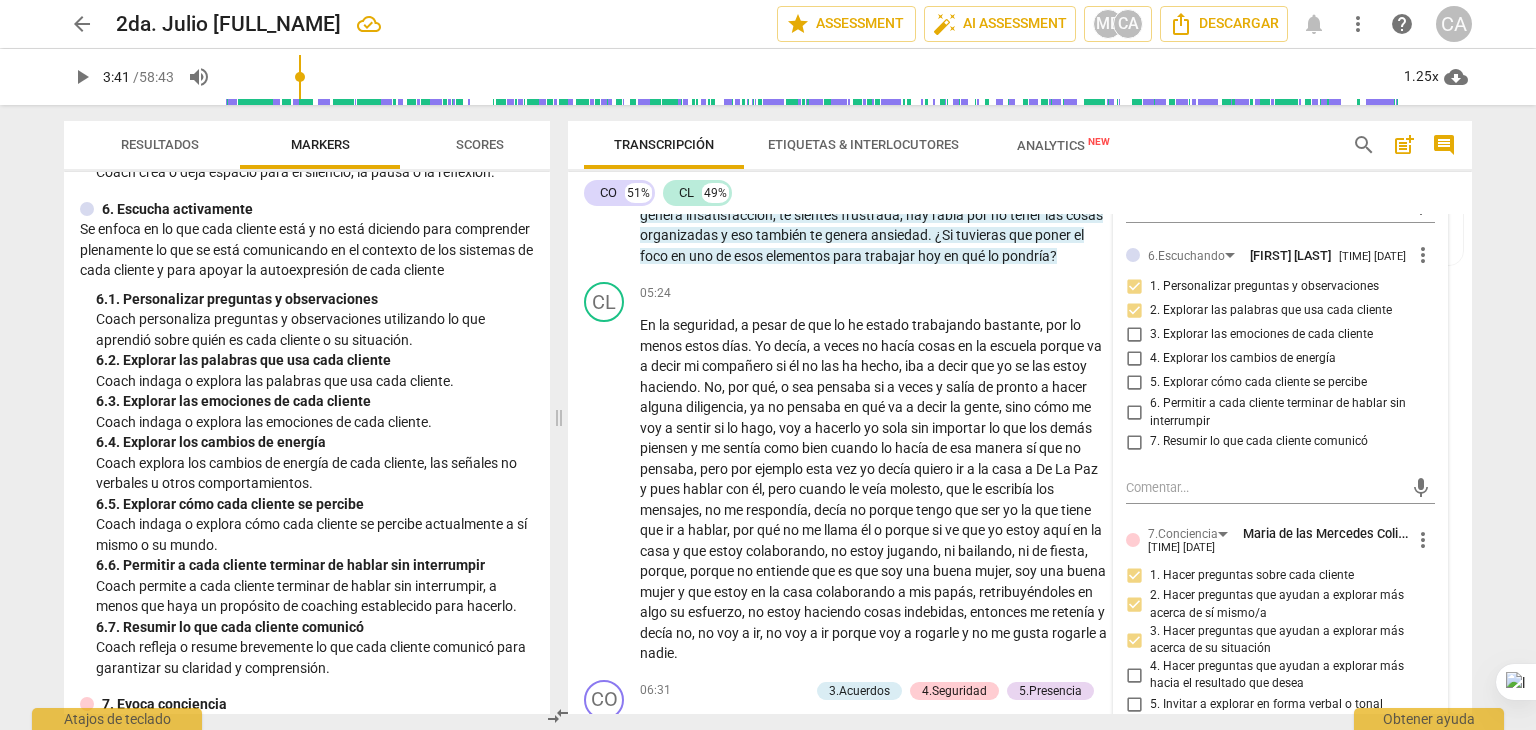 scroll, scrollTop: 1577, scrollLeft: 0, axis: vertical 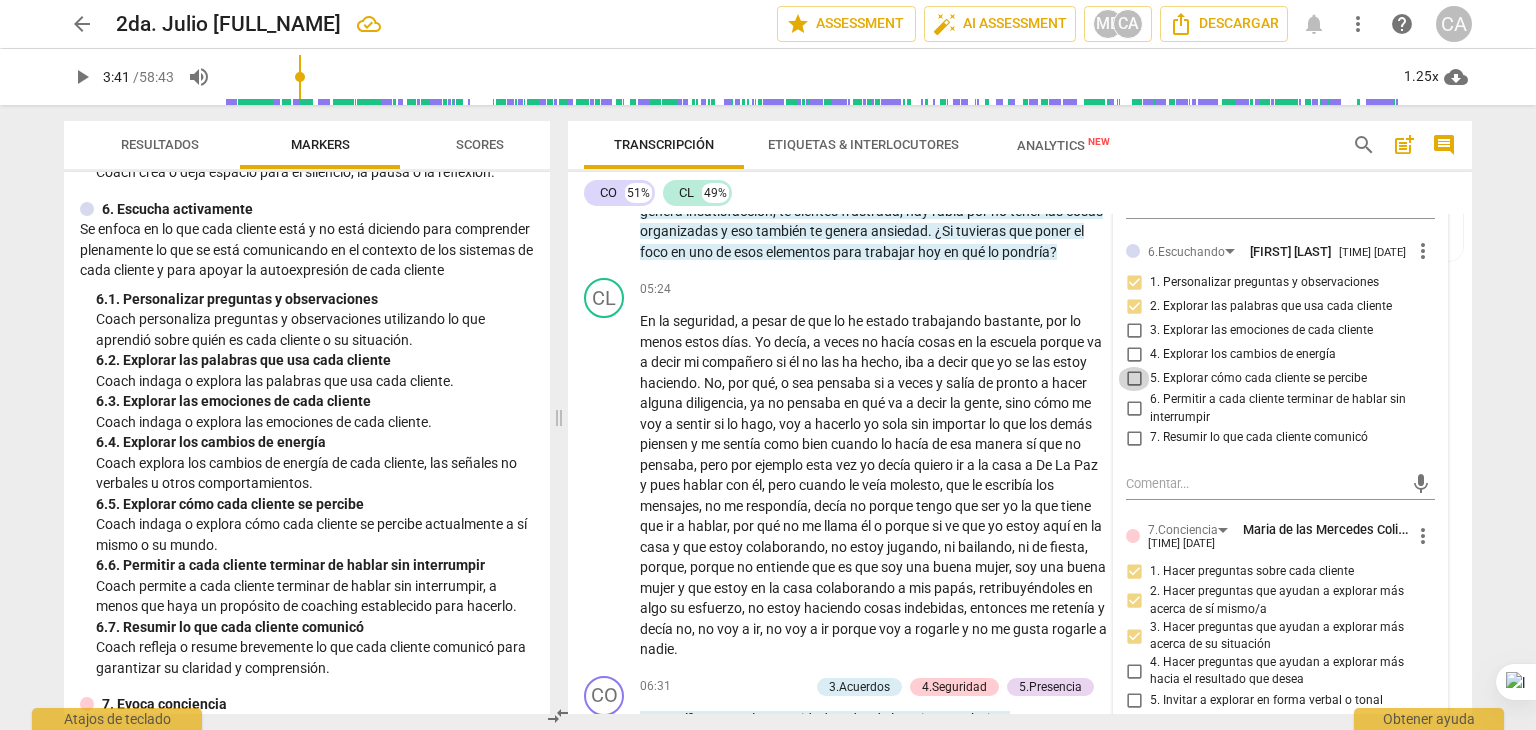 click on "5. Explorar cómo cada cliente se percibe" at bounding box center [1134, 379] 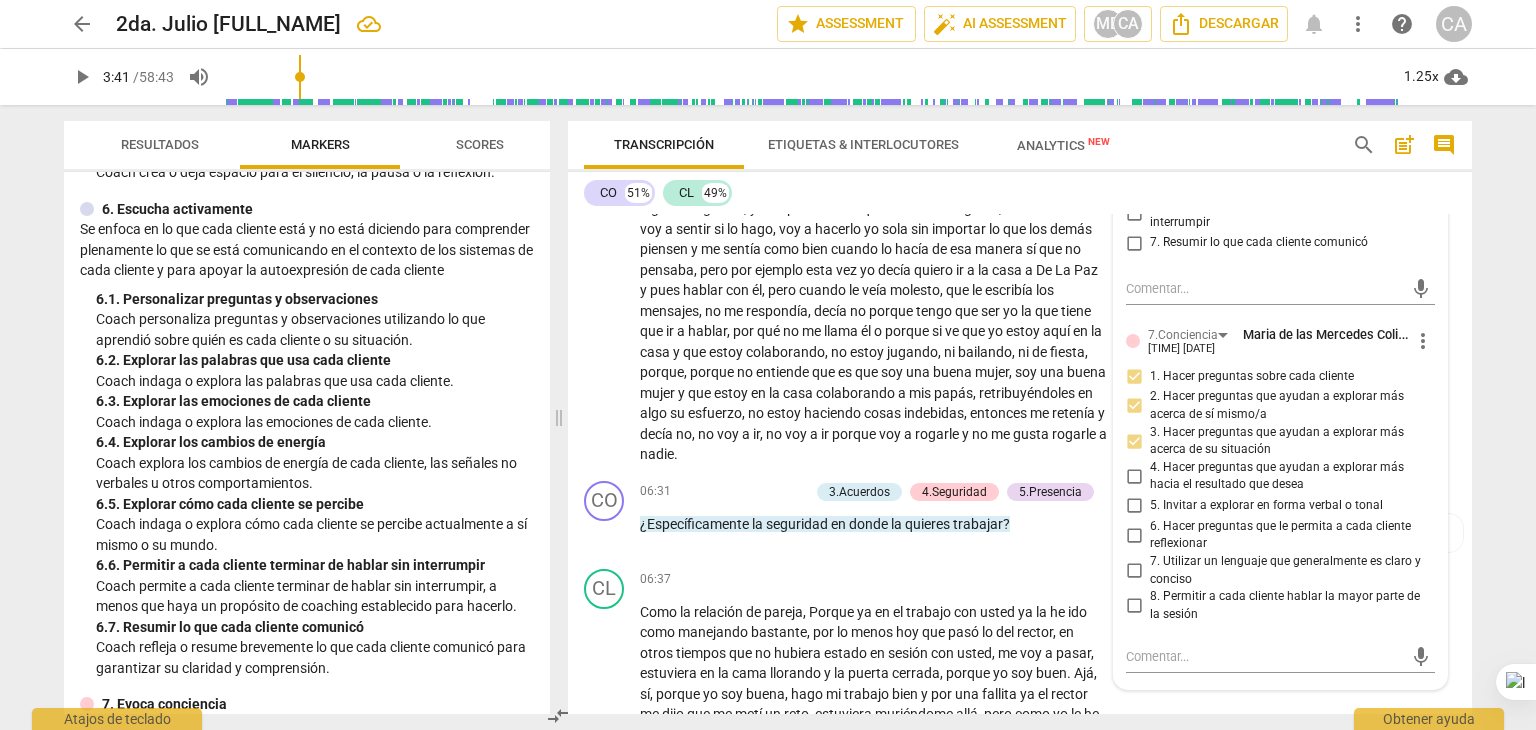 scroll, scrollTop: 1777, scrollLeft: 0, axis: vertical 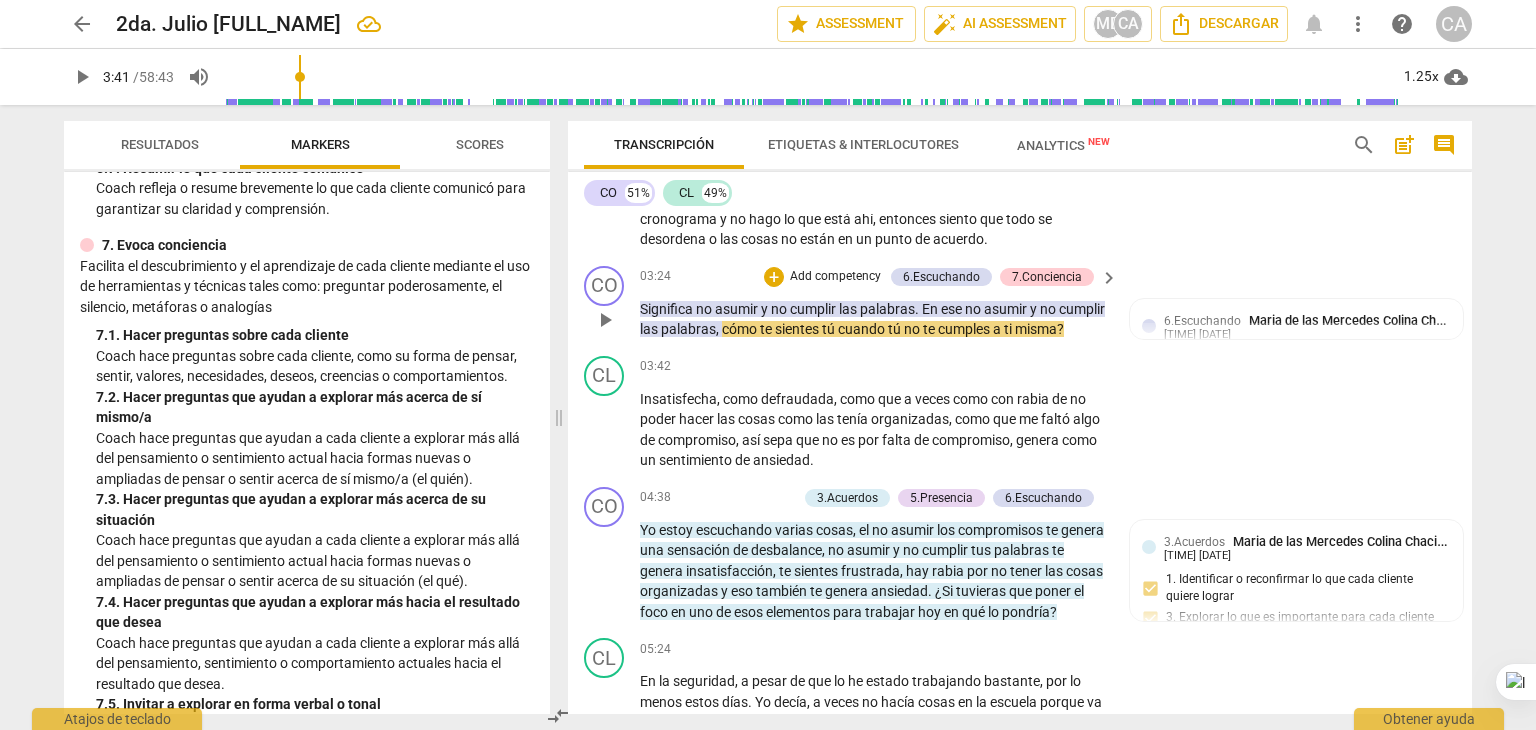 click on "Add competency" at bounding box center [835, 277] 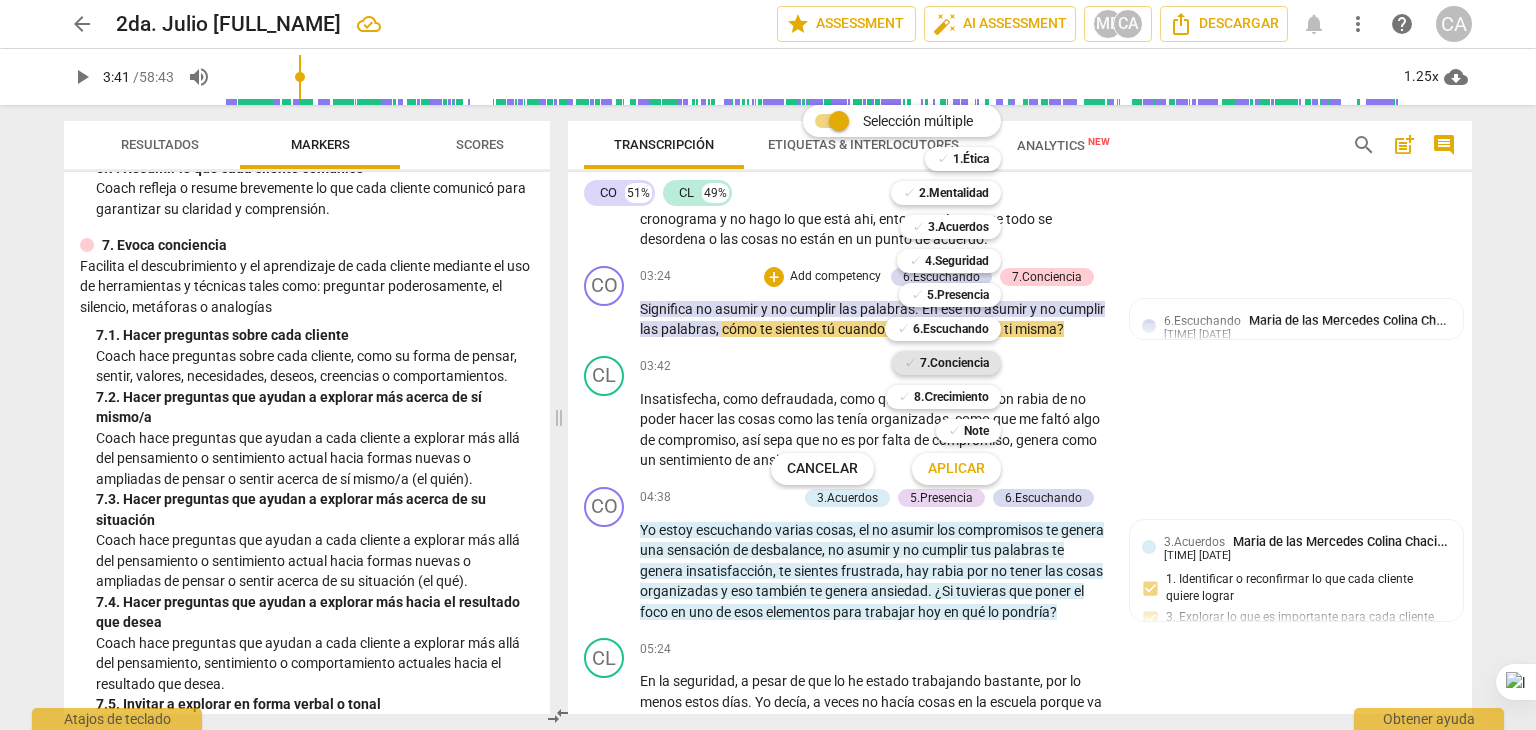 click on "7.Conciencia" at bounding box center [954, 363] 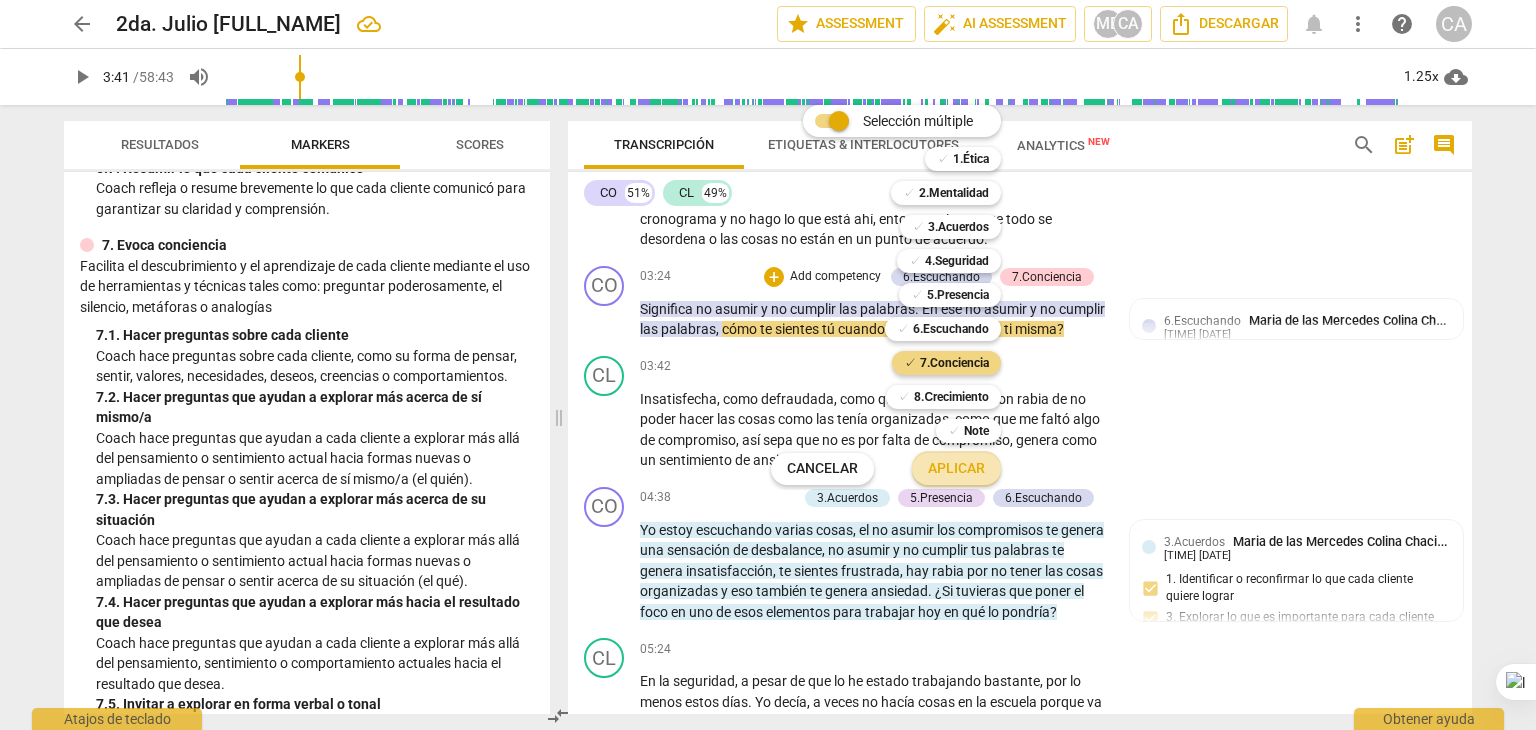 click on "Aplicar" at bounding box center [956, 469] 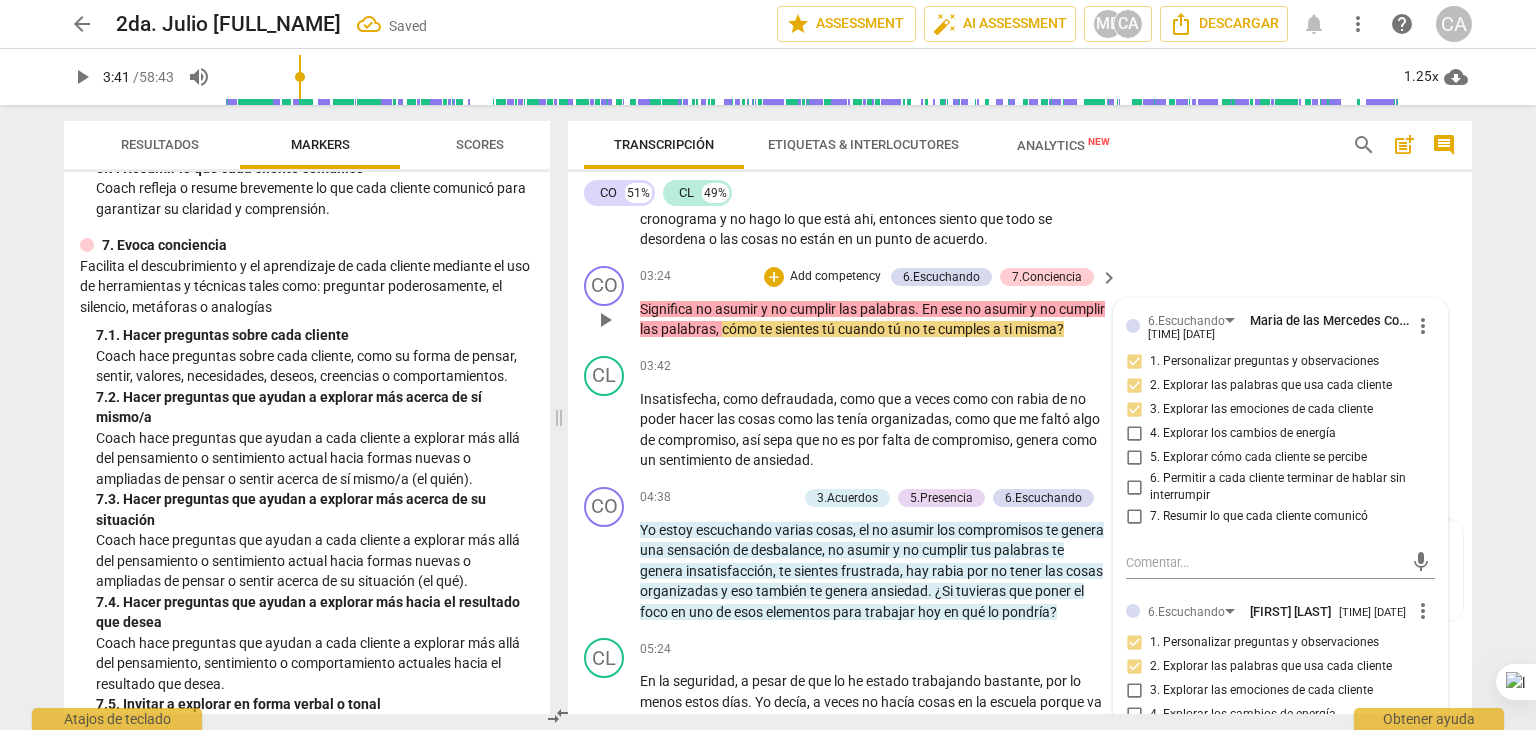 click on "6.Escuchando [FULL_NAME] [TIME] [DATE]" at bounding box center (1279, 326) 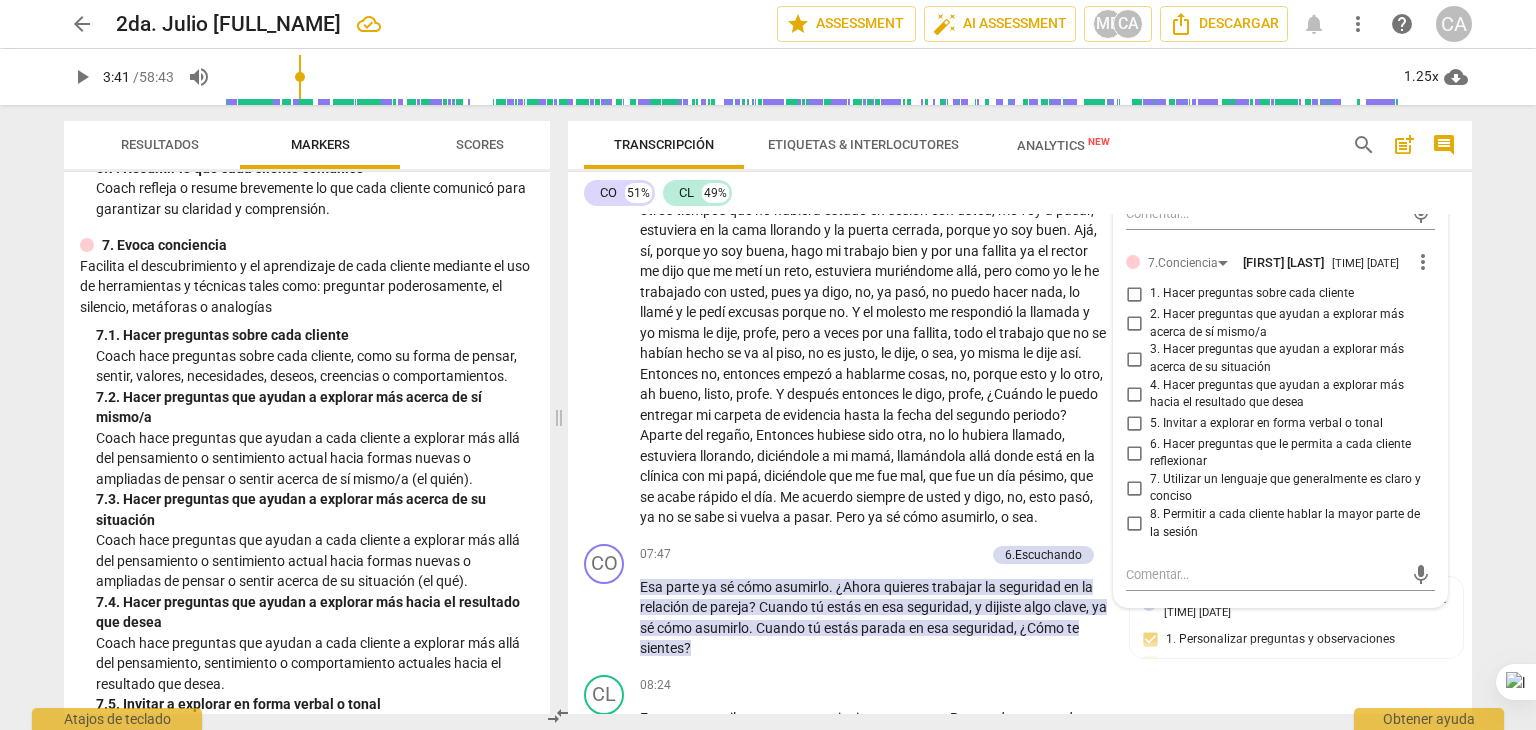 scroll, scrollTop: 2217, scrollLeft: 0, axis: vertical 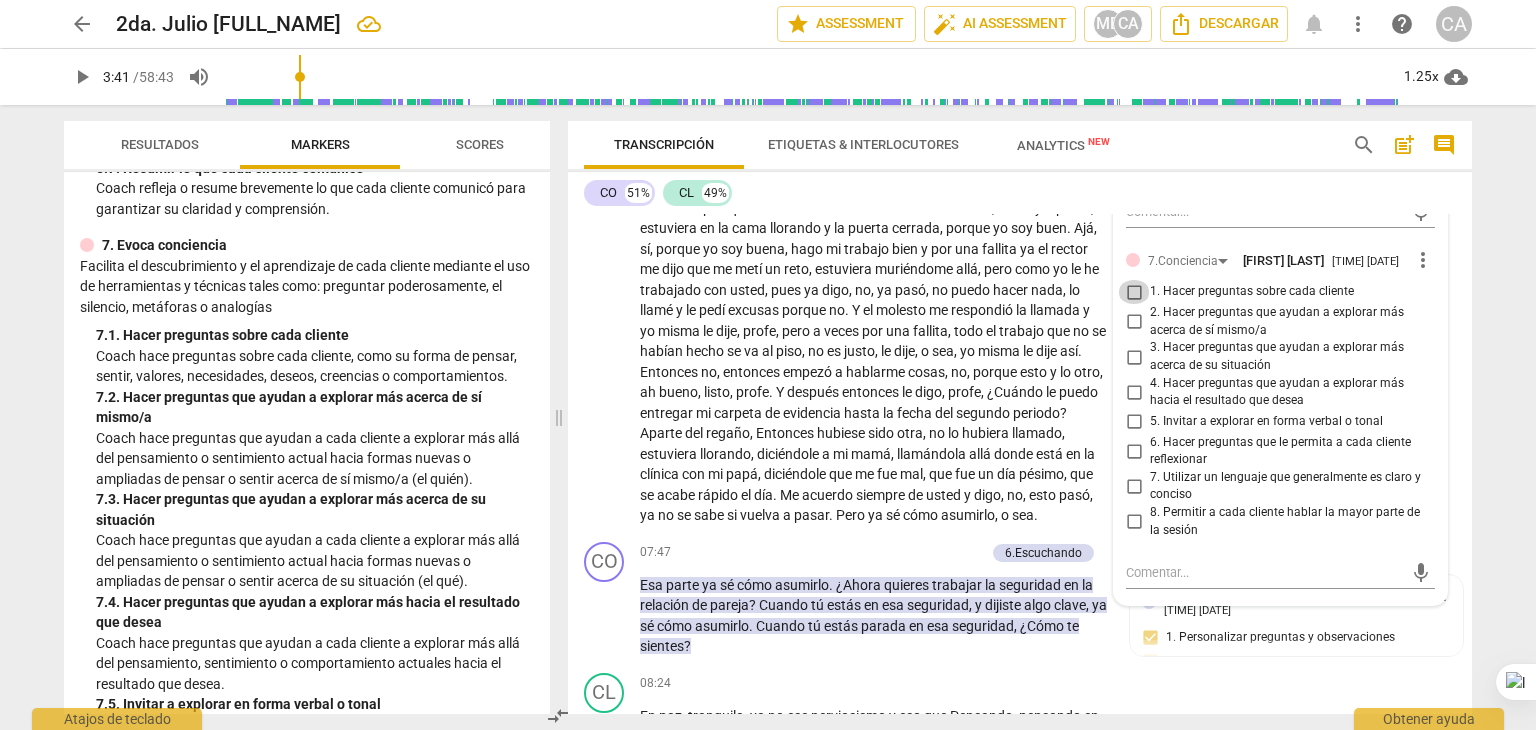 click on "1. Hacer preguntas sobre cada cliente" at bounding box center [1134, 292] 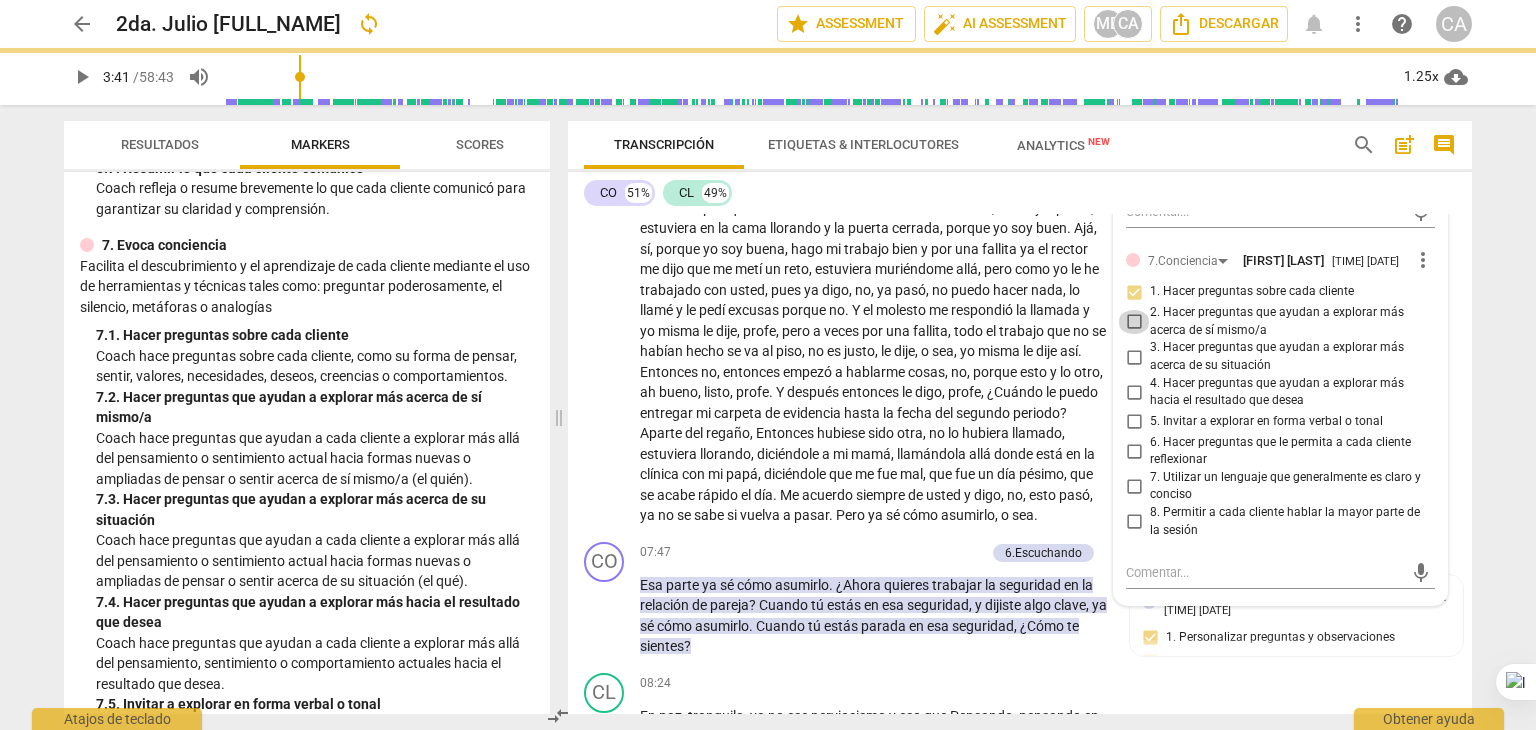 click on "2. Hacer preguntas que ayudan a explorar más acerca de sí mismo/a" at bounding box center [1134, 322] 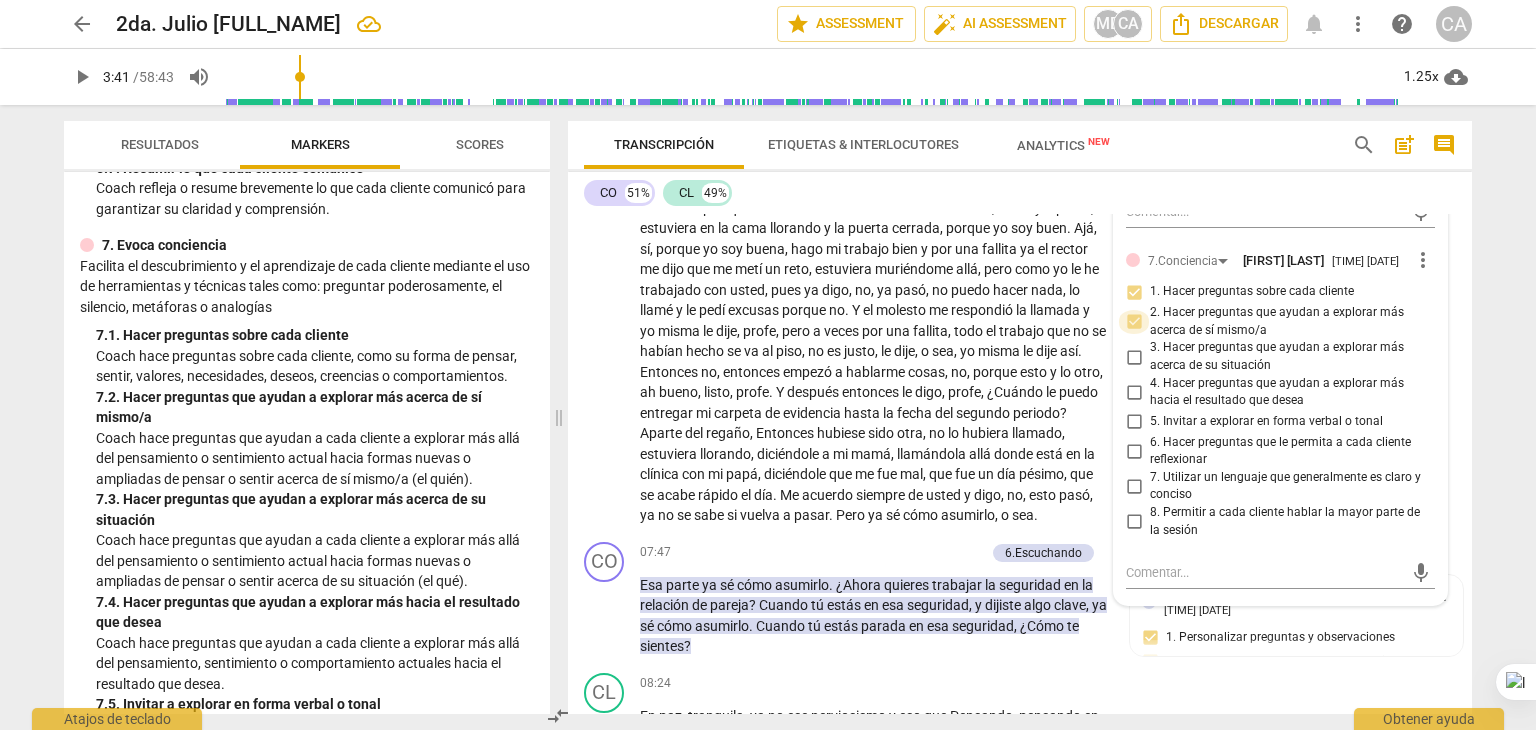 click on "2. Hacer preguntas que ayudan a explorar más acerca de sí mismo/a" at bounding box center [1134, 322] 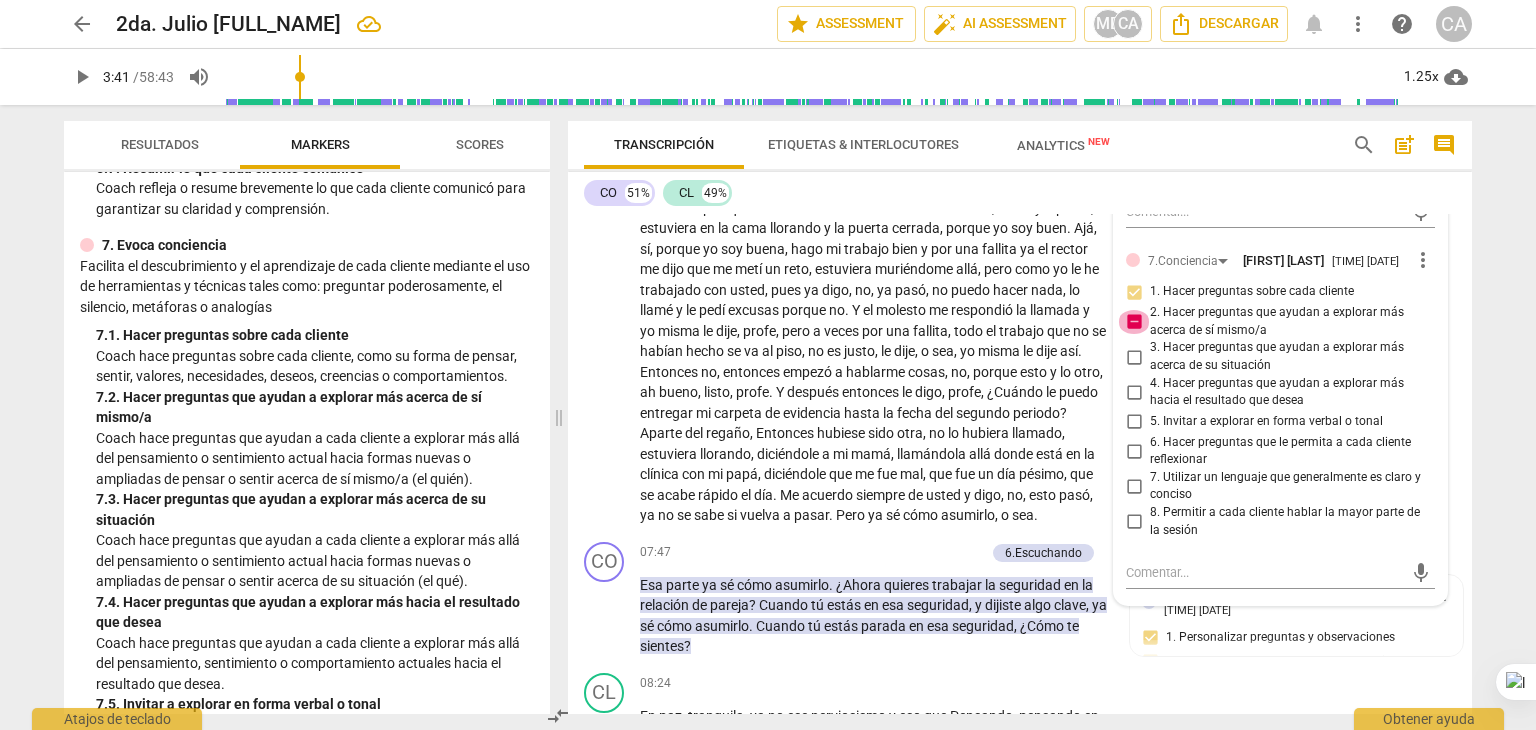 click on "2. Hacer preguntas que ayudan a explorar más acerca de sí mismo/a" at bounding box center [1134, 322] 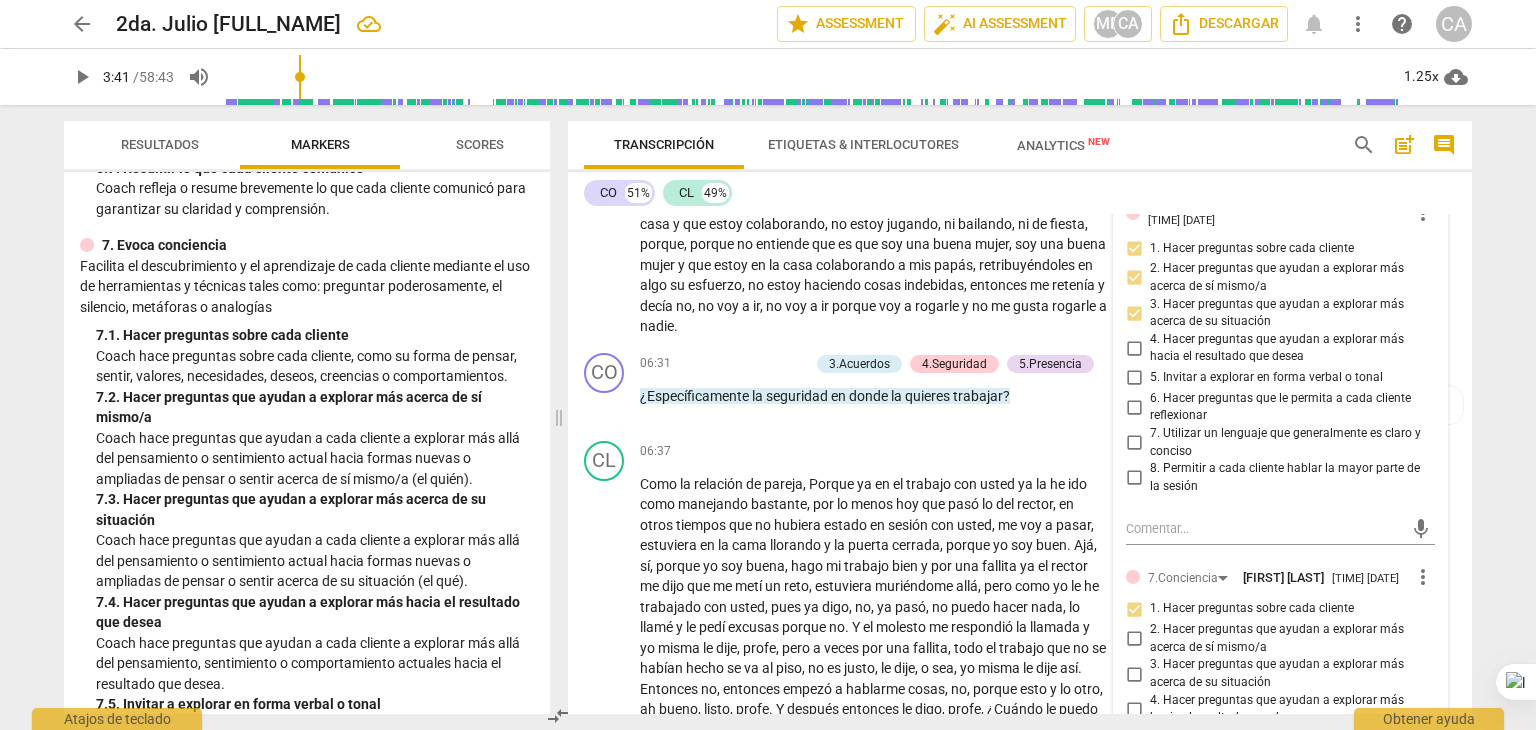scroll, scrollTop: 1897, scrollLeft: 0, axis: vertical 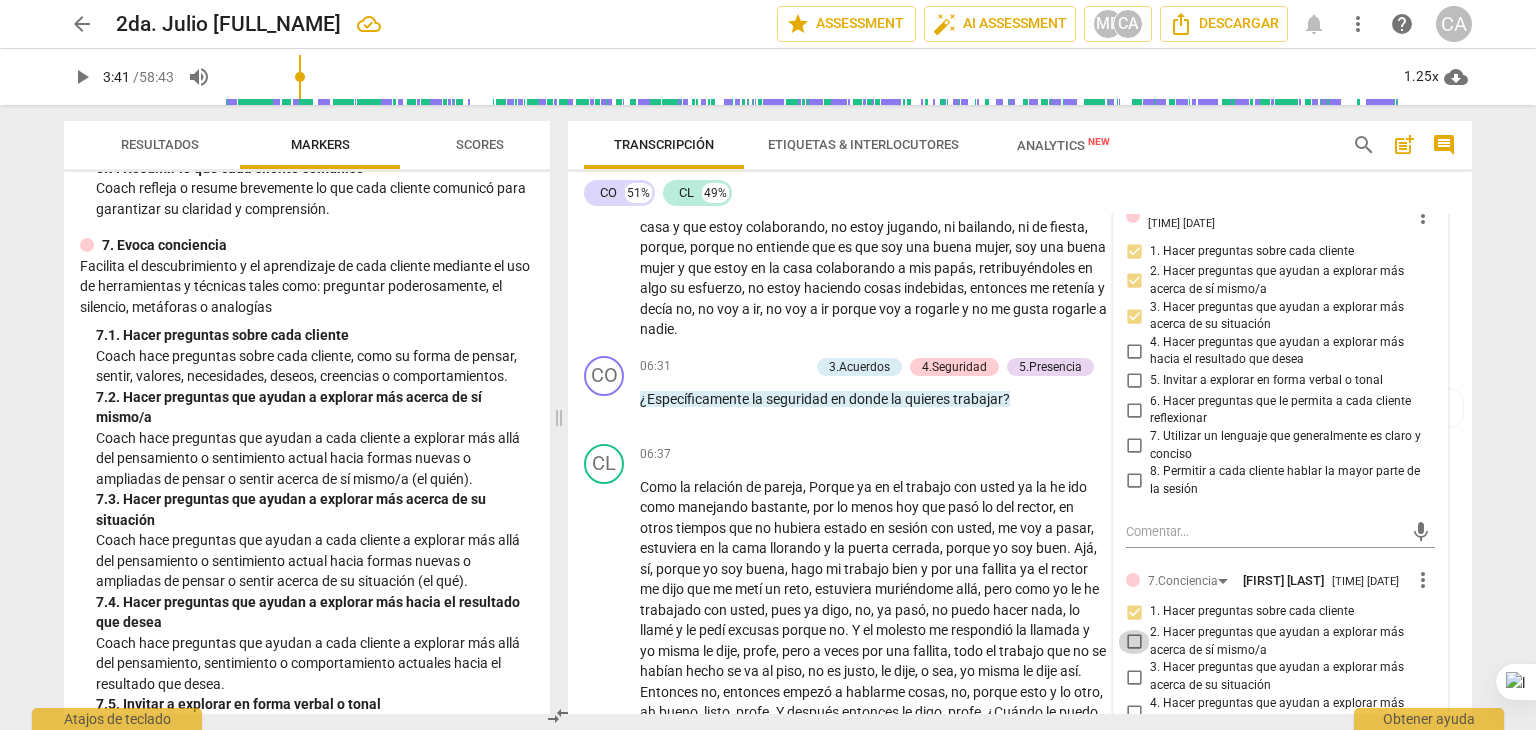 click on "2. Hacer preguntas que ayudan a explorar más acerca de sí mismo/a" at bounding box center (1134, 642) 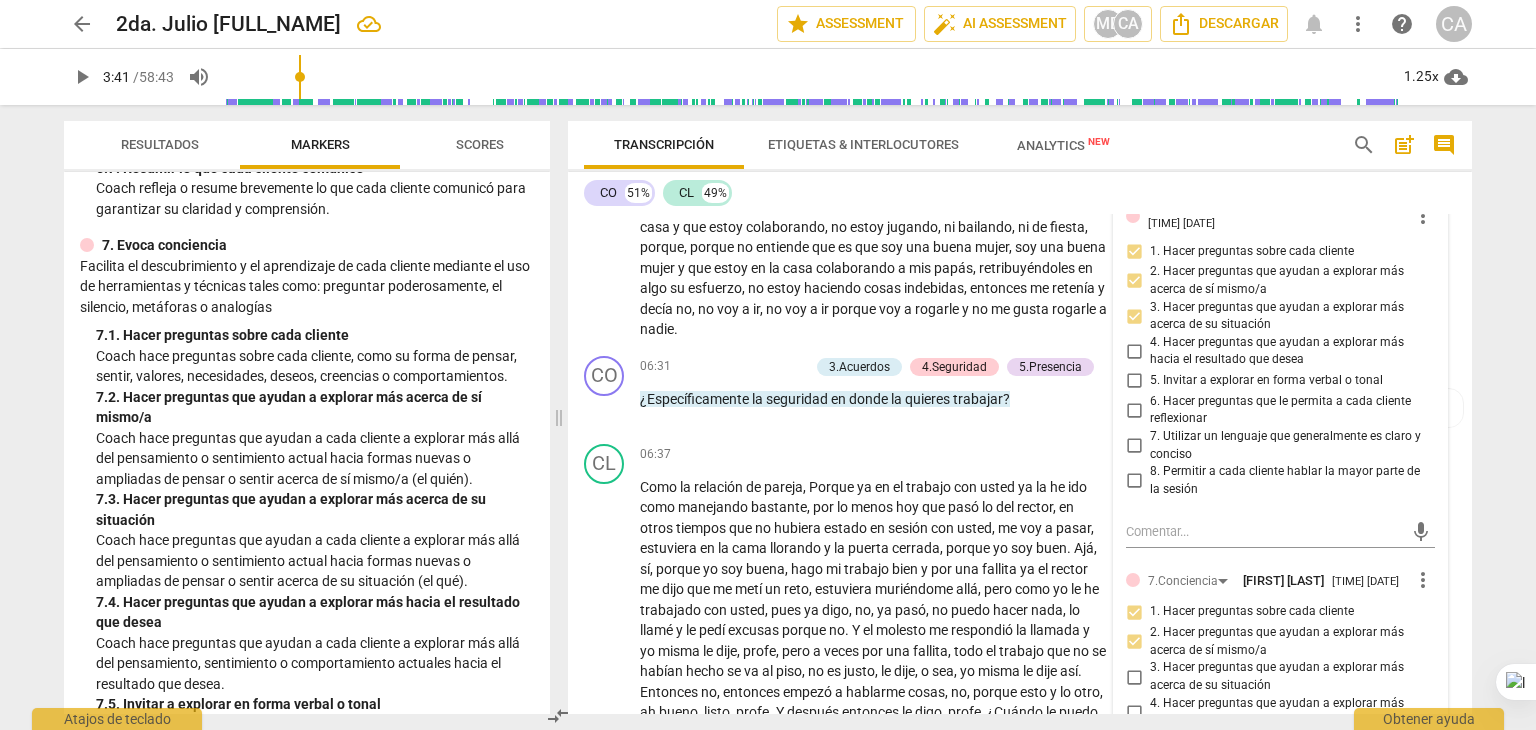 click on "estoy" at bounding box center (732, 268) 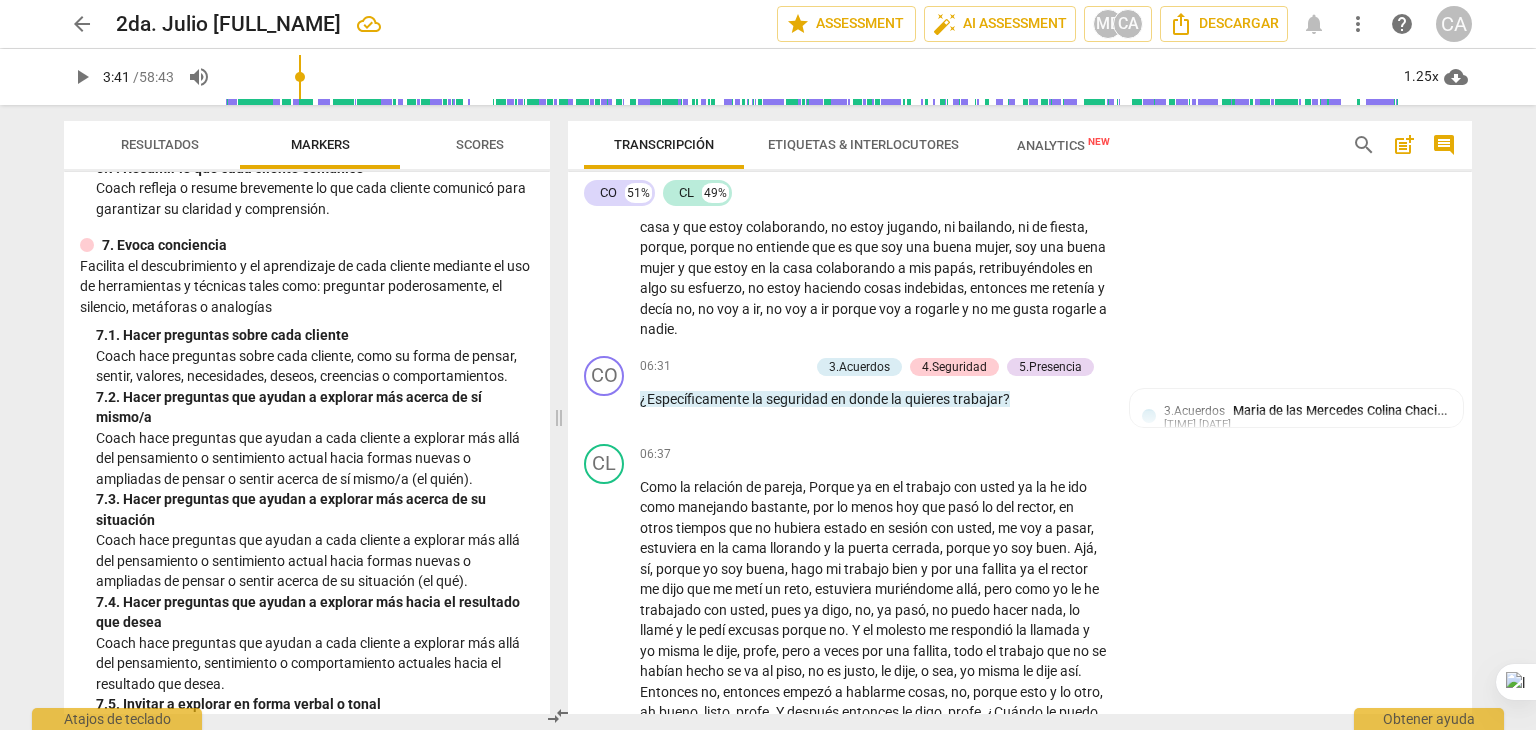 click on "estoy" at bounding box center (732, 268) 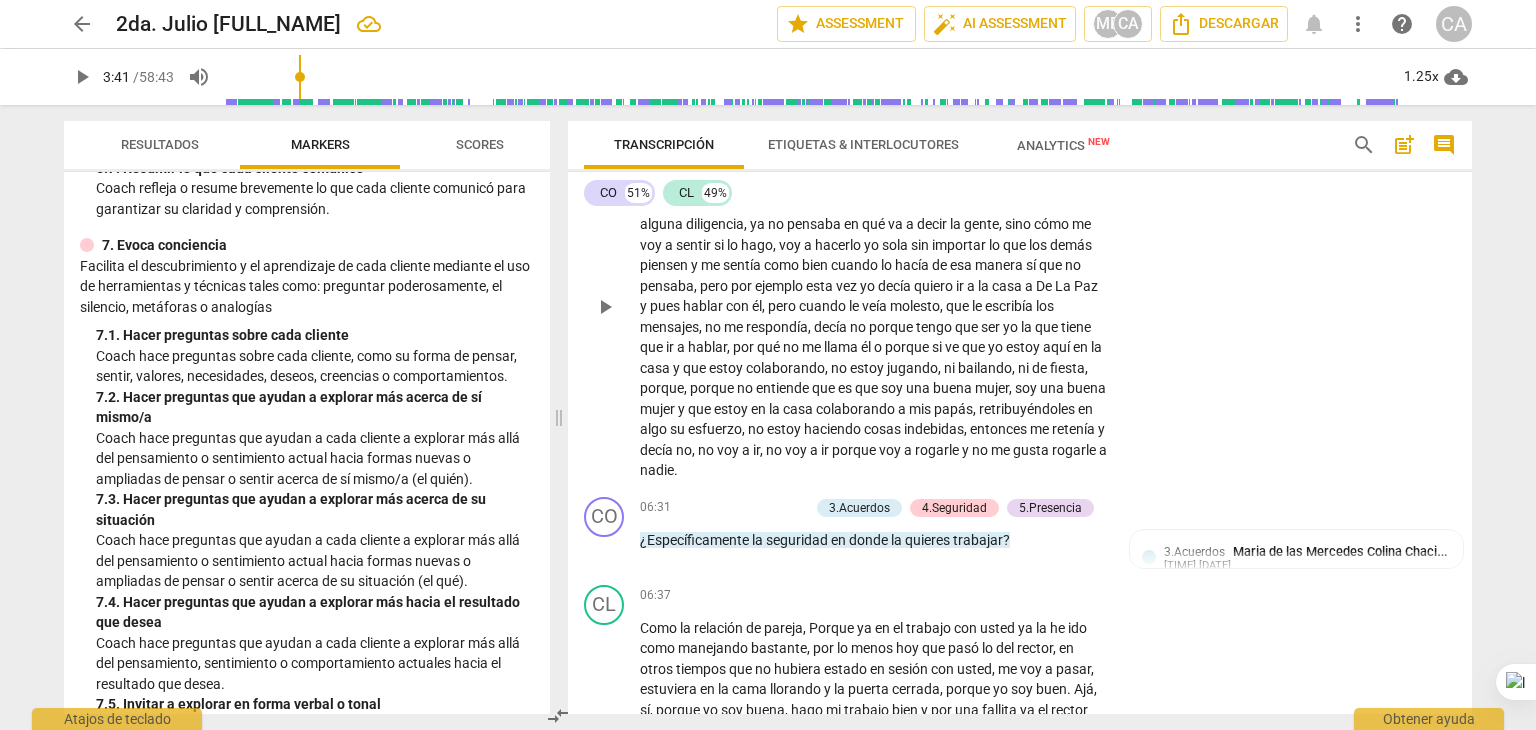 scroll, scrollTop: 1322, scrollLeft: 0, axis: vertical 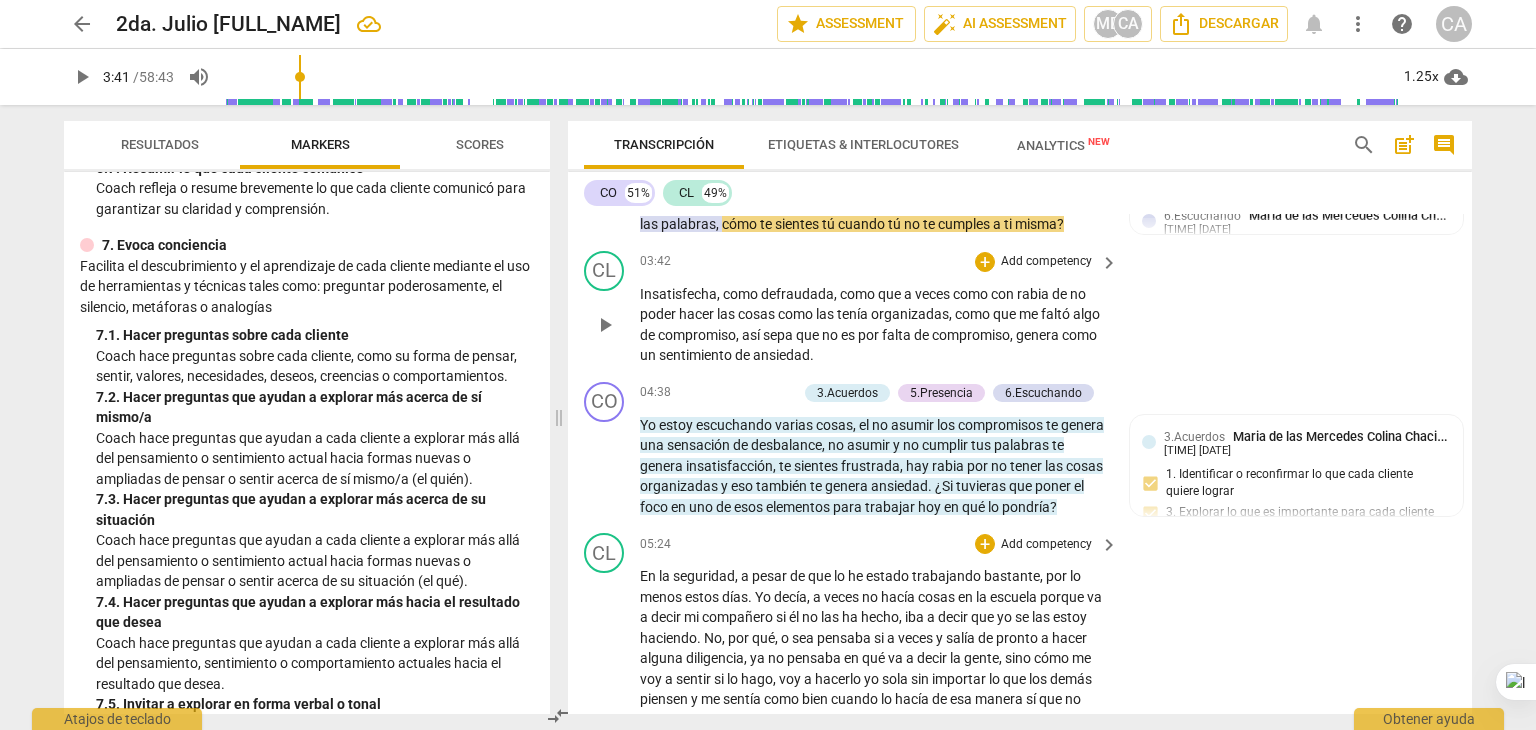 click on "play_arrow" at bounding box center [605, 325] 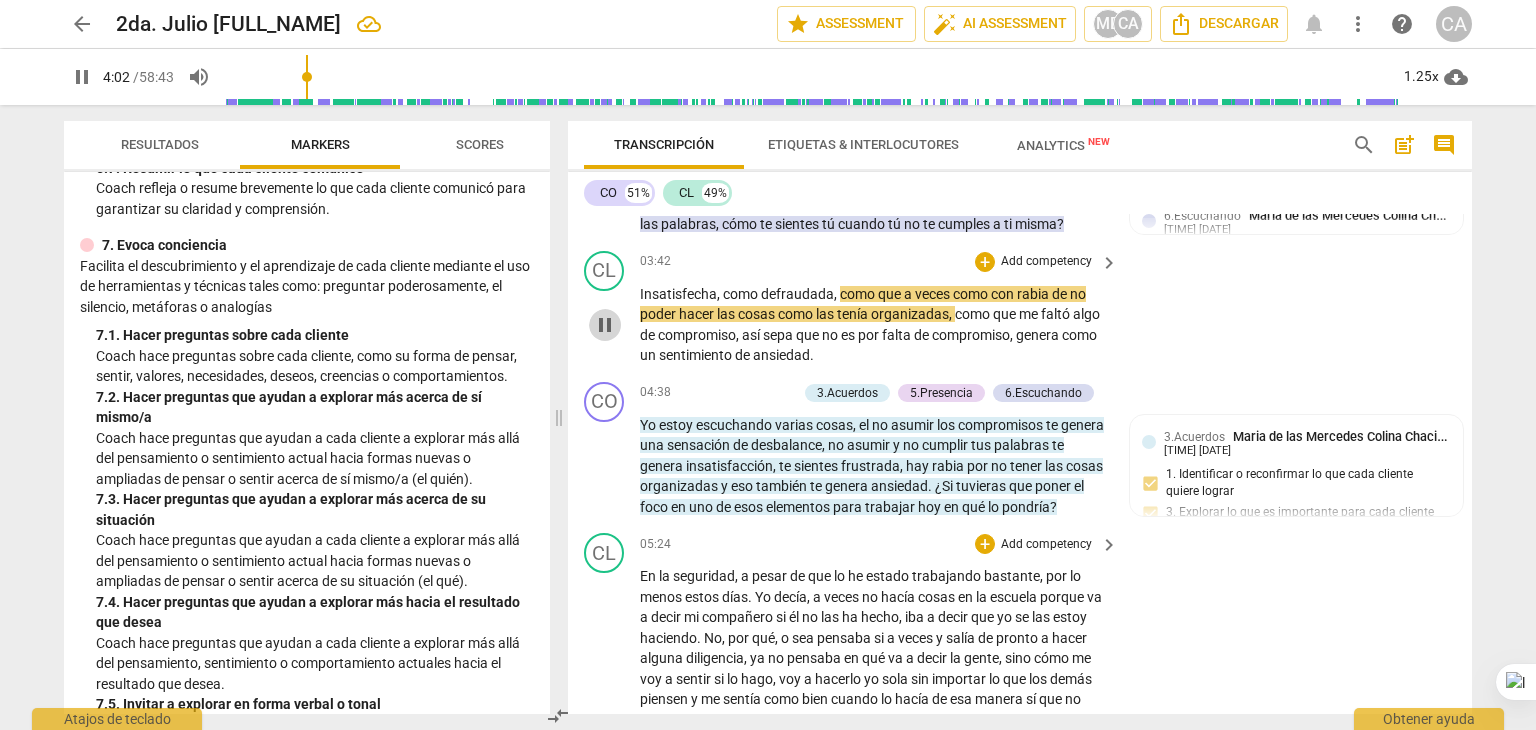 click on "pause" at bounding box center [605, 325] 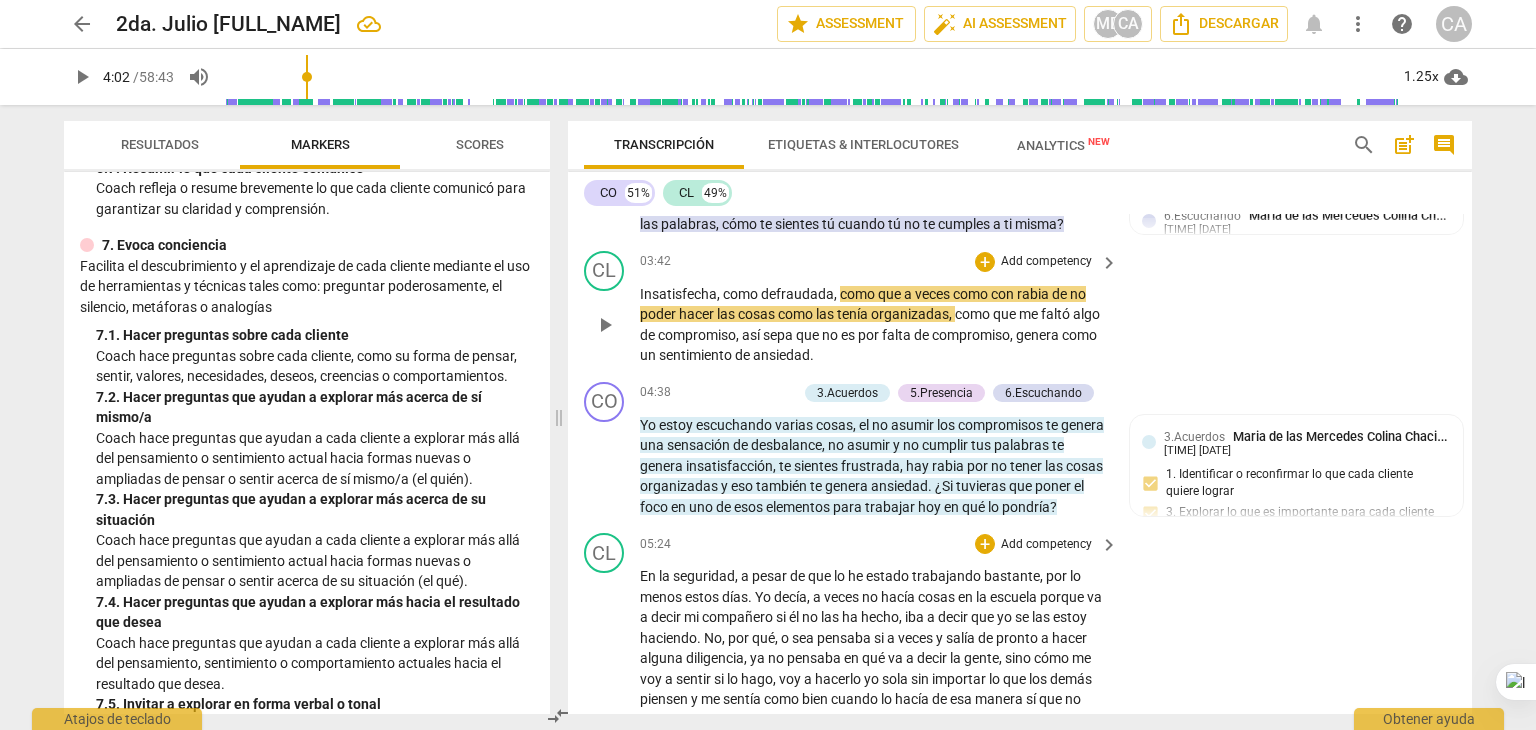 click on "play_arrow" at bounding box center (605, 325) 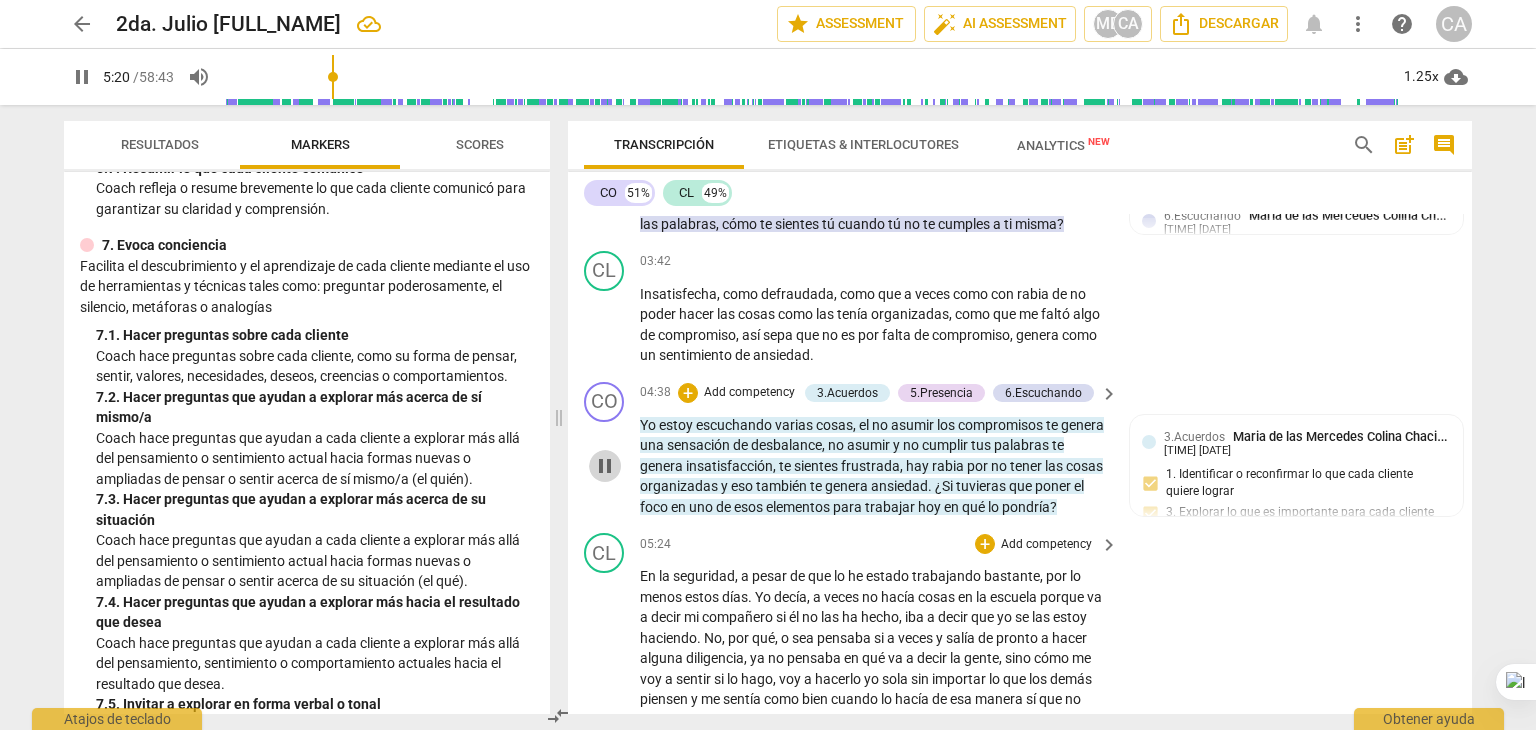 click on "pause" at bounding box center (605, 466) 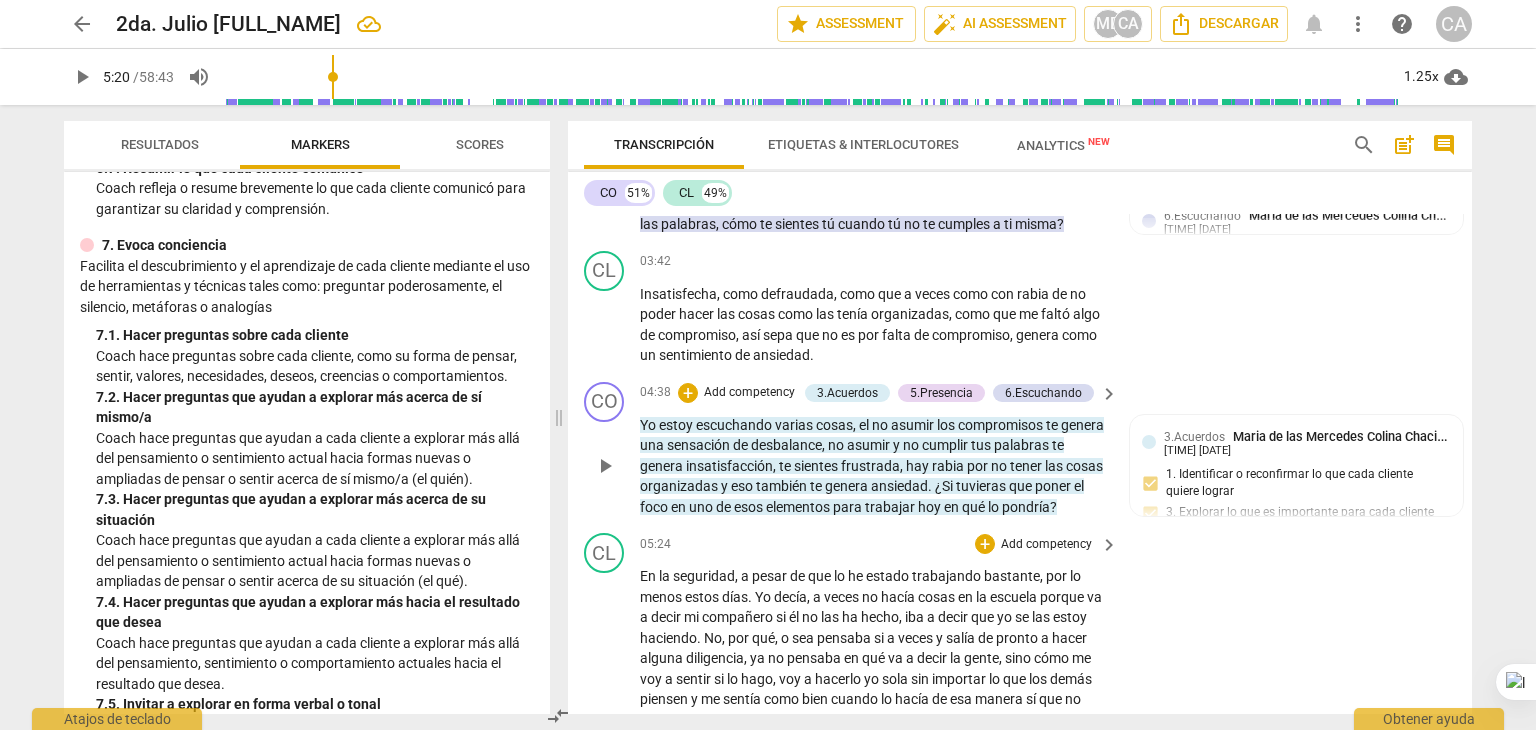 type on "321" 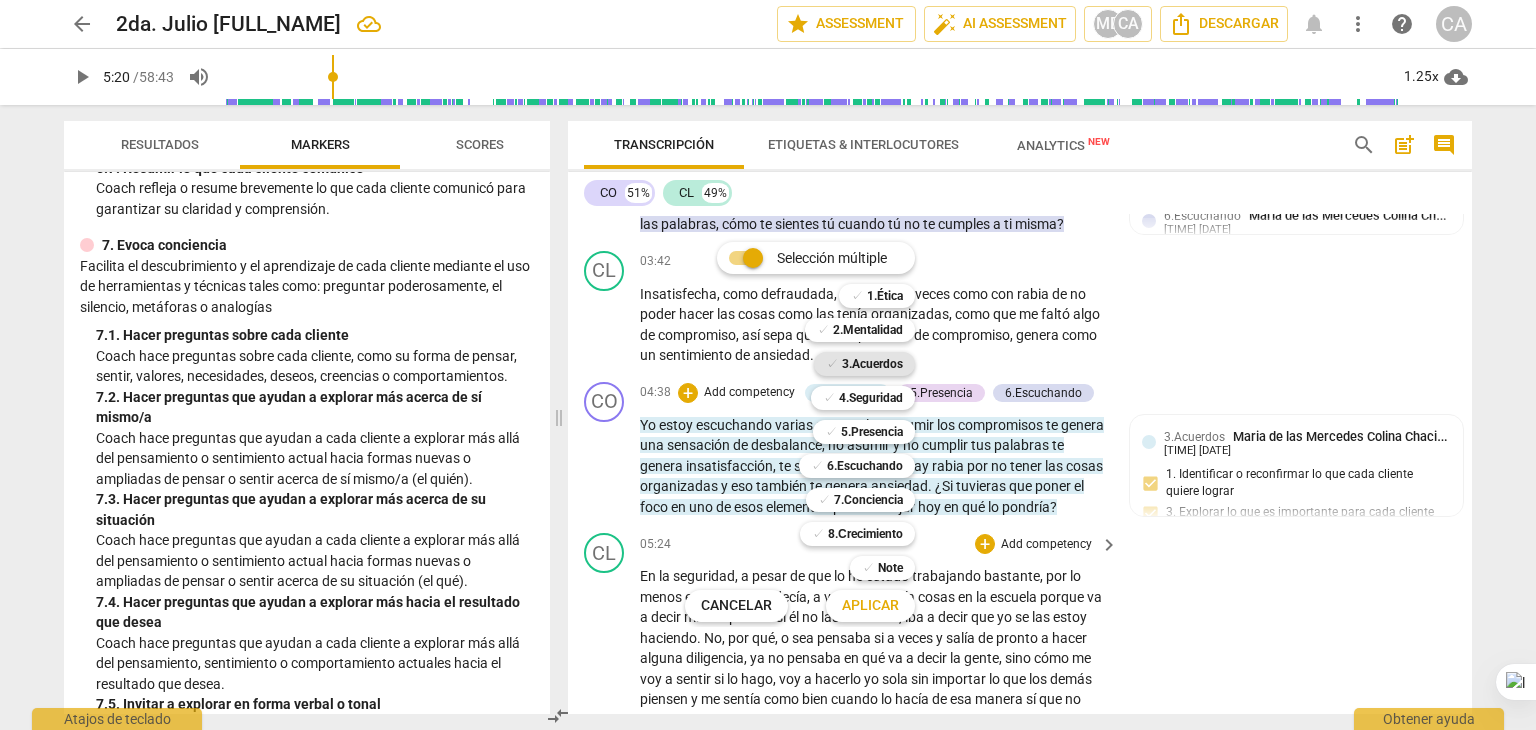 click on "3.Acuerdos" at bounding box center (872, 364) 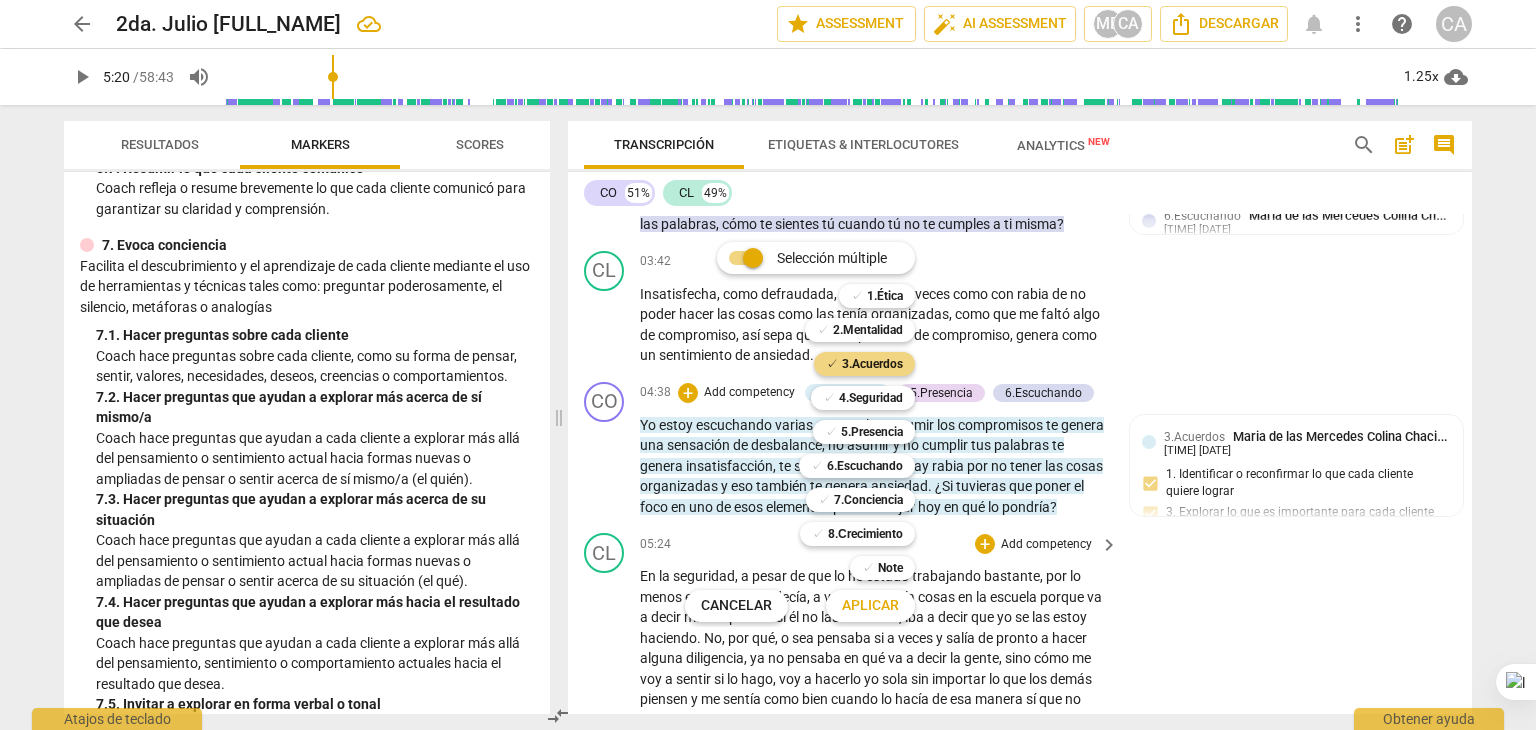 drag, startPoint x: 544, startPoint y: 523, endPoint x: 583, endPoint y: 393, distance: 135.72398 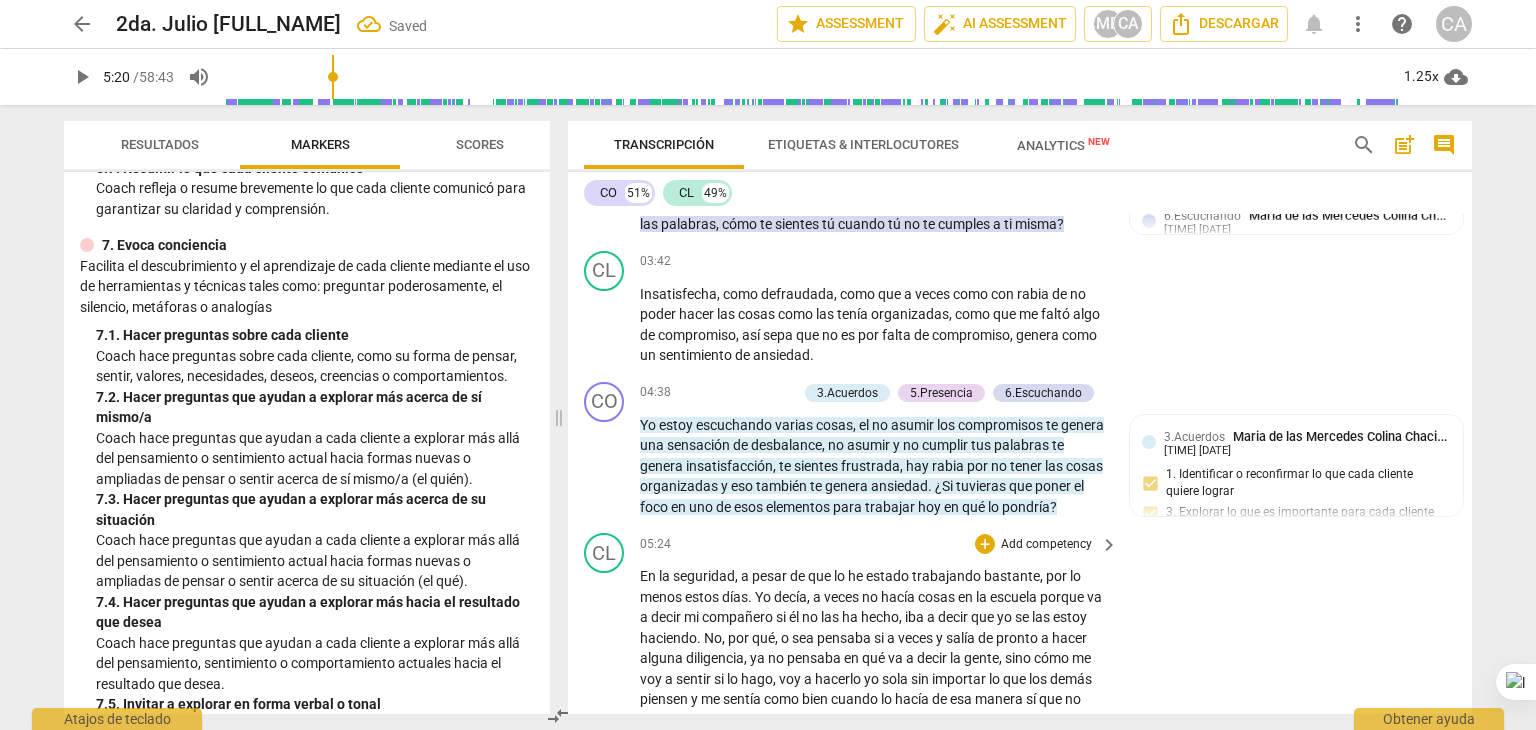 scroll, scrollTop: 869, scrollLeft: 0, axis: vertical 